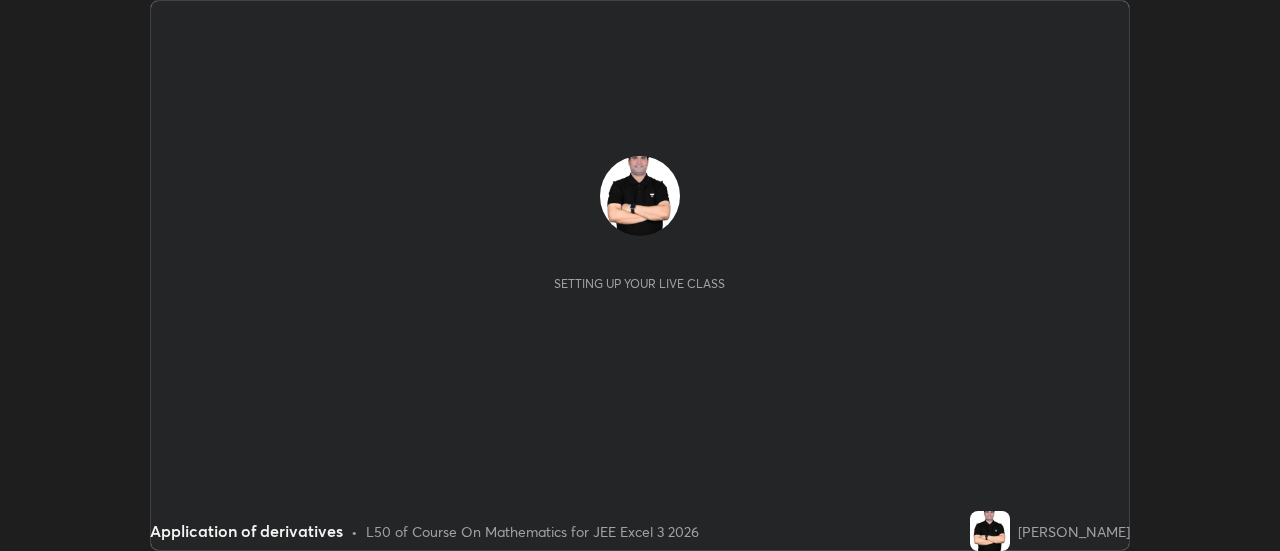 scroll, scrollTop: 0, scrollLeft: 0, axis: both 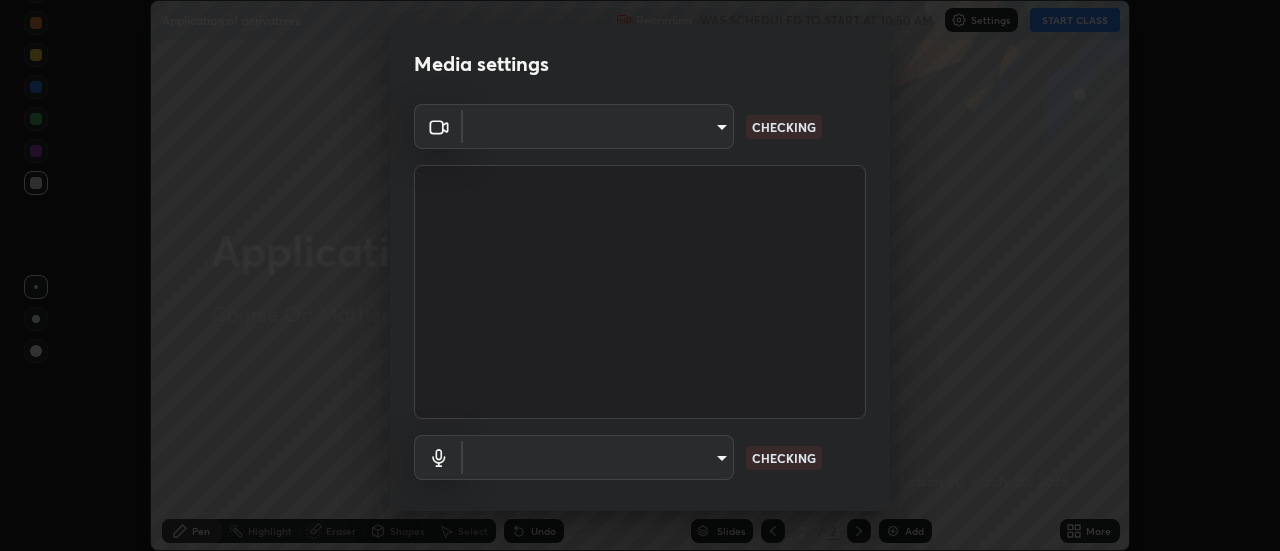 type on "9b3523133f5cc56091eeb48cb4a44e19c1b432c2be14dcb8ad8c5a8996d4bf94" 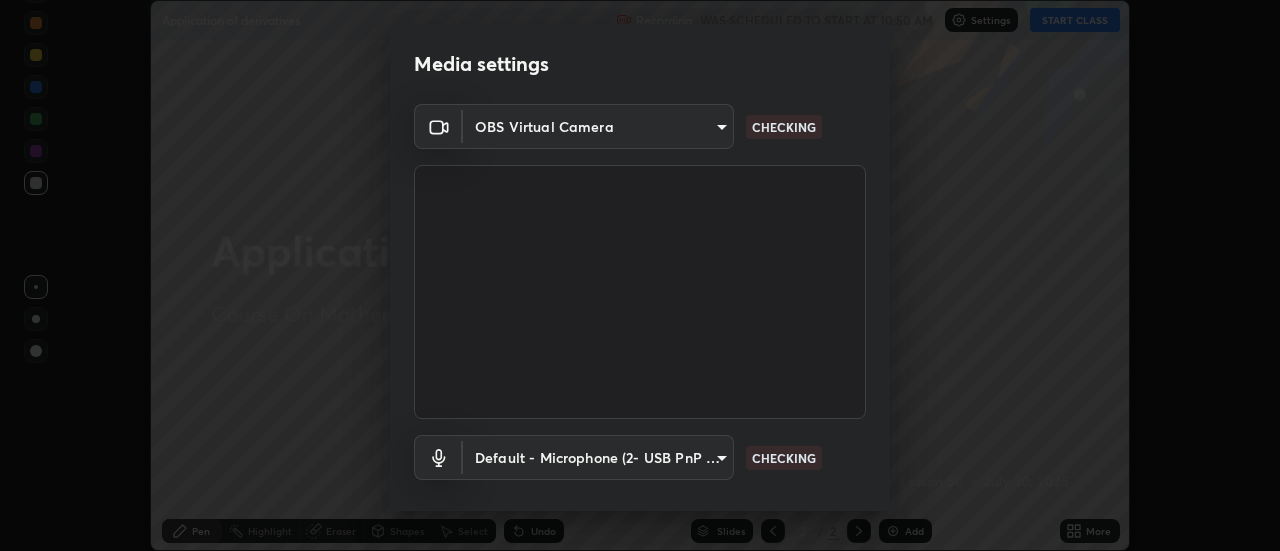 scroll, scrollTop: 105, scrollLeft: 0, axis: vertical 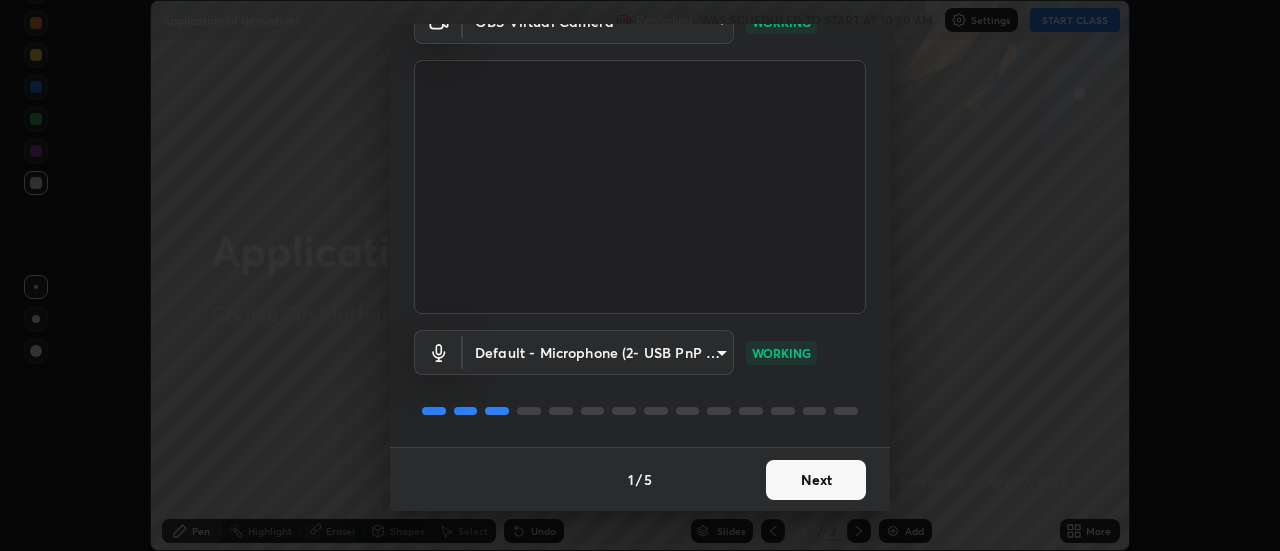 click on "Next" at bounding box center (816, 480) 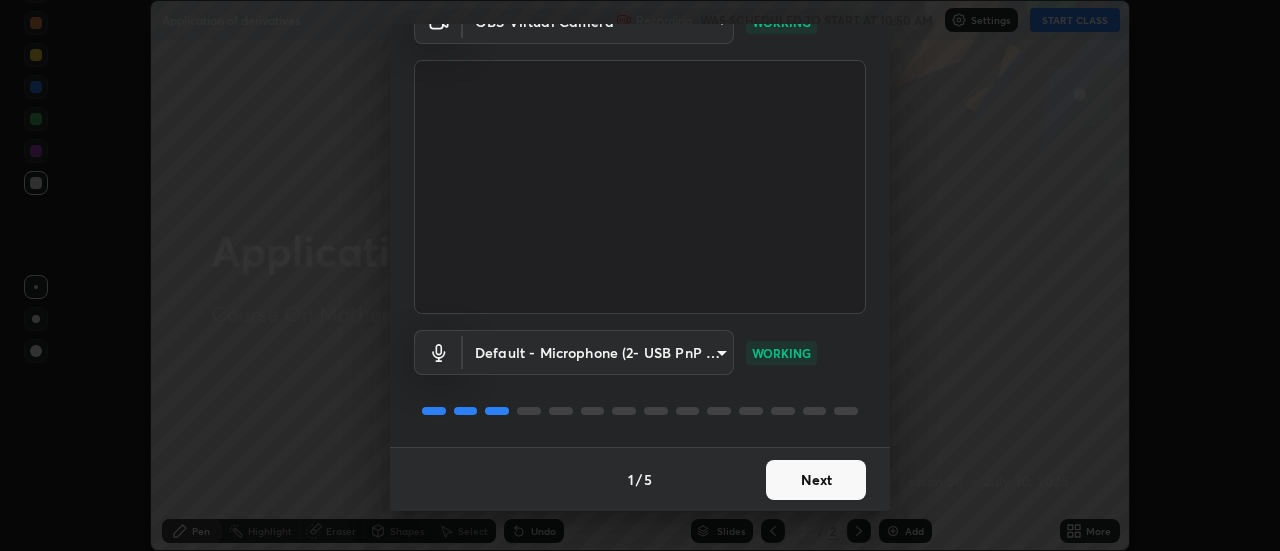 scroll, scrollTop: 0, scrollLeft: 0, axis: both 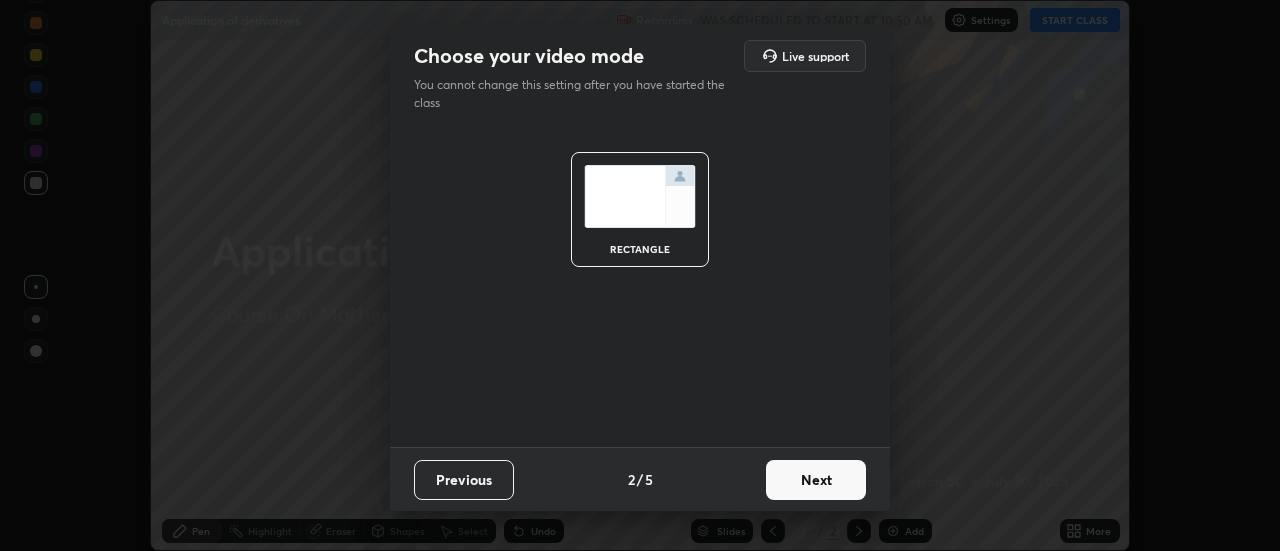 click on "Next" at bounding box center [816, 480] 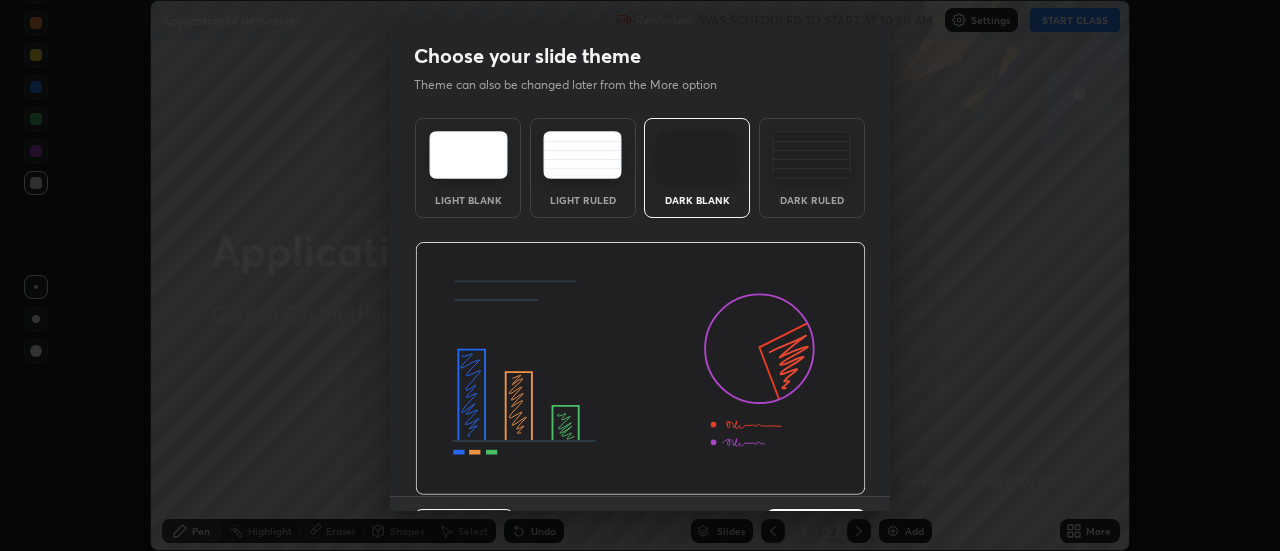 click at bounding box center (640, 369) 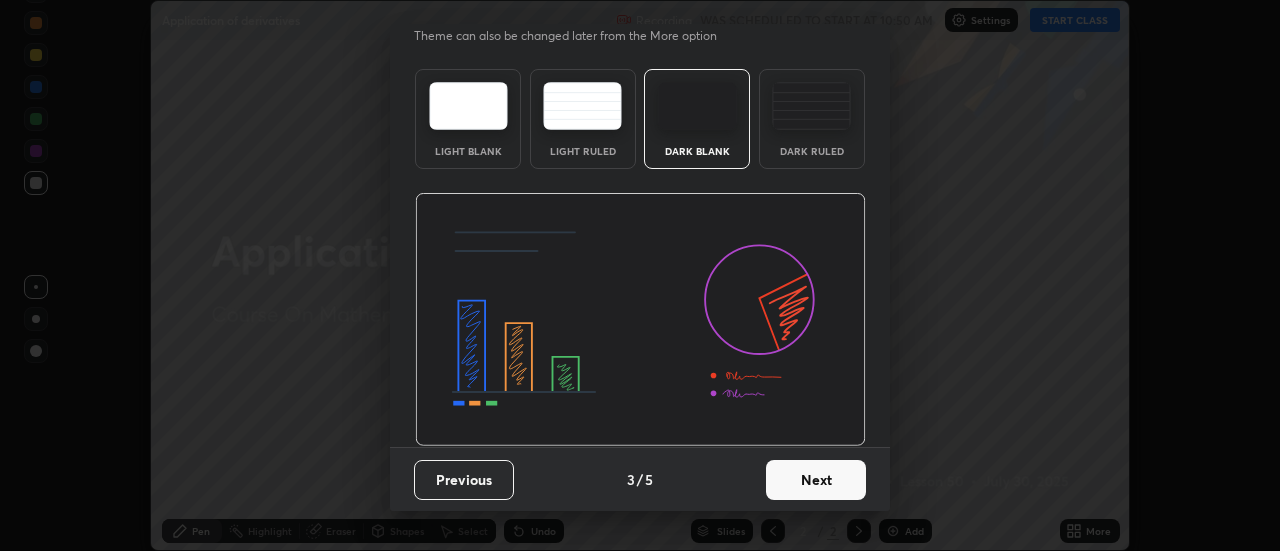 click on "Next" at bounding box center [816, 480] 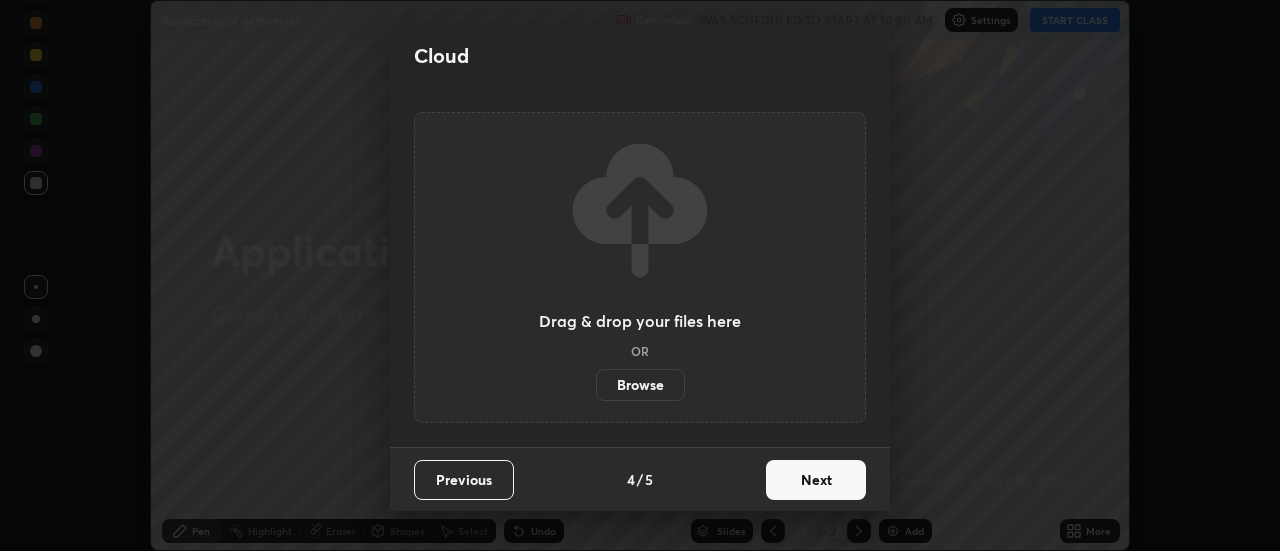 click on "Browse" at bounding box center [640, 385] 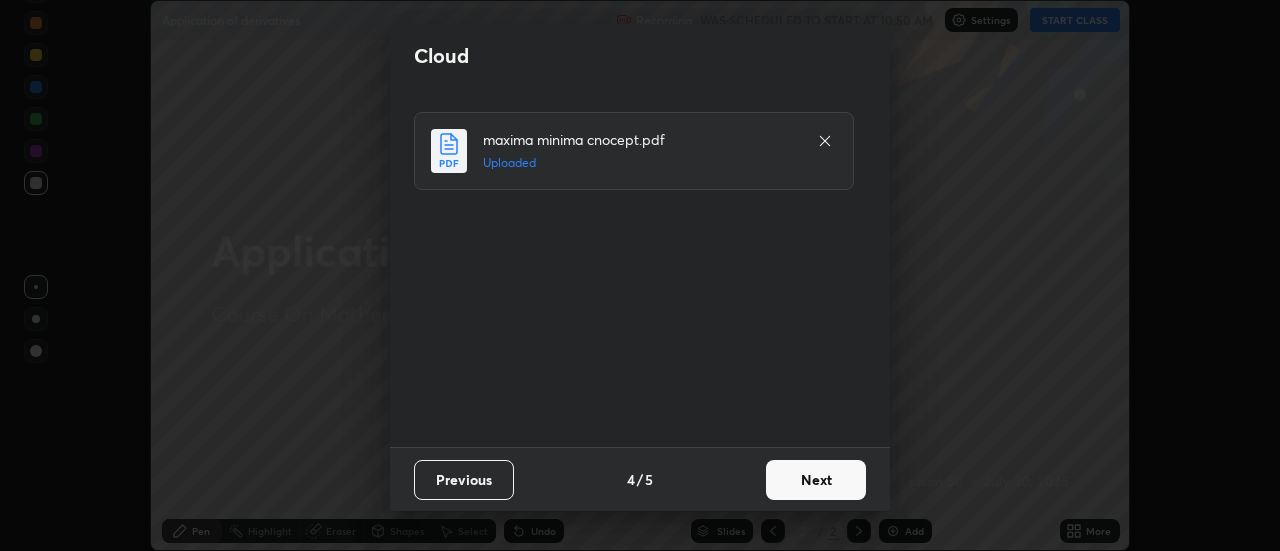 click on "Next" at bounding box center [816, 480] 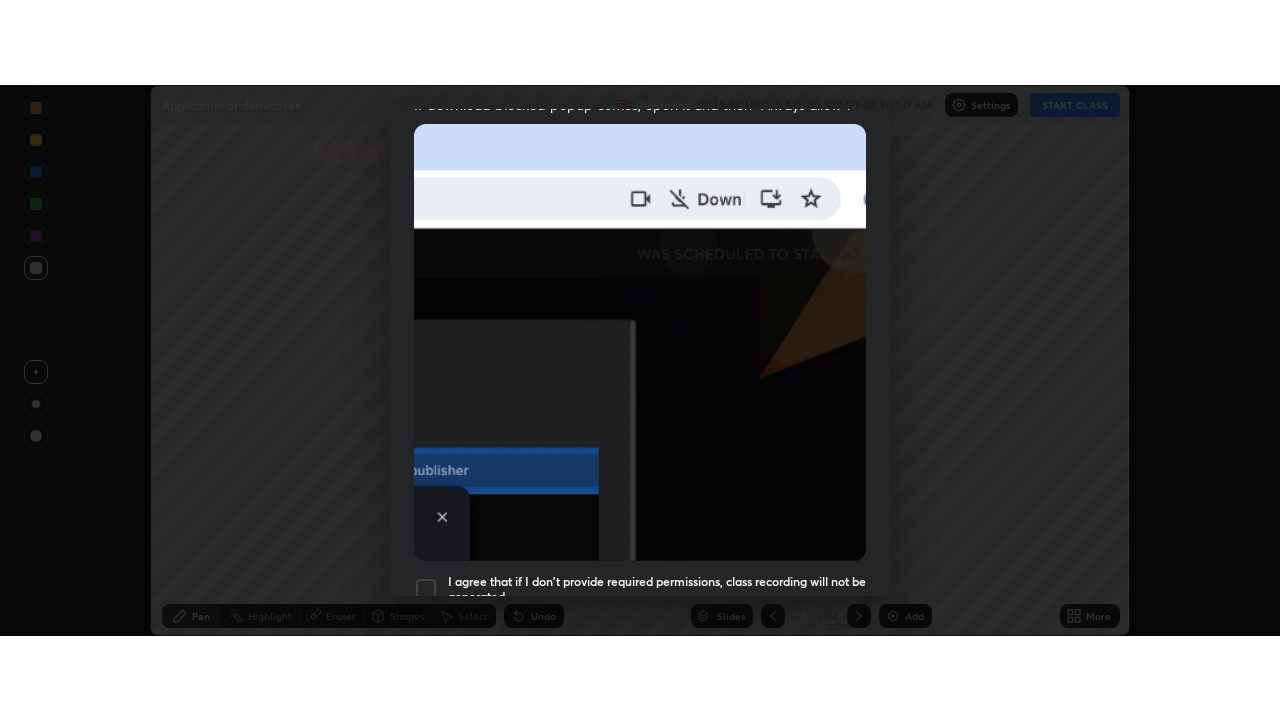 scroll, scrollTop: 506, scrollLeft: 0, axis: vertical 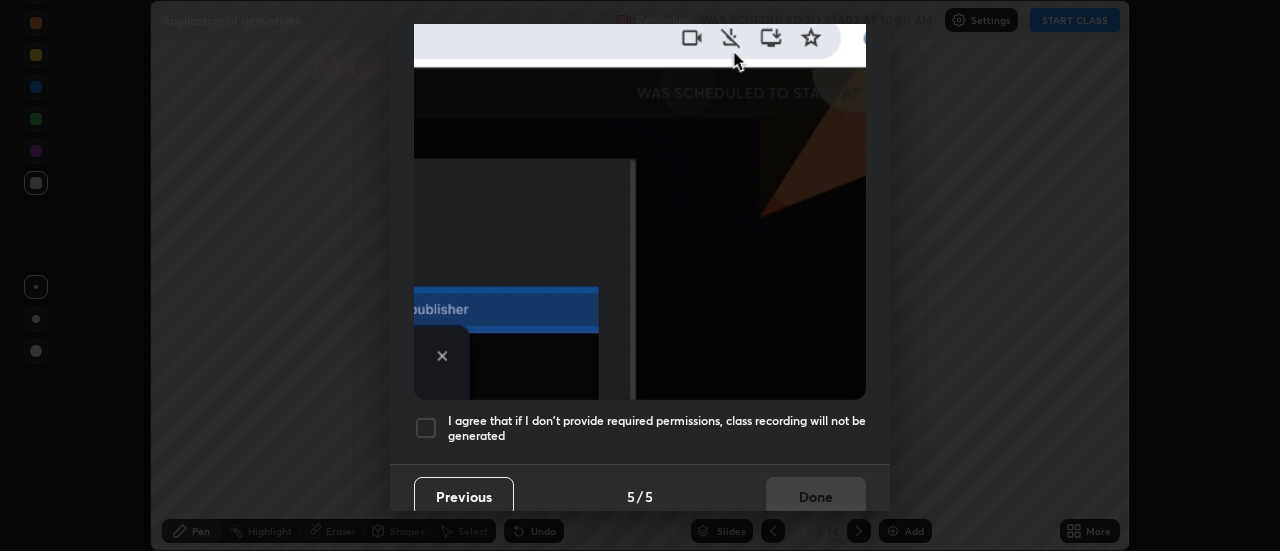 click at bounding box center [426, 428] 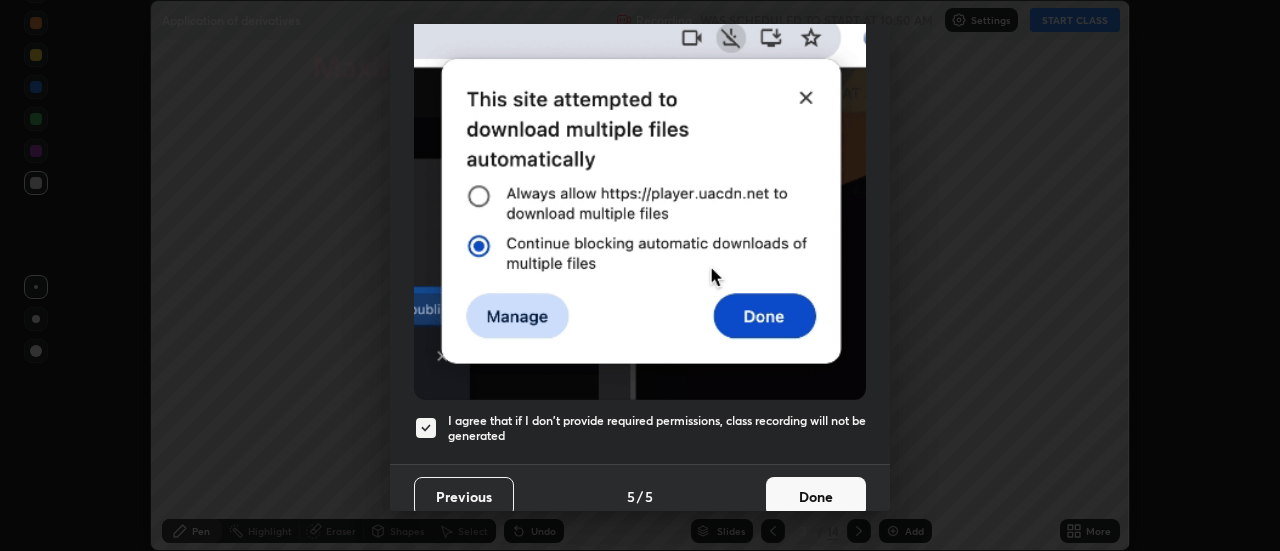 click on "Done" at bounding box center (816, 497) 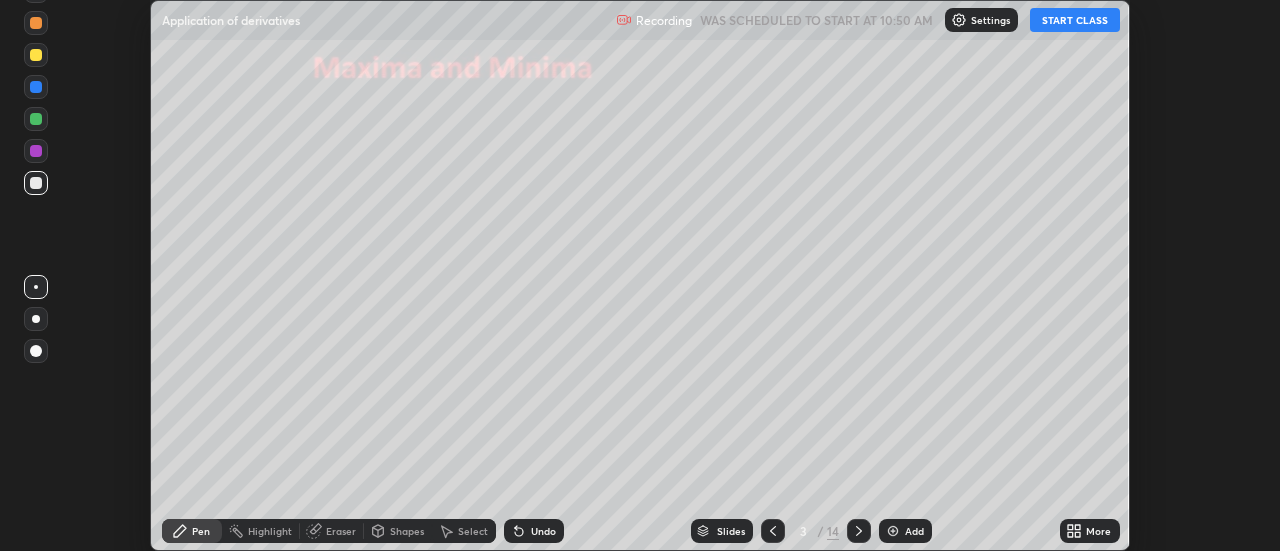 click 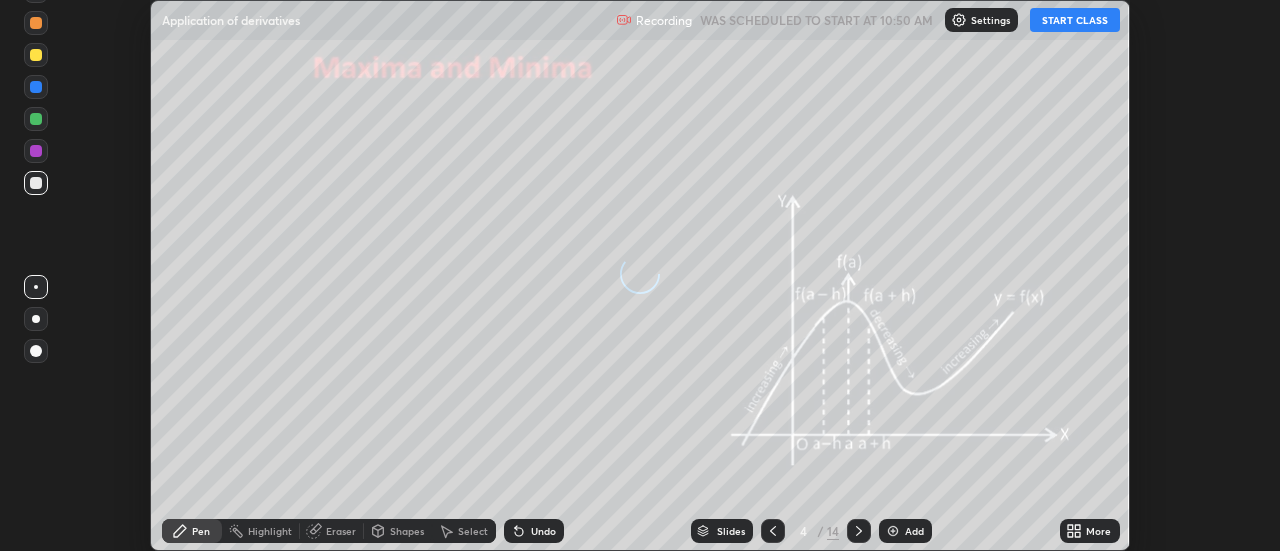 click 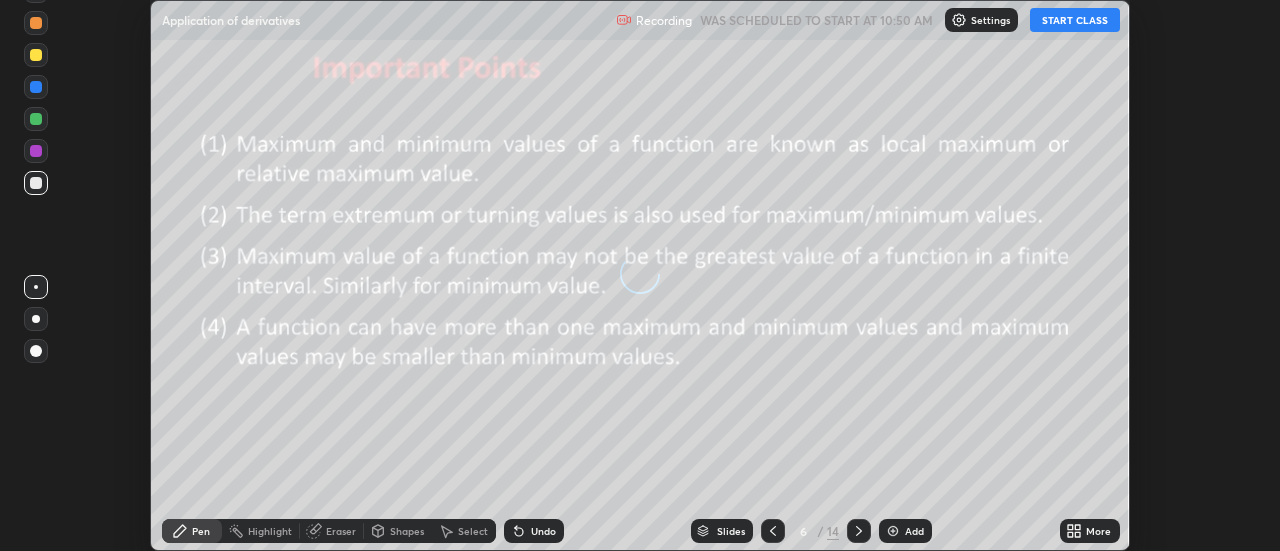 click 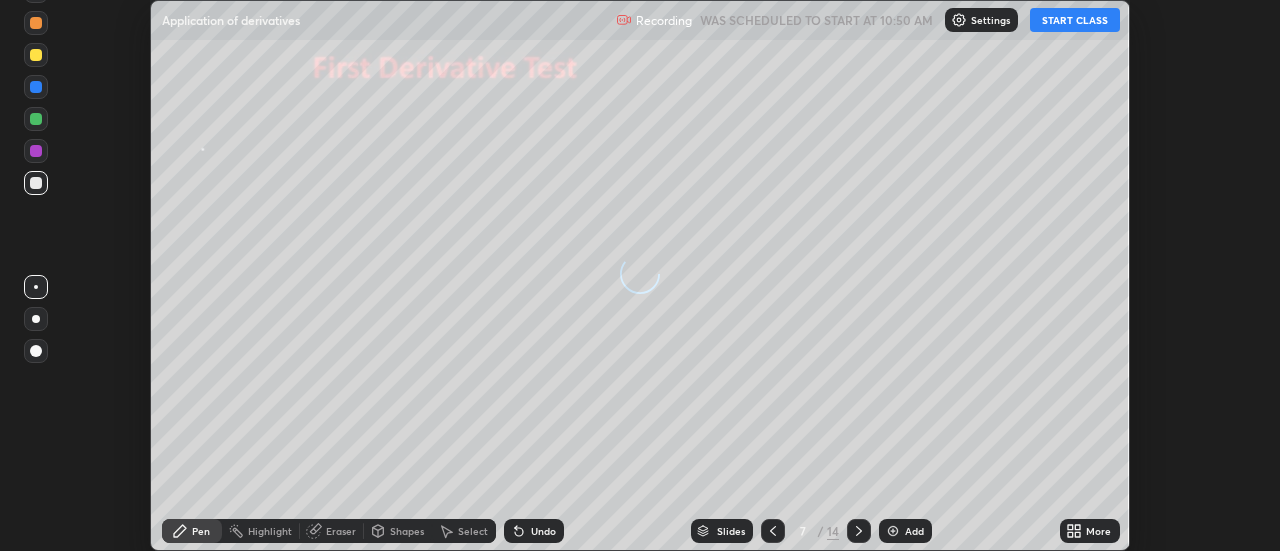 click 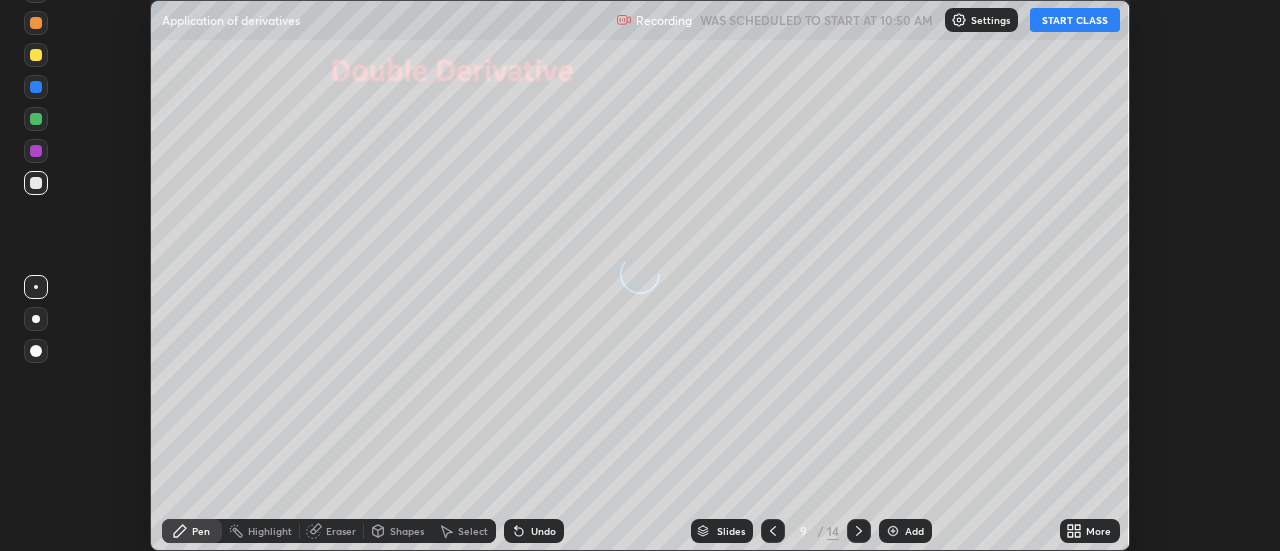 click 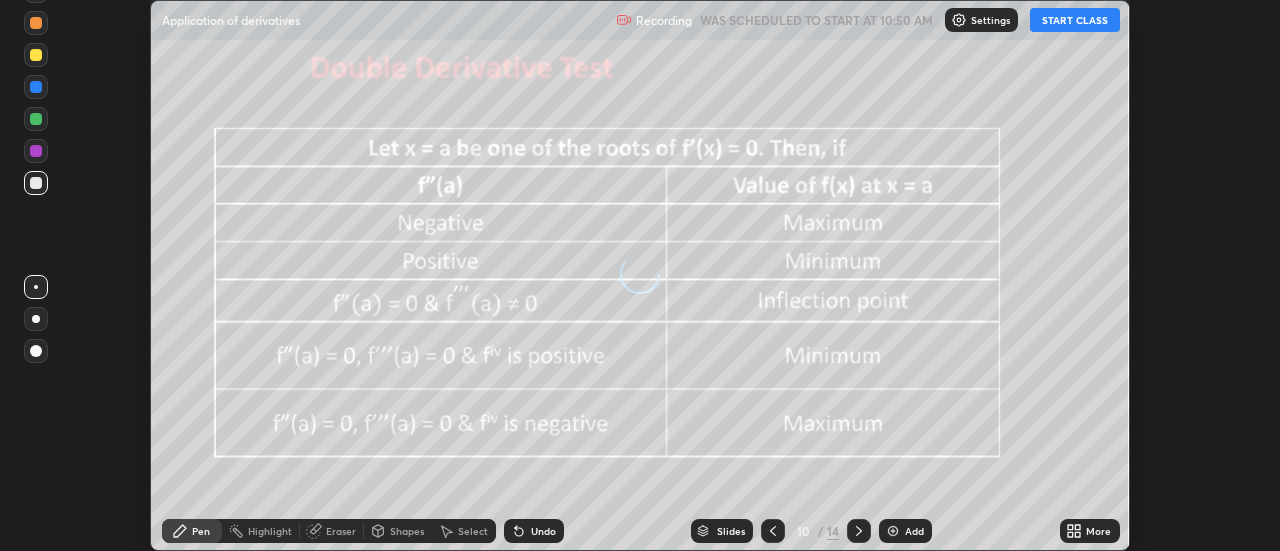 click 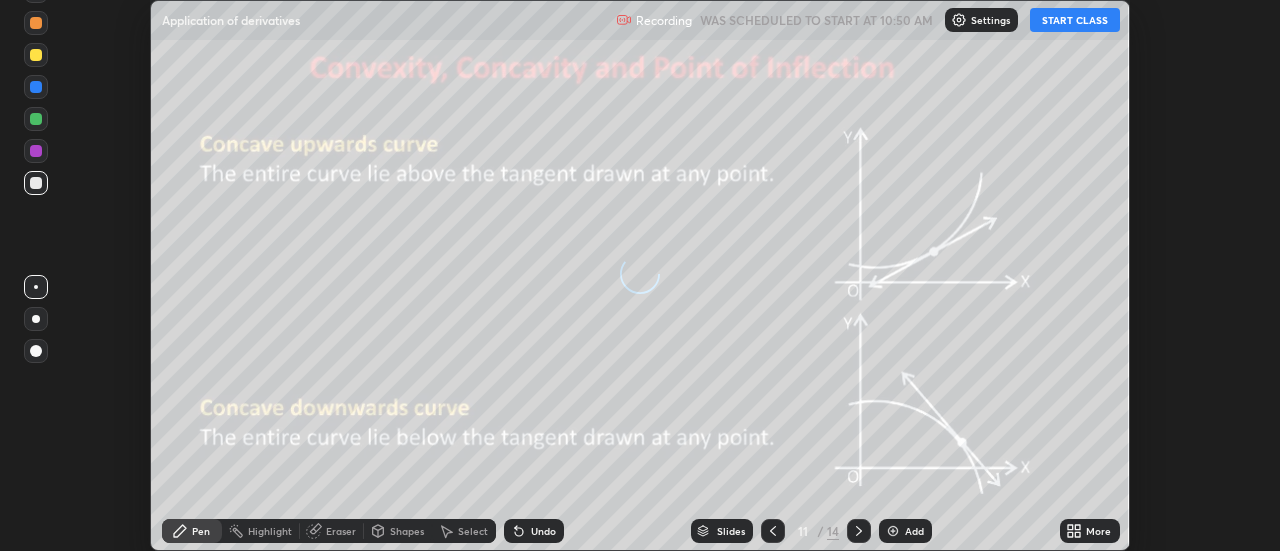 click 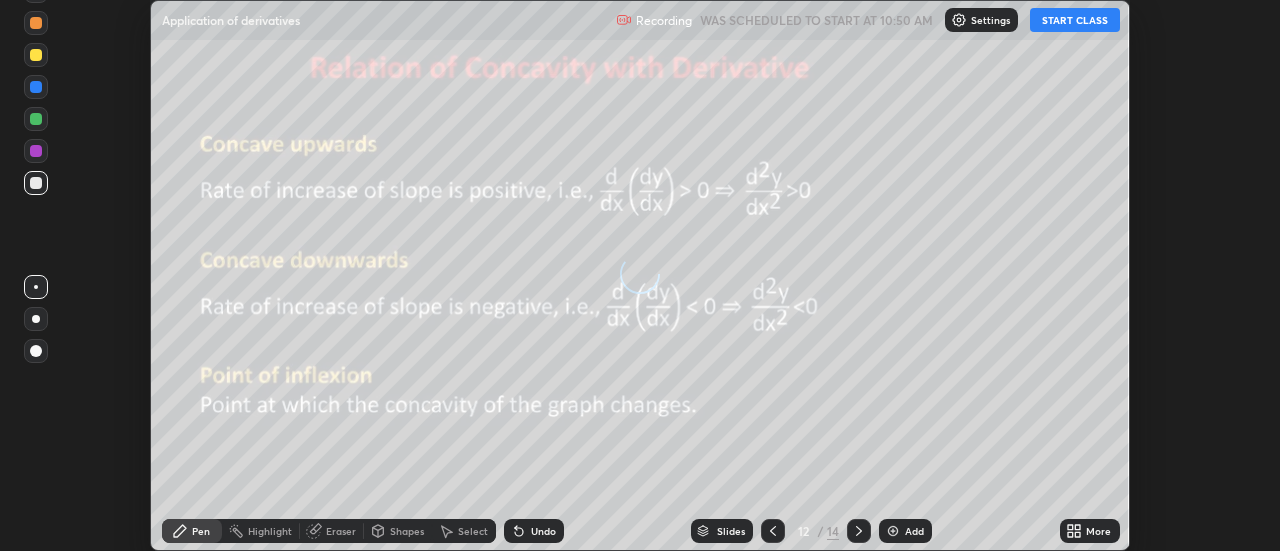click 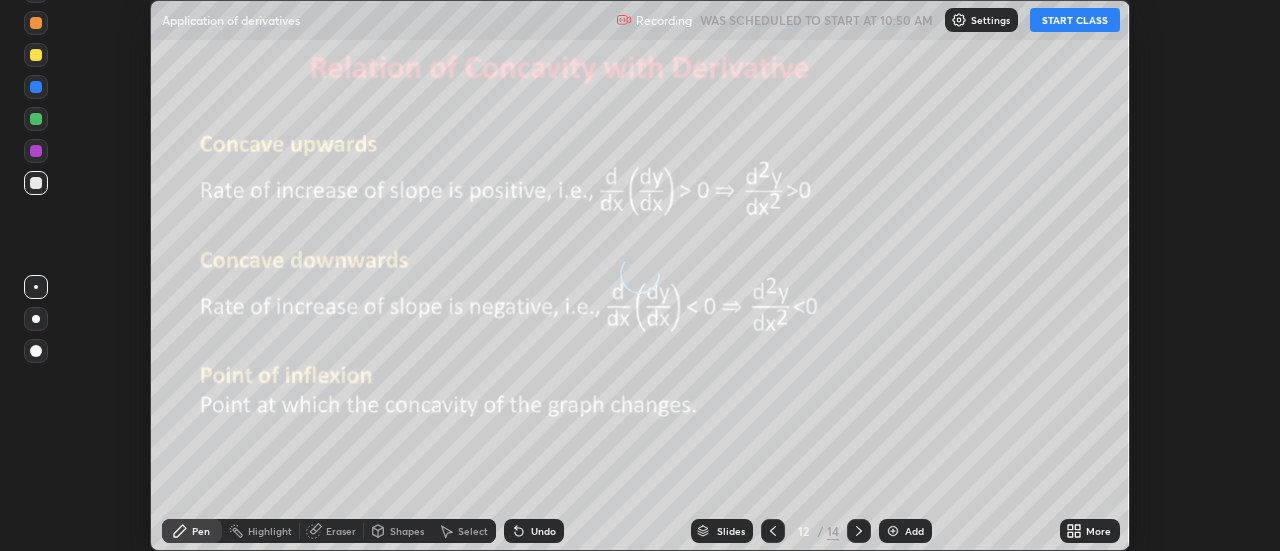 click 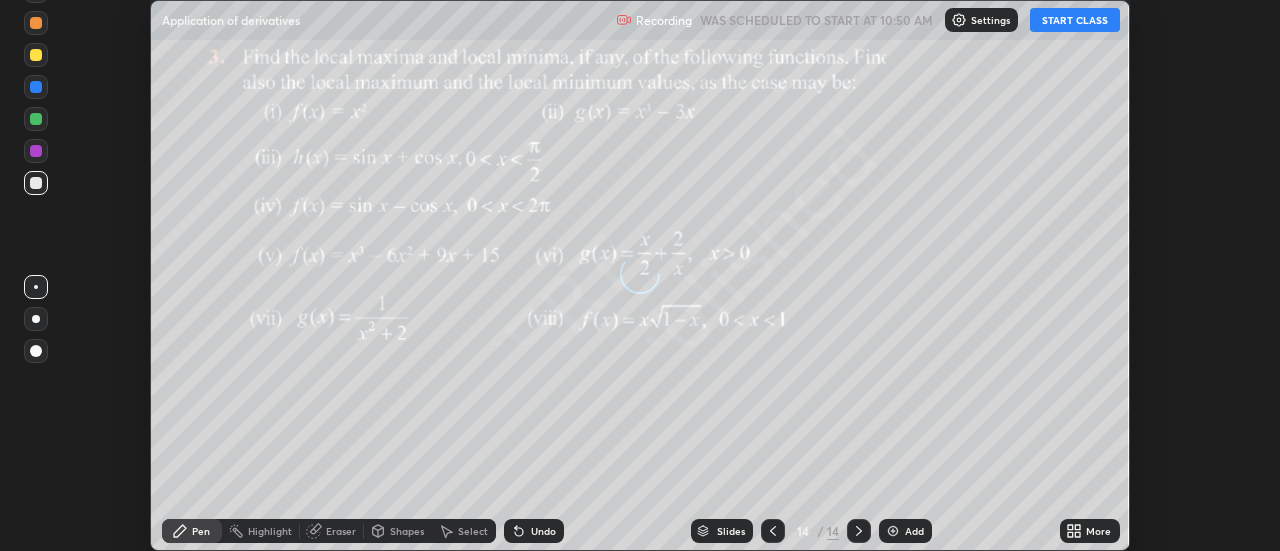 click 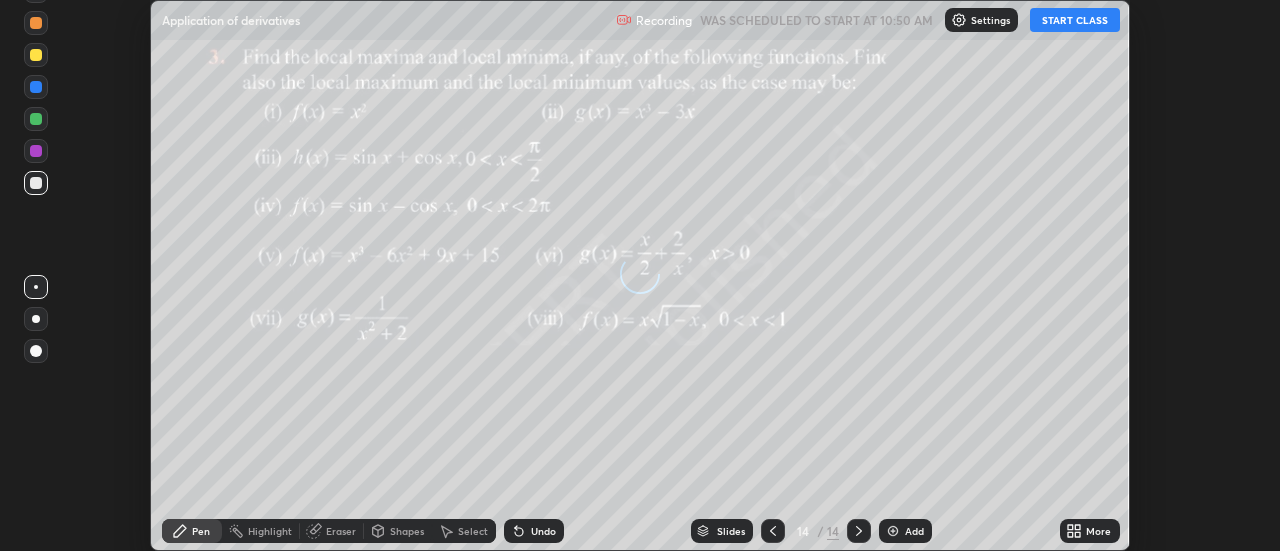 click 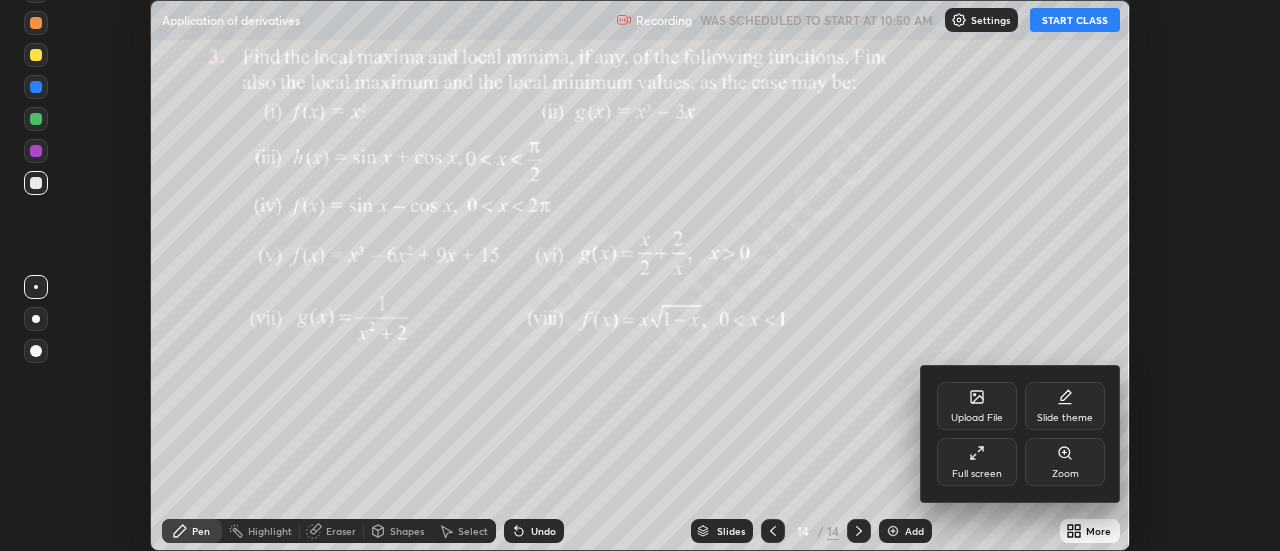 click 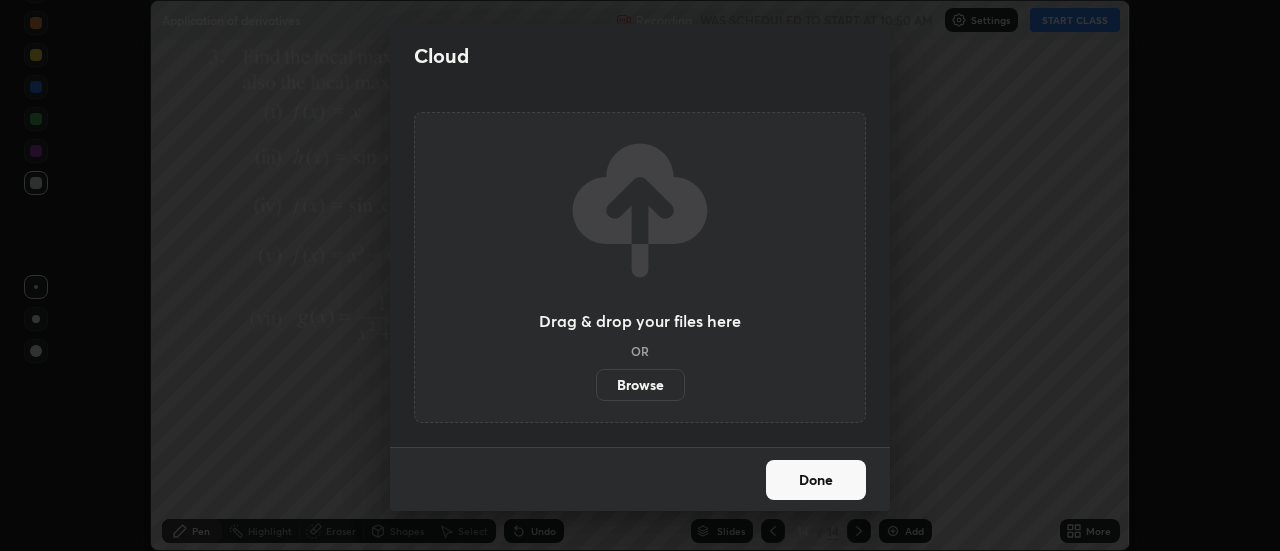 click on "Browse" at bounding box center (640, 385) 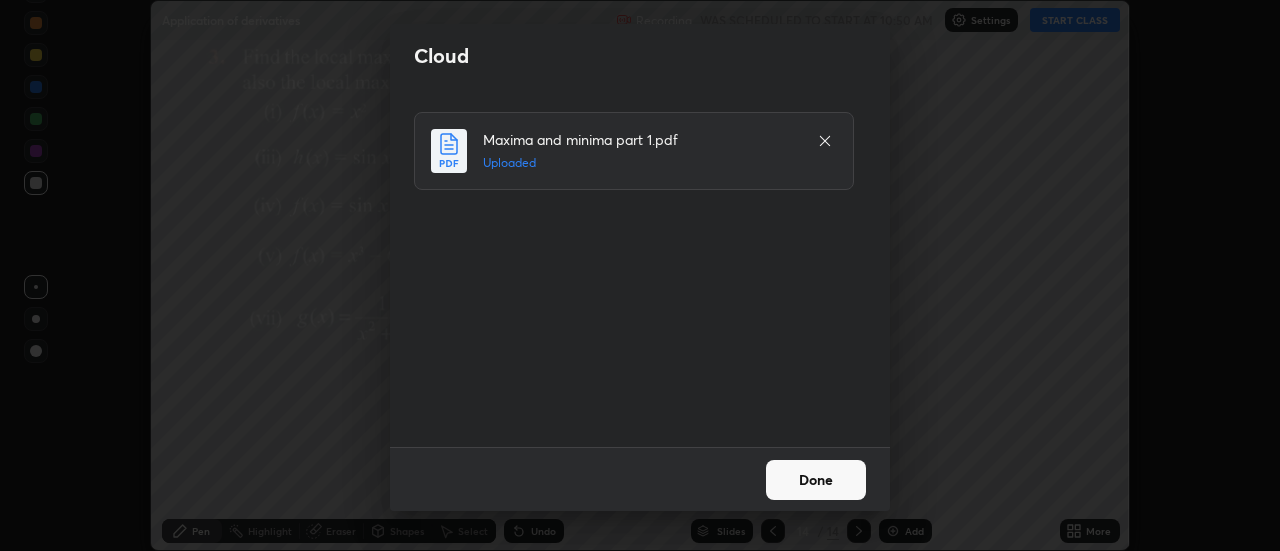 click on "Done" at bounding box center (816, 480) 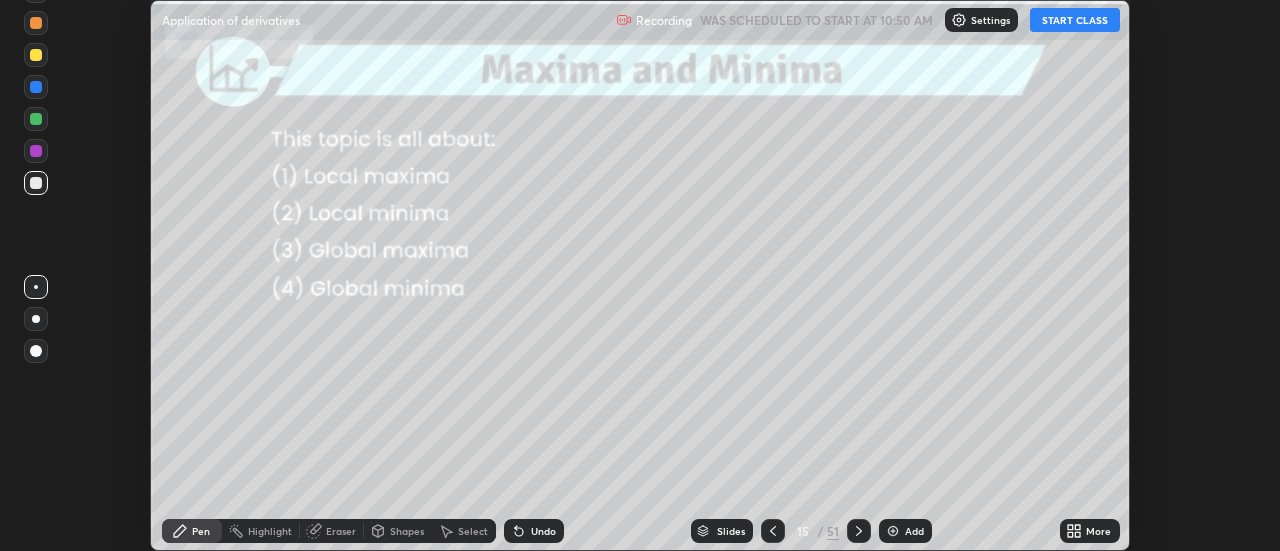 click 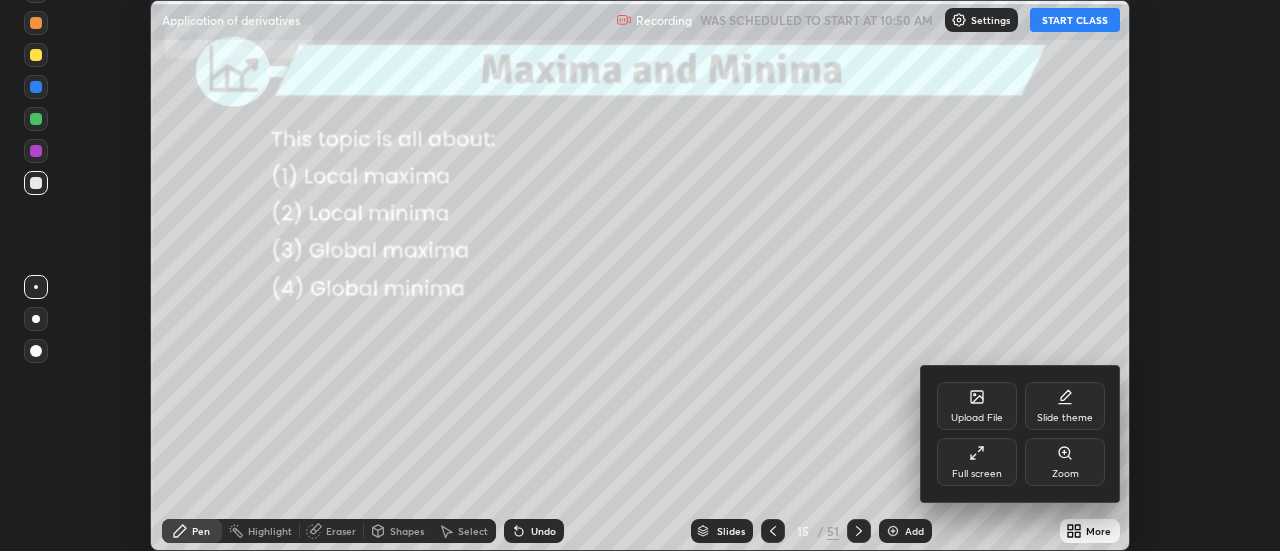 click 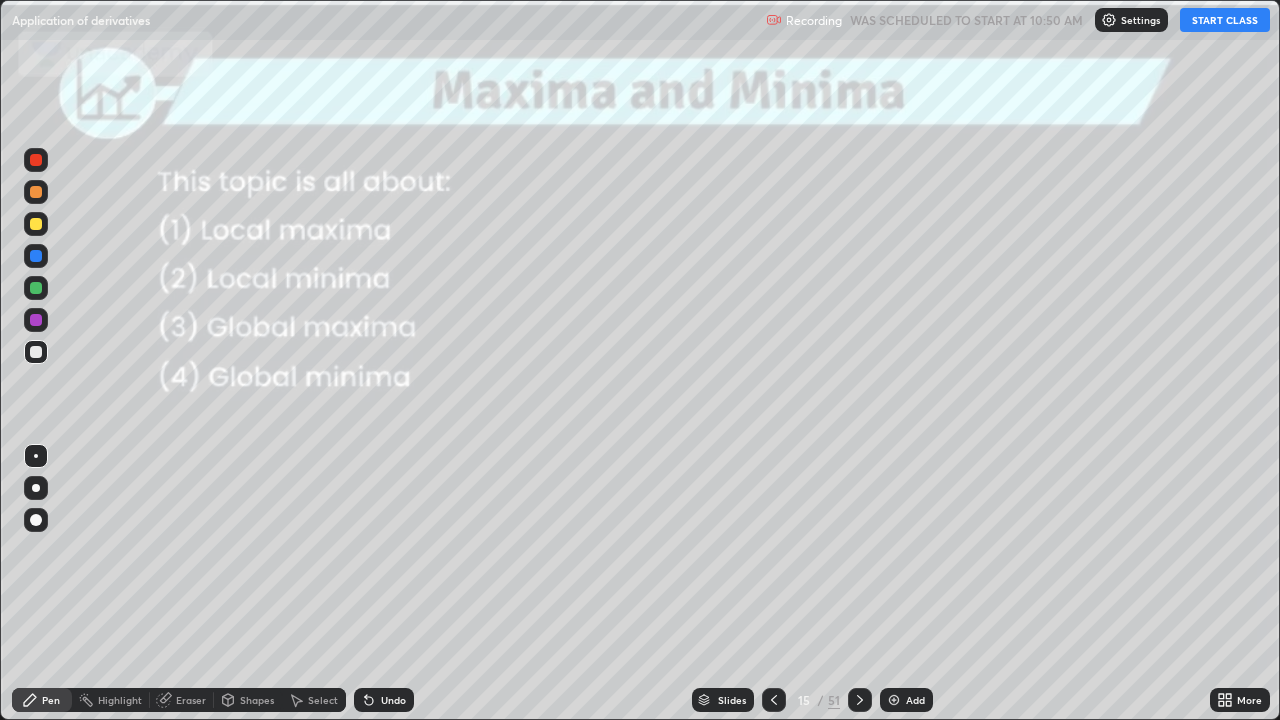 scroll, scrollTop: 99280, scrollLeft: 98720, axis: both 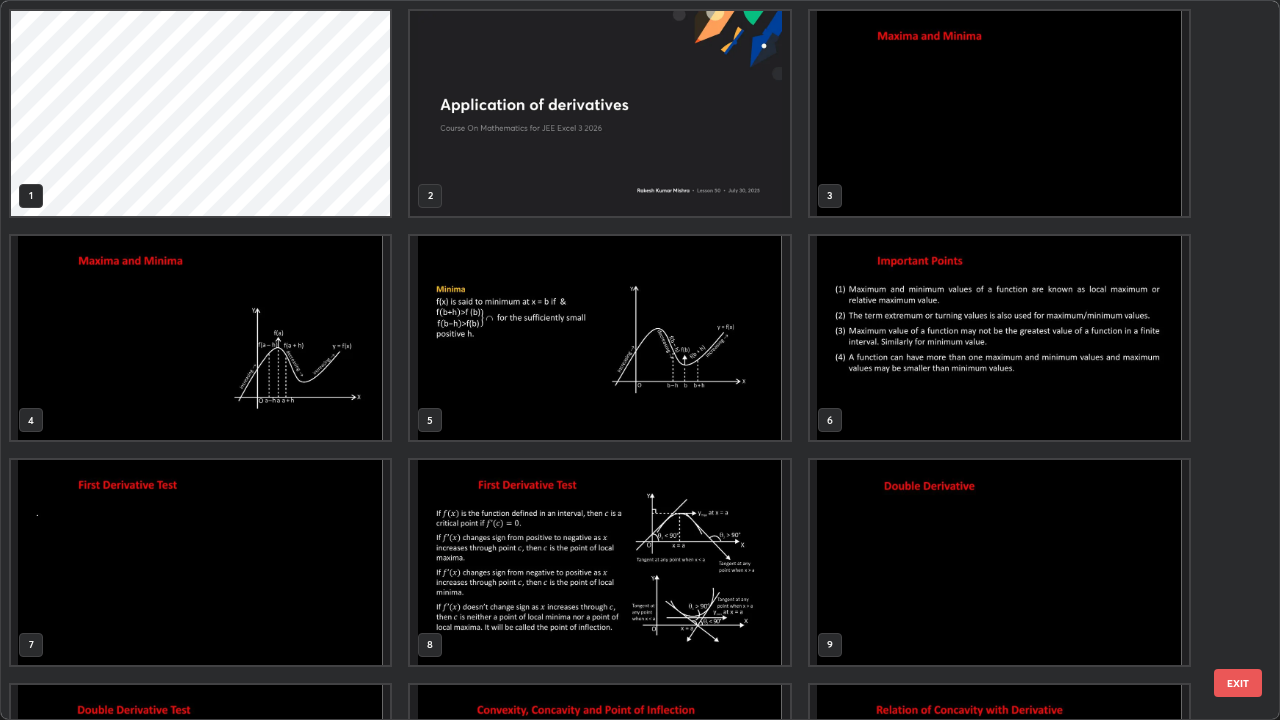 click at bounding box center [999, 113] 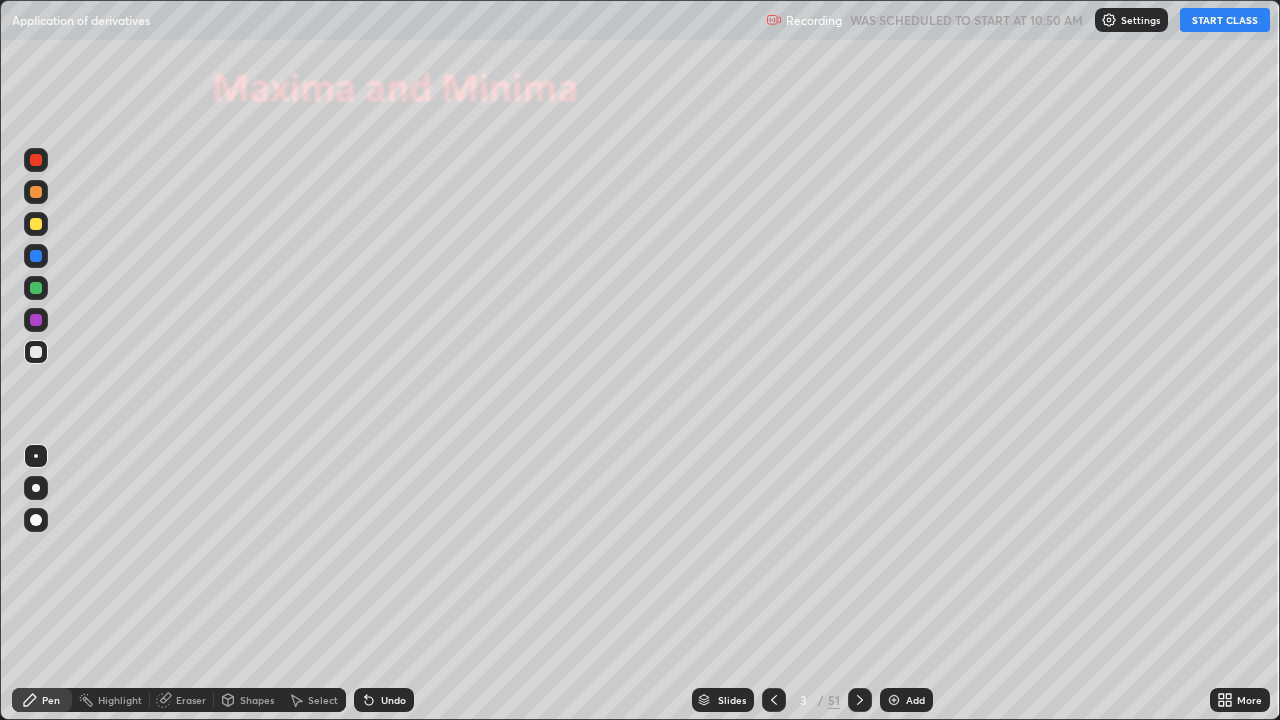 click at bounding box center (999, 113) 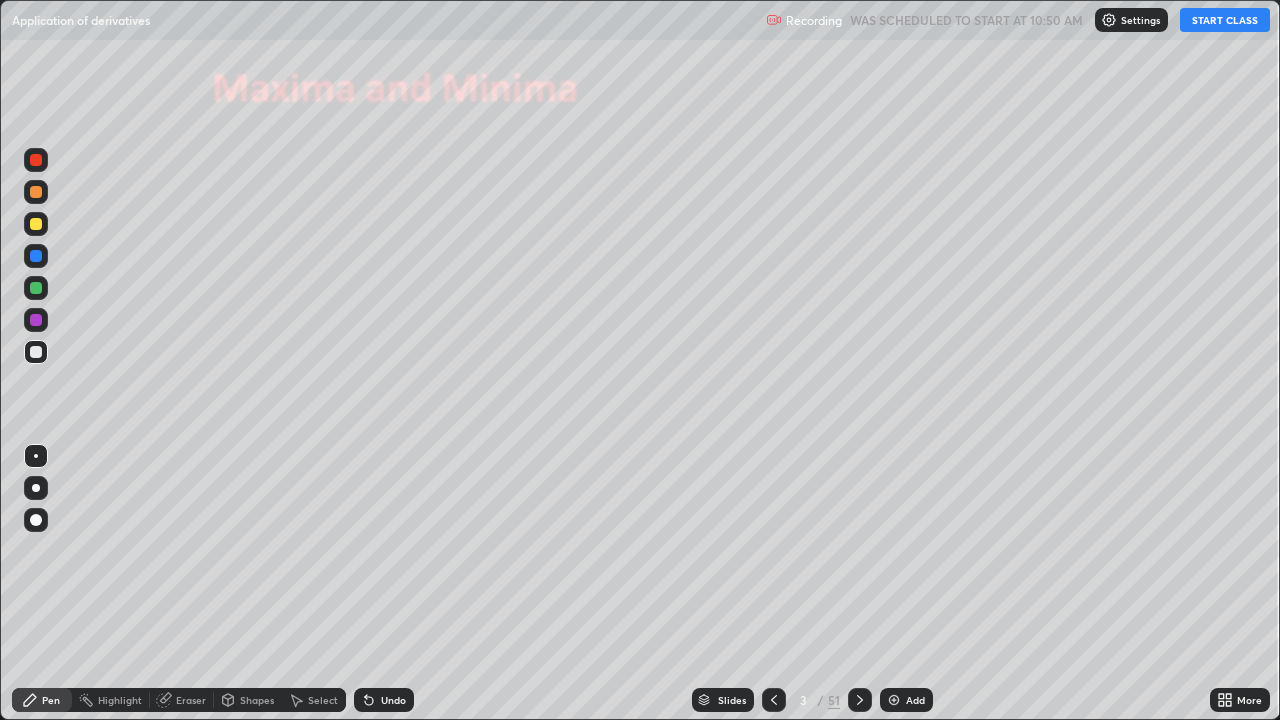 click on "START CLASS" at bounding box center (1225, 20) 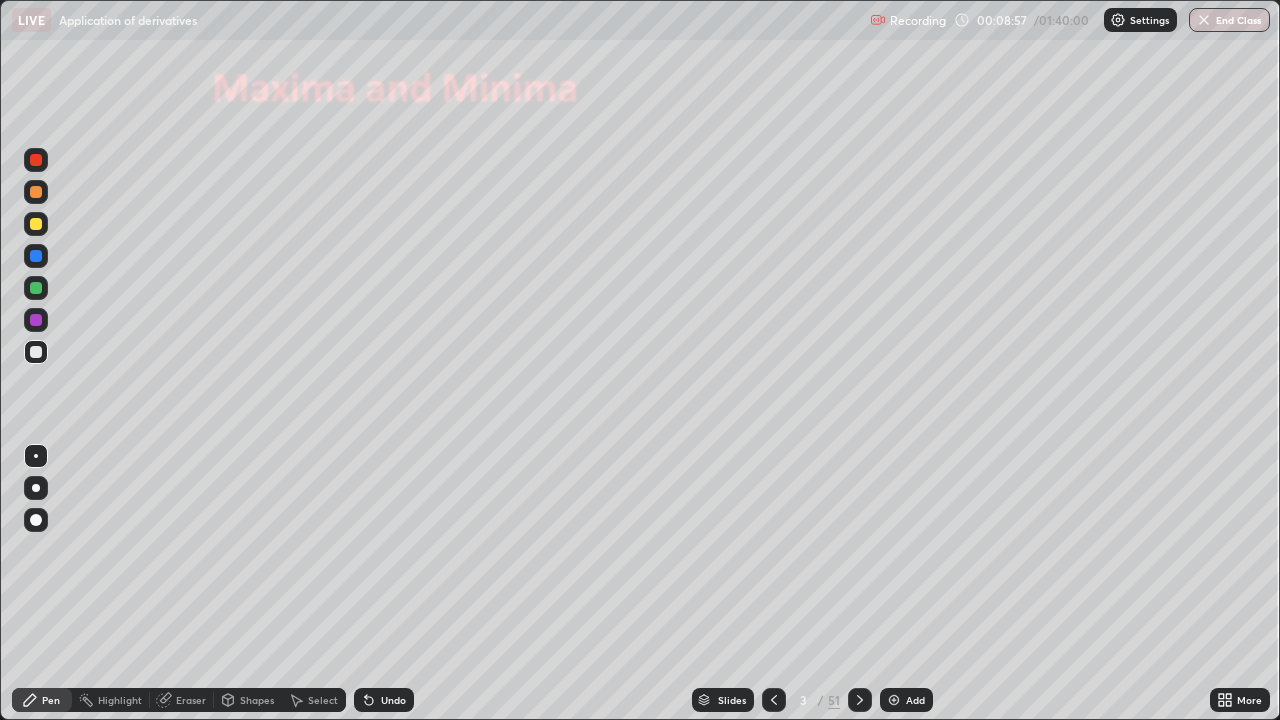 click on "Shapes" at bounding box center [257, 700] 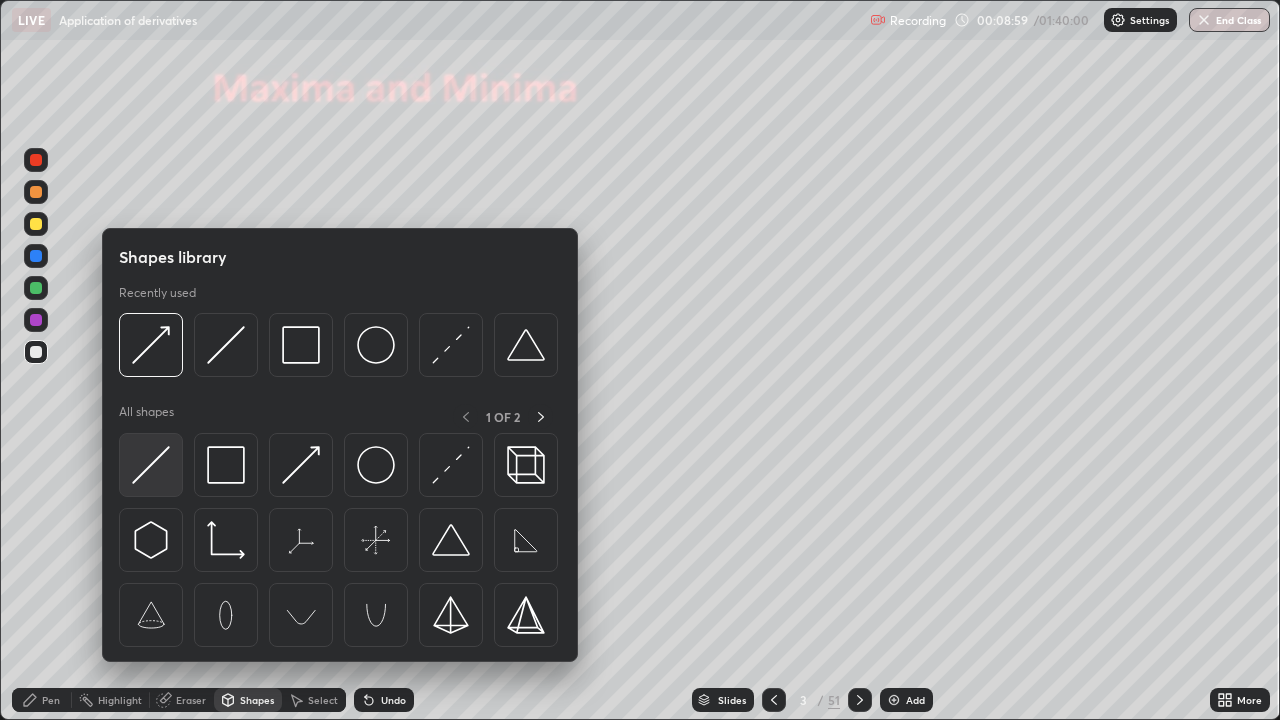 click at bounding box center [151, 465] 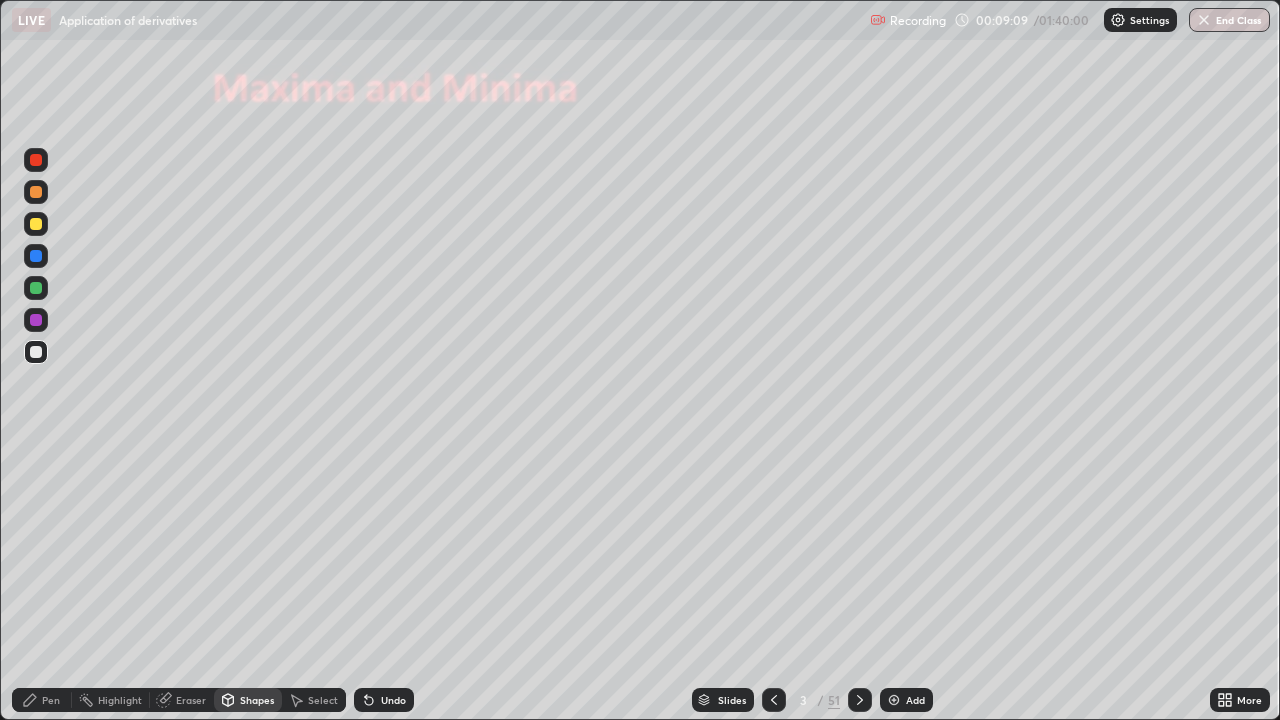 click at bounding box center [36, 288] 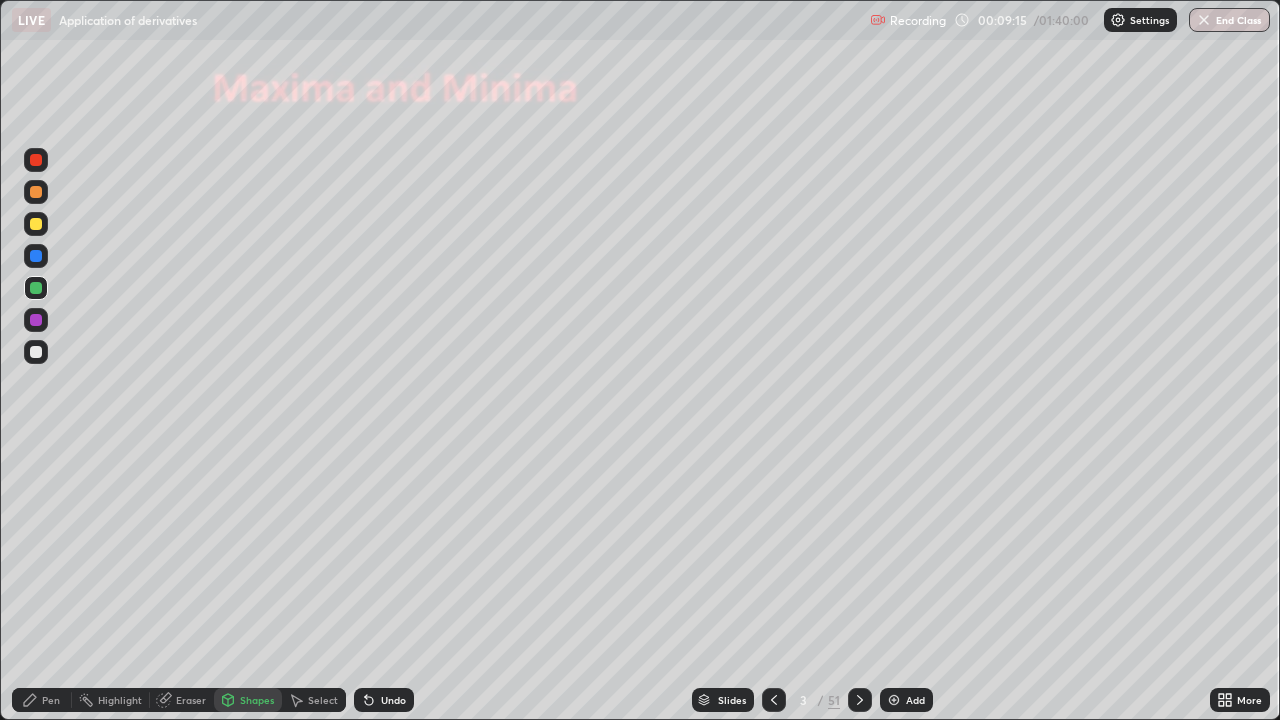click on "Undo" at bounding box center (393, 700) 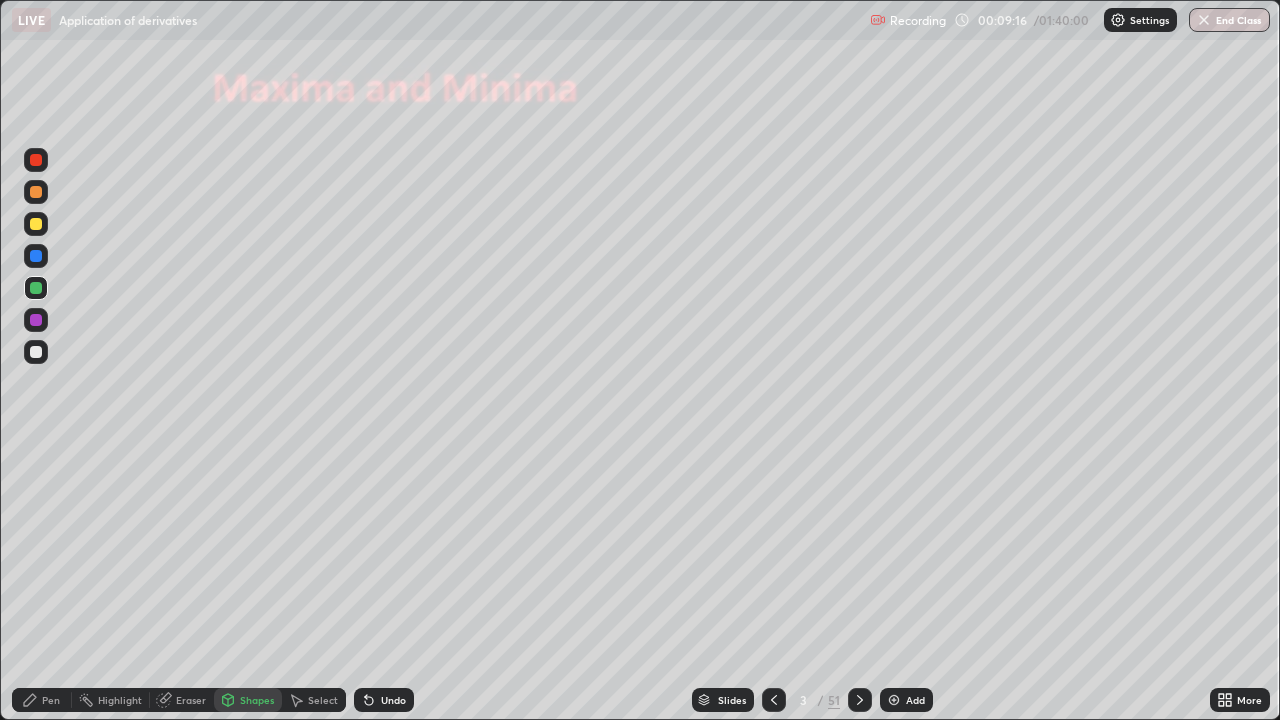 click on "Pen" at bounding box center (51, 700) 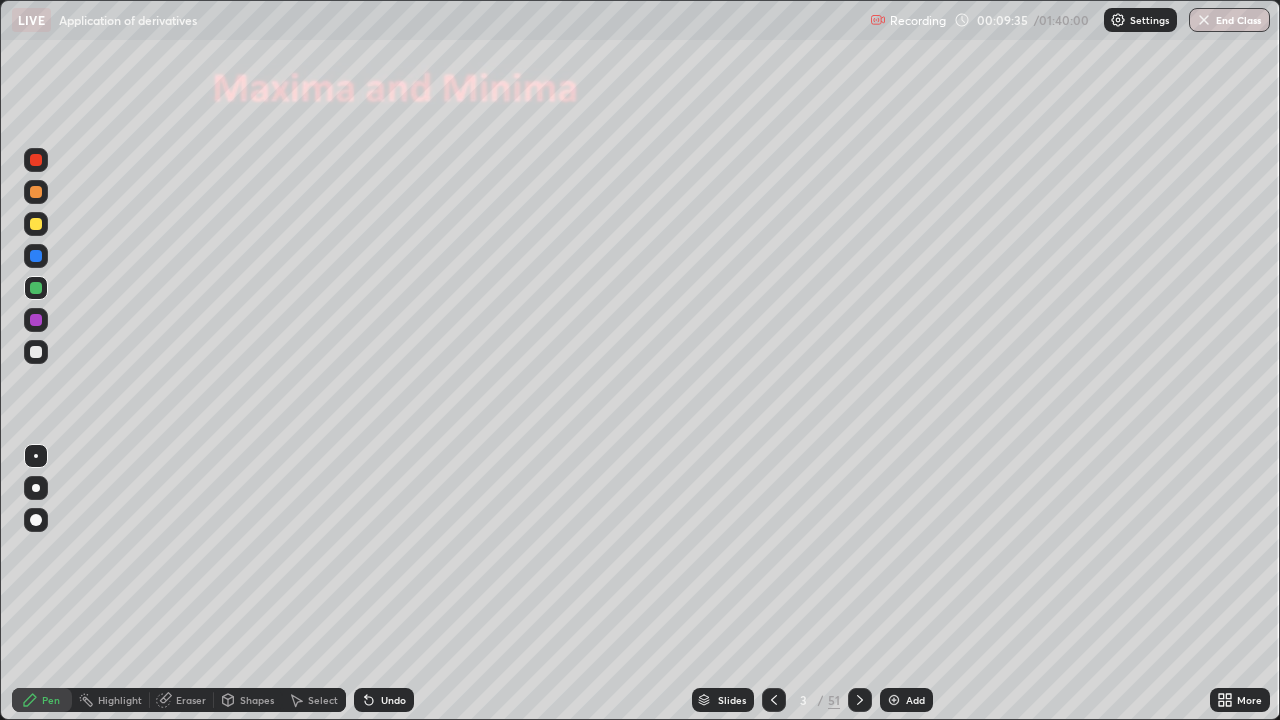 click at bounding box center [36, 320] 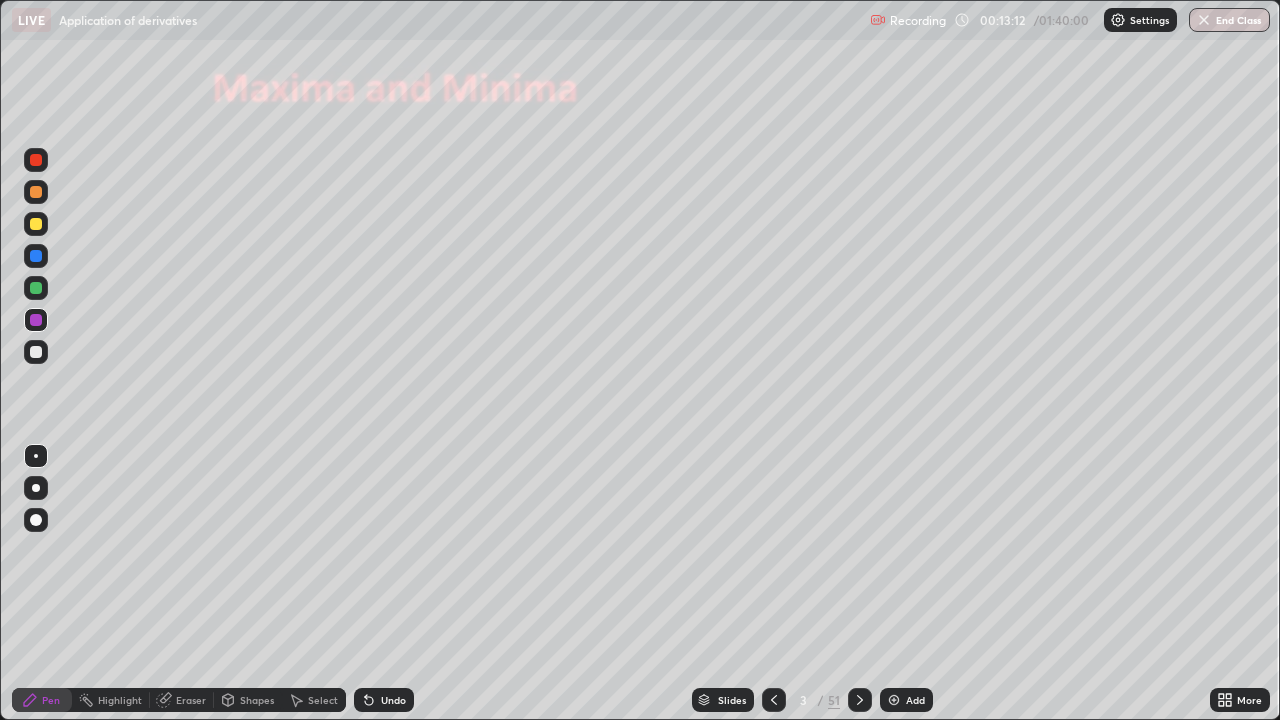 click at bounding box center [860, 700] 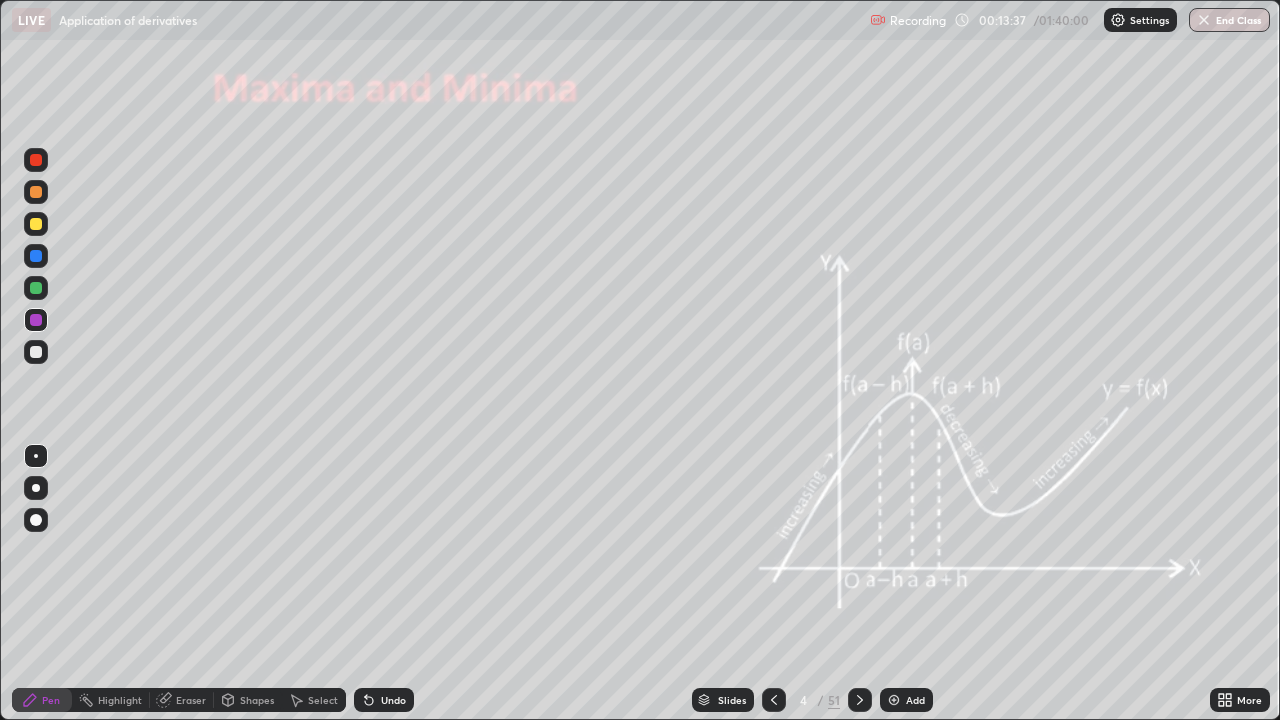 click on "Shapes" at bounding box center (257, 700) 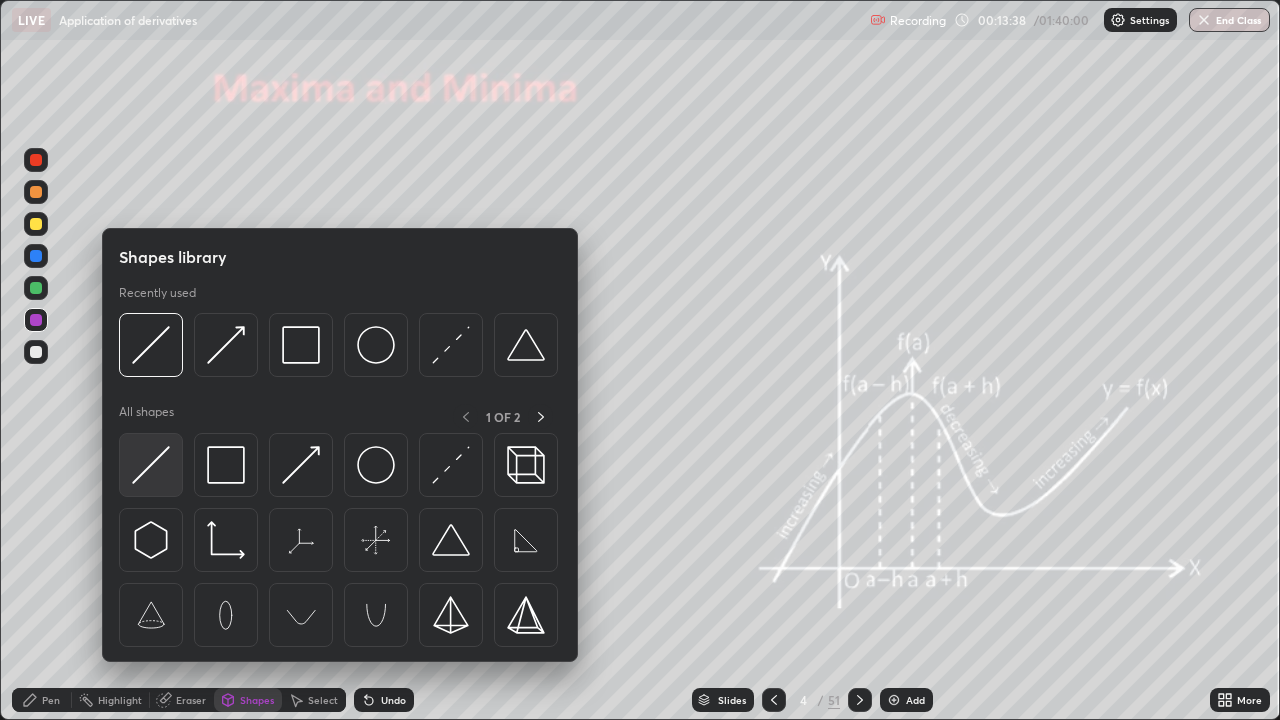 click at bounding box center [151, 465] 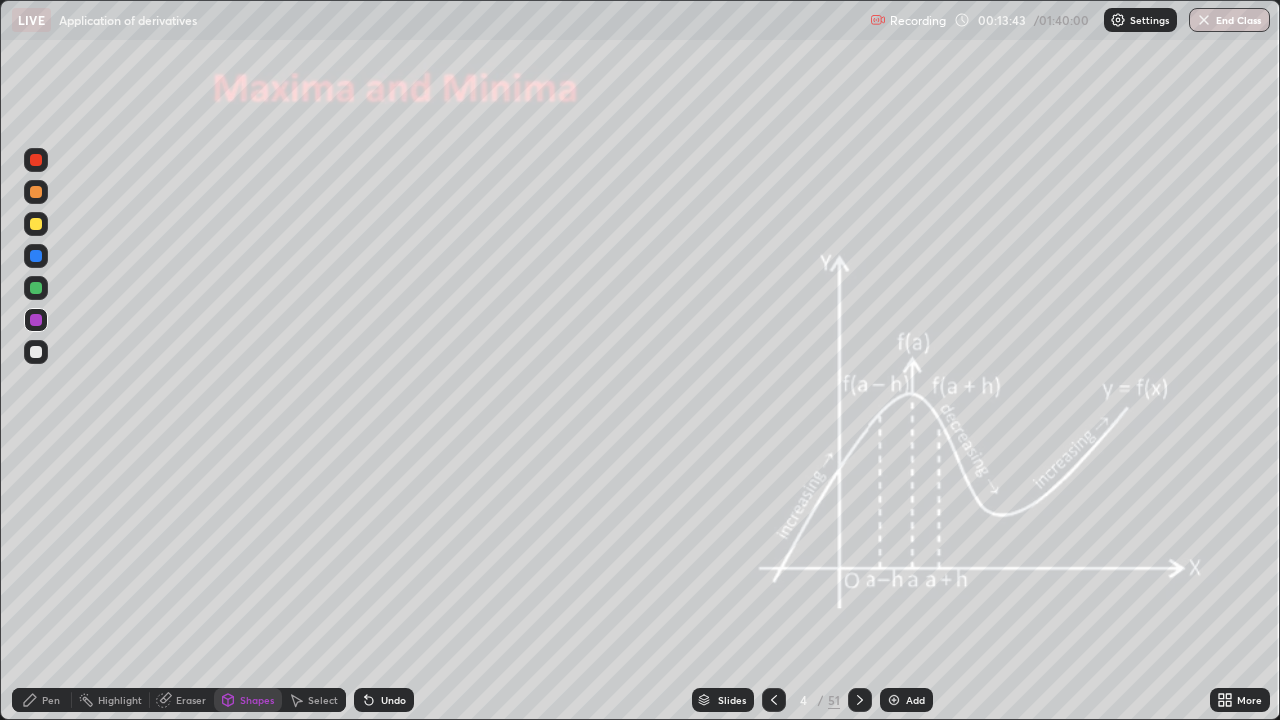 click at bounding box center (36, 352) 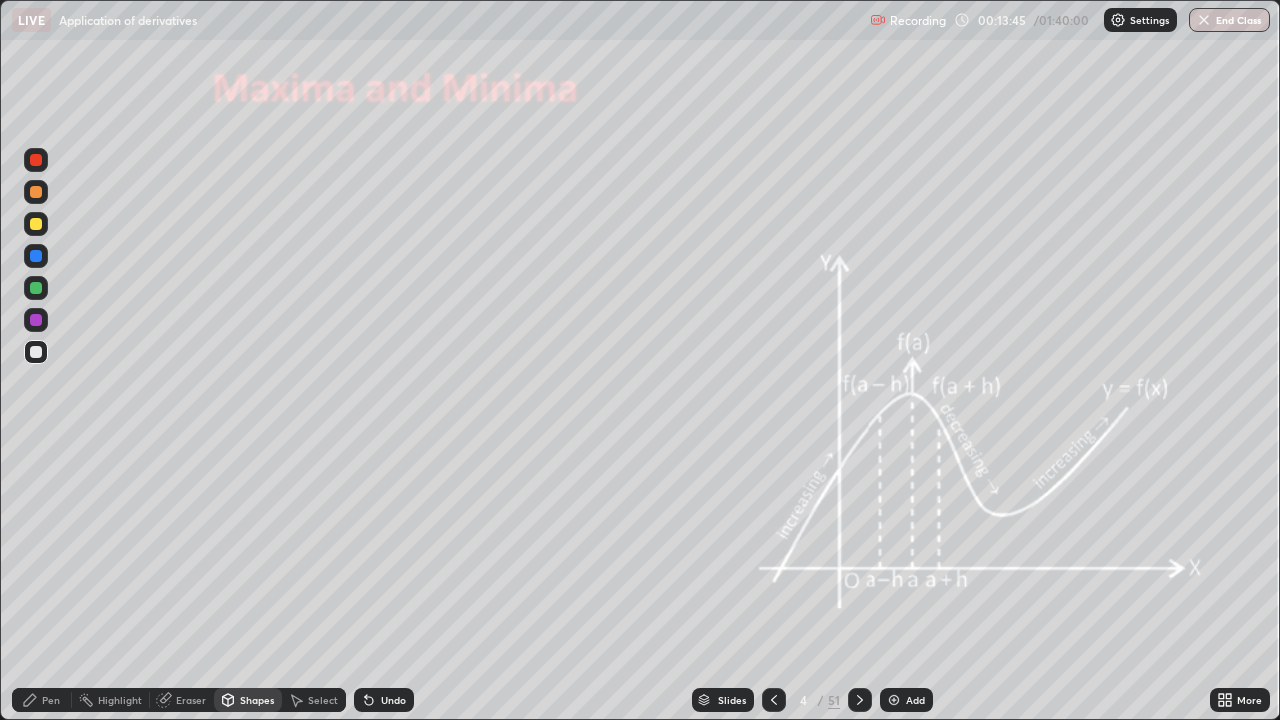click on "Undo" at bounding box center (393, 700) 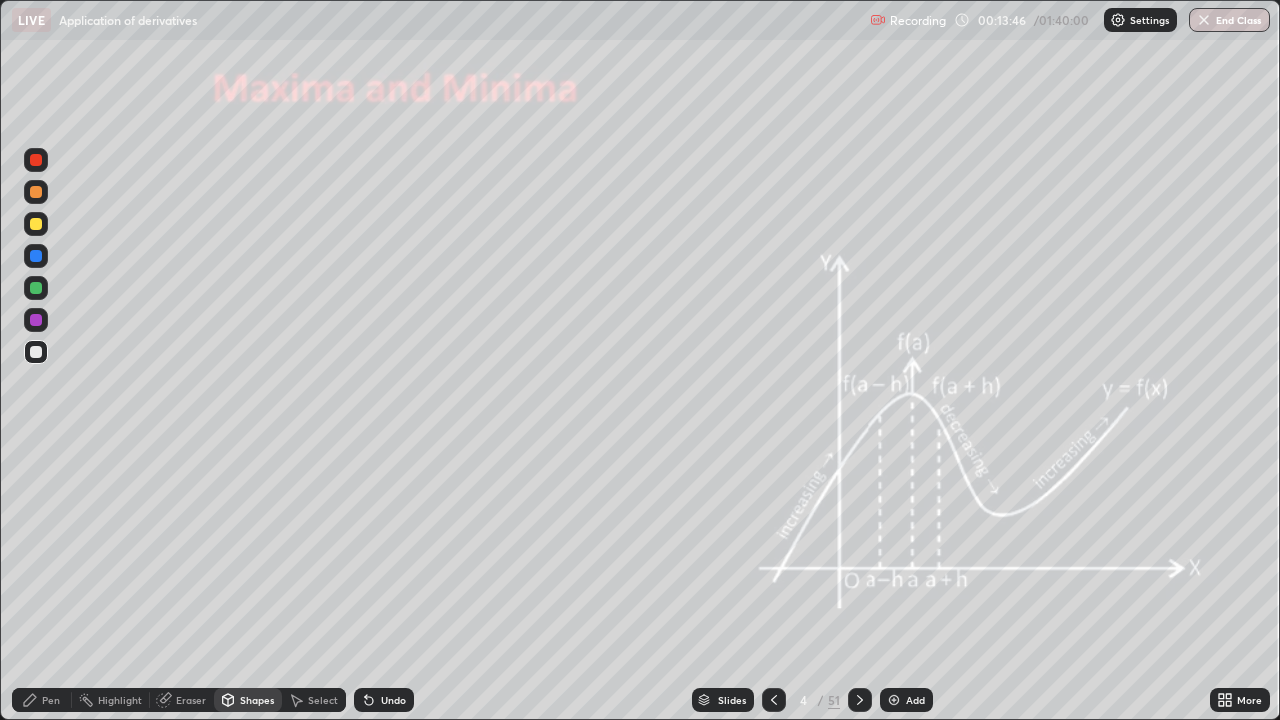 click on "Pen" at bounding box center [51, 700] 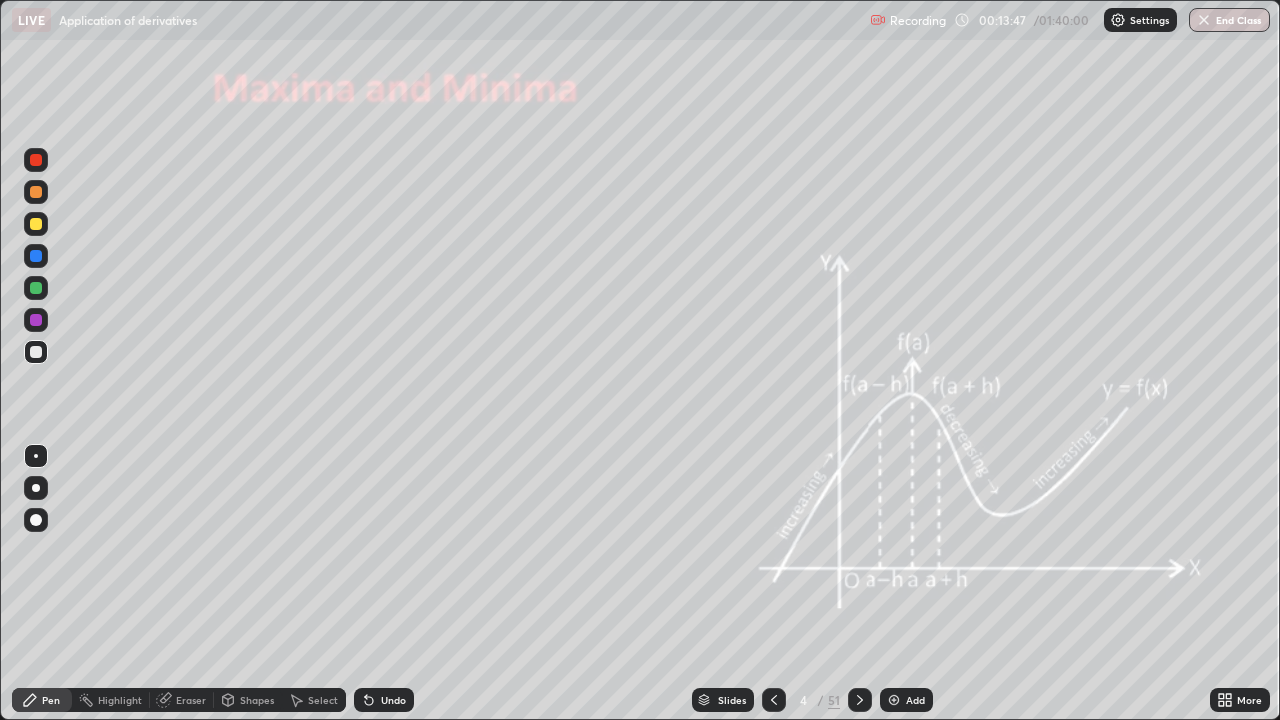 click at bounding box center [36, 320] 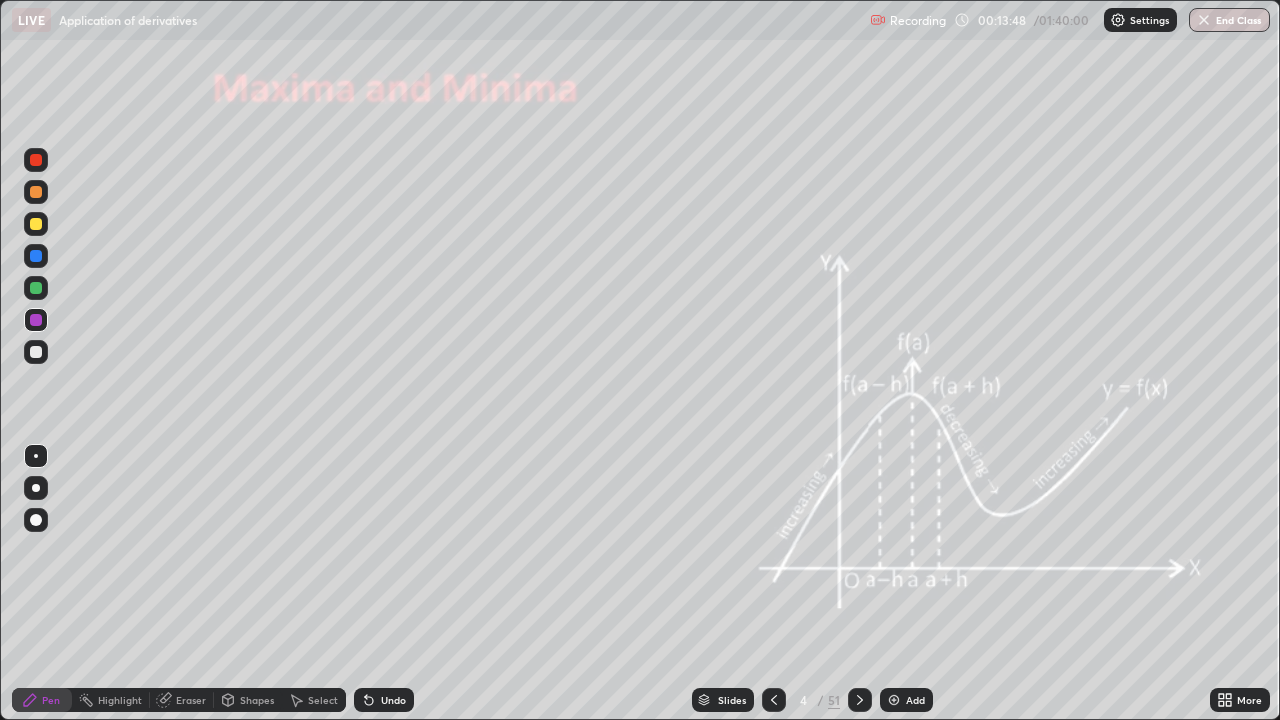 click at bounding box center (36, 288) 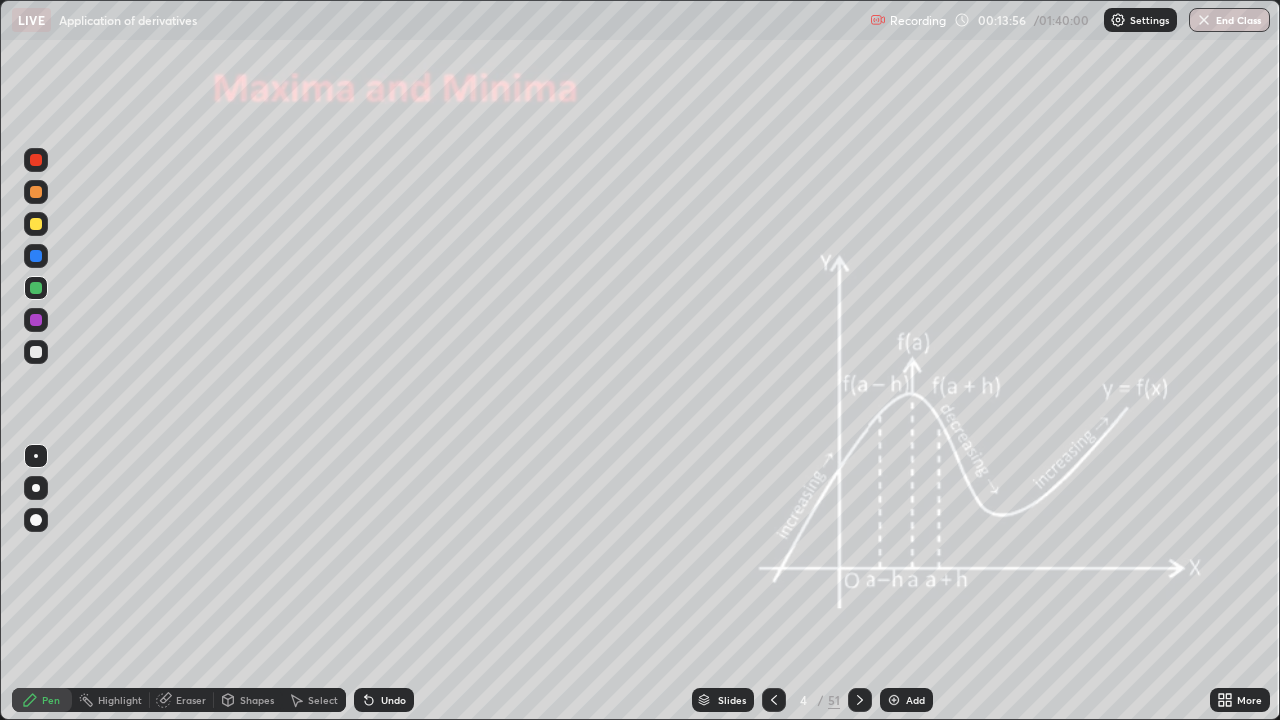 click at bounding box center (36, 320) 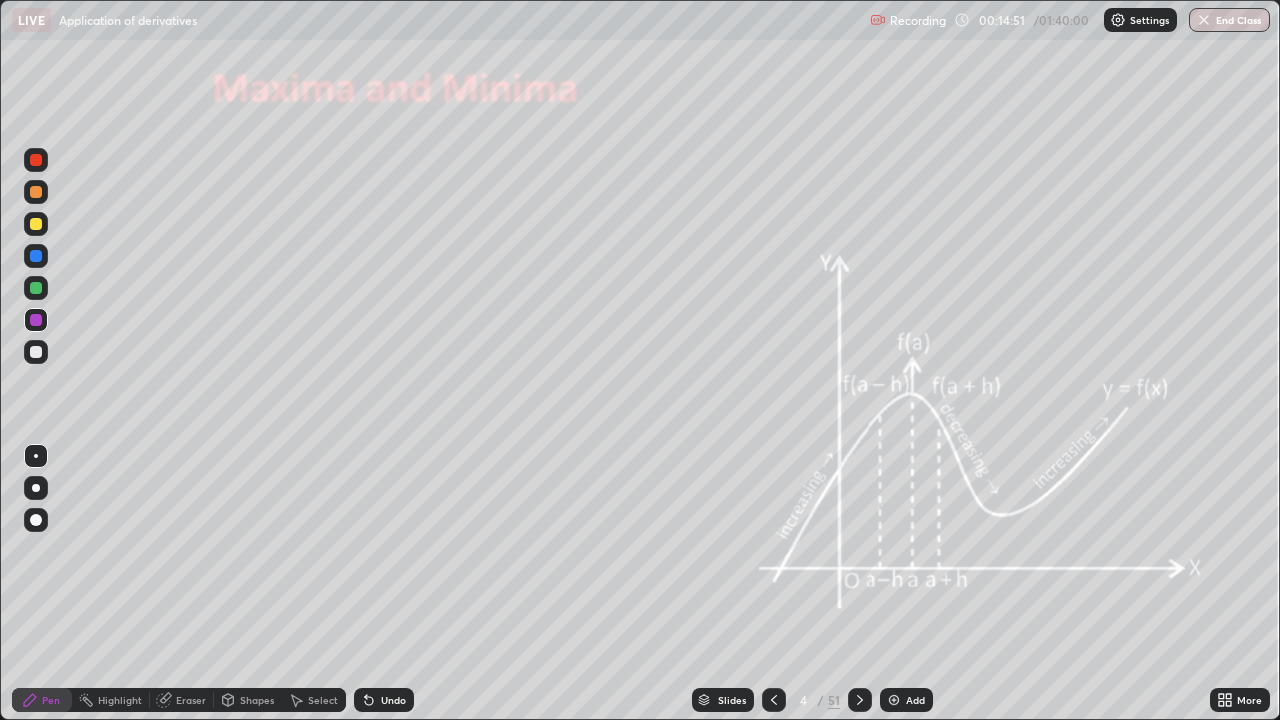click 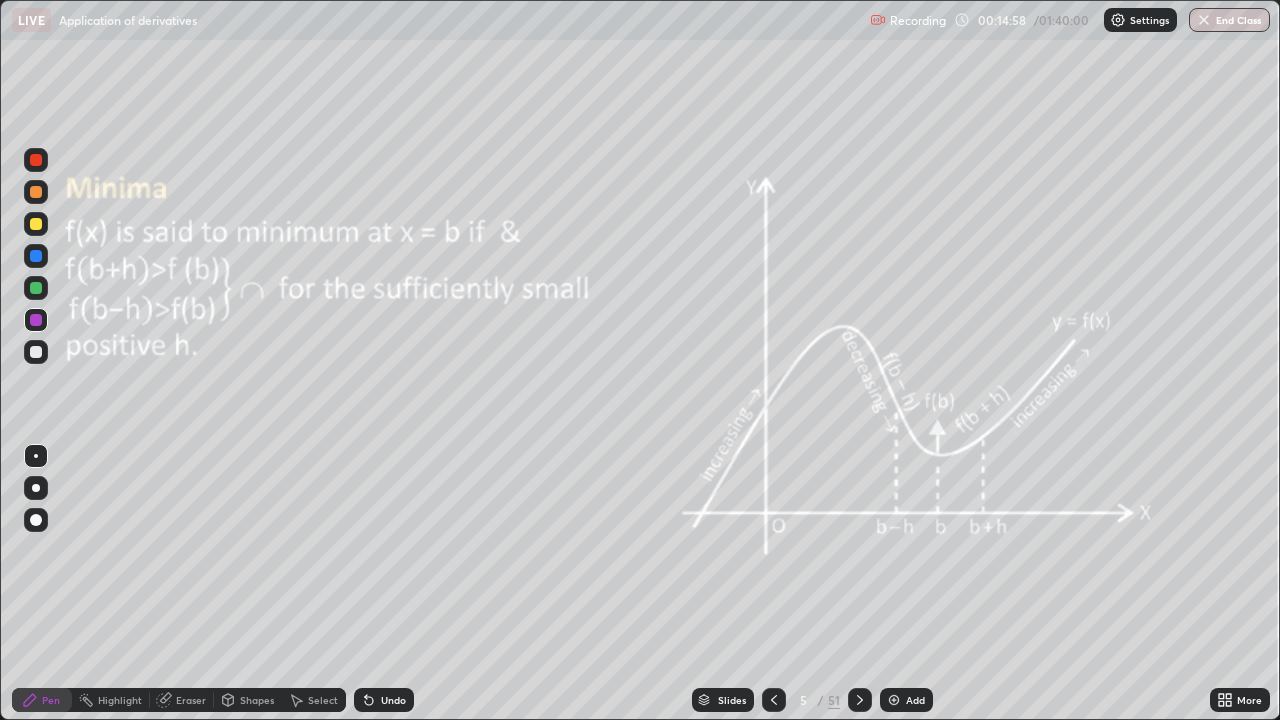 click 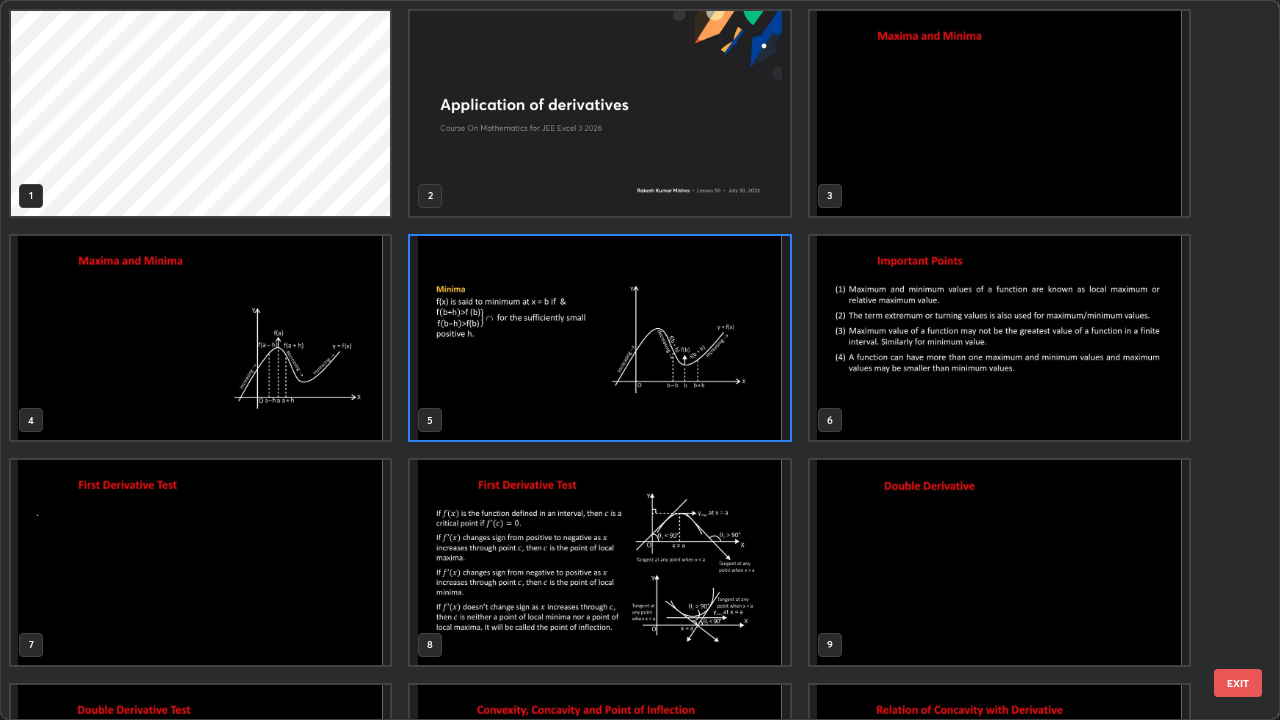 scroll, scrollTop: 7, scrollLeft: 11, axis: both 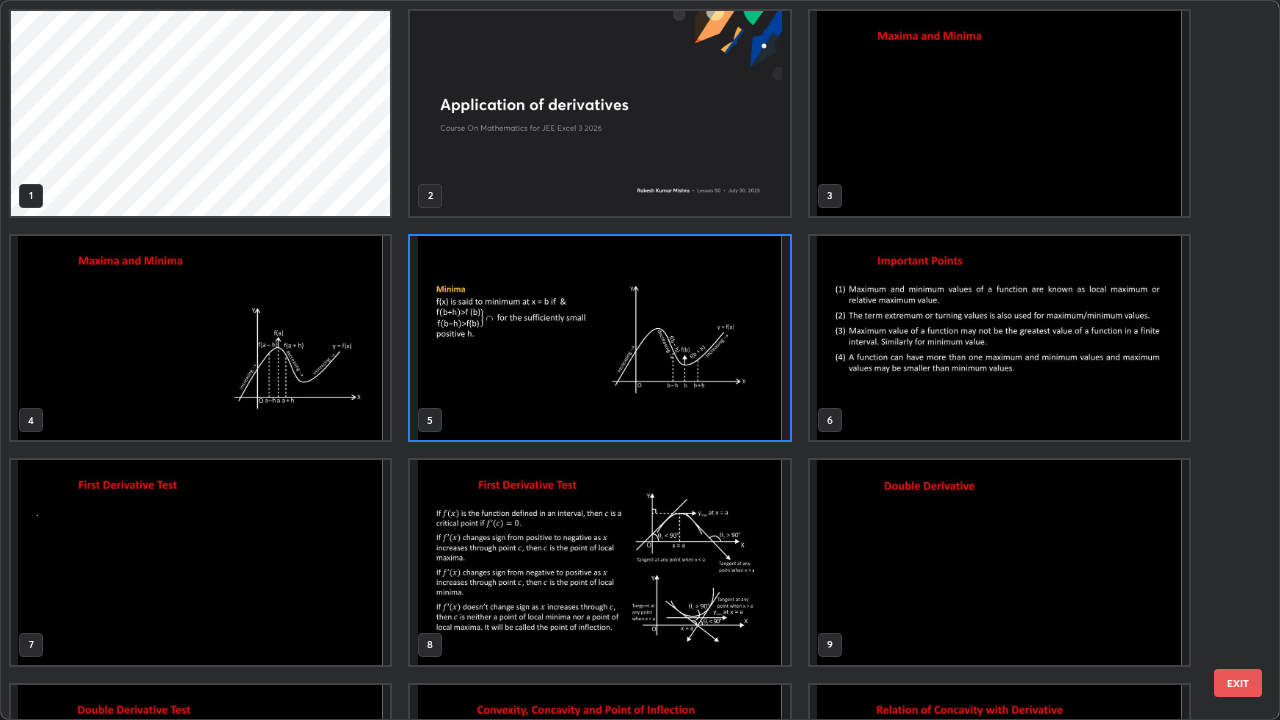 click at bounding box center [999, 338] 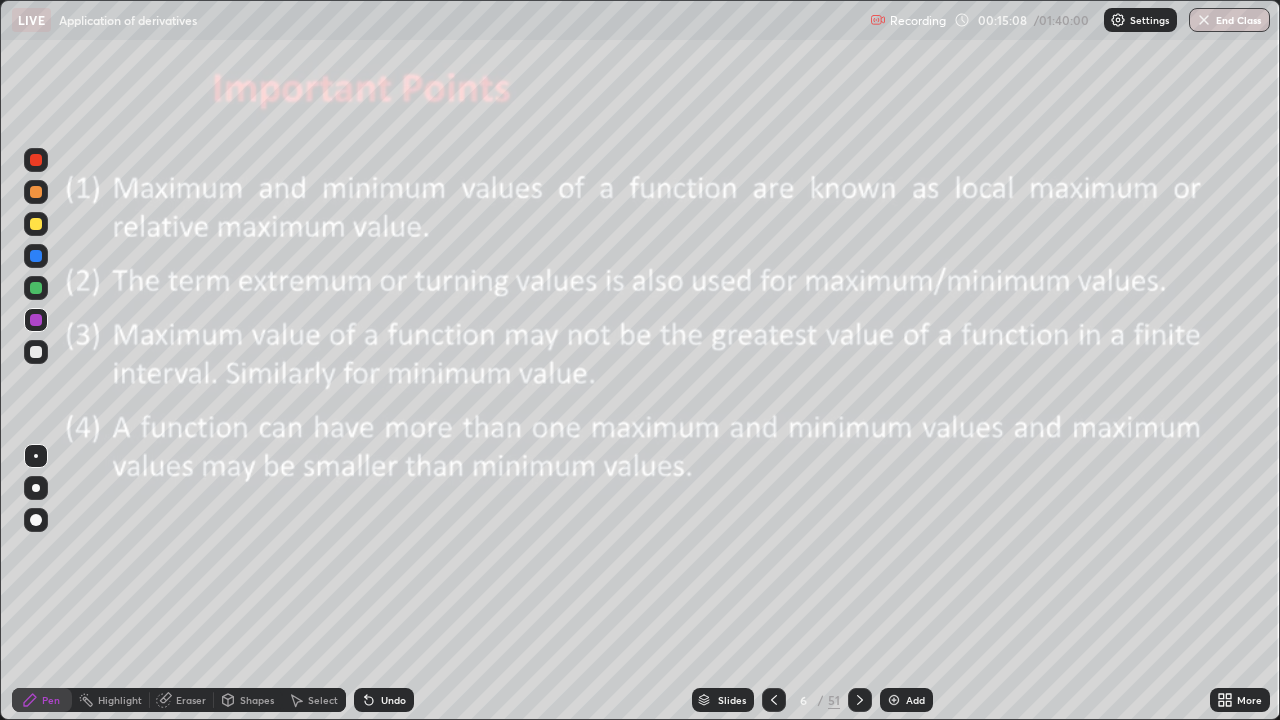 click at bounding box center (774, 700) 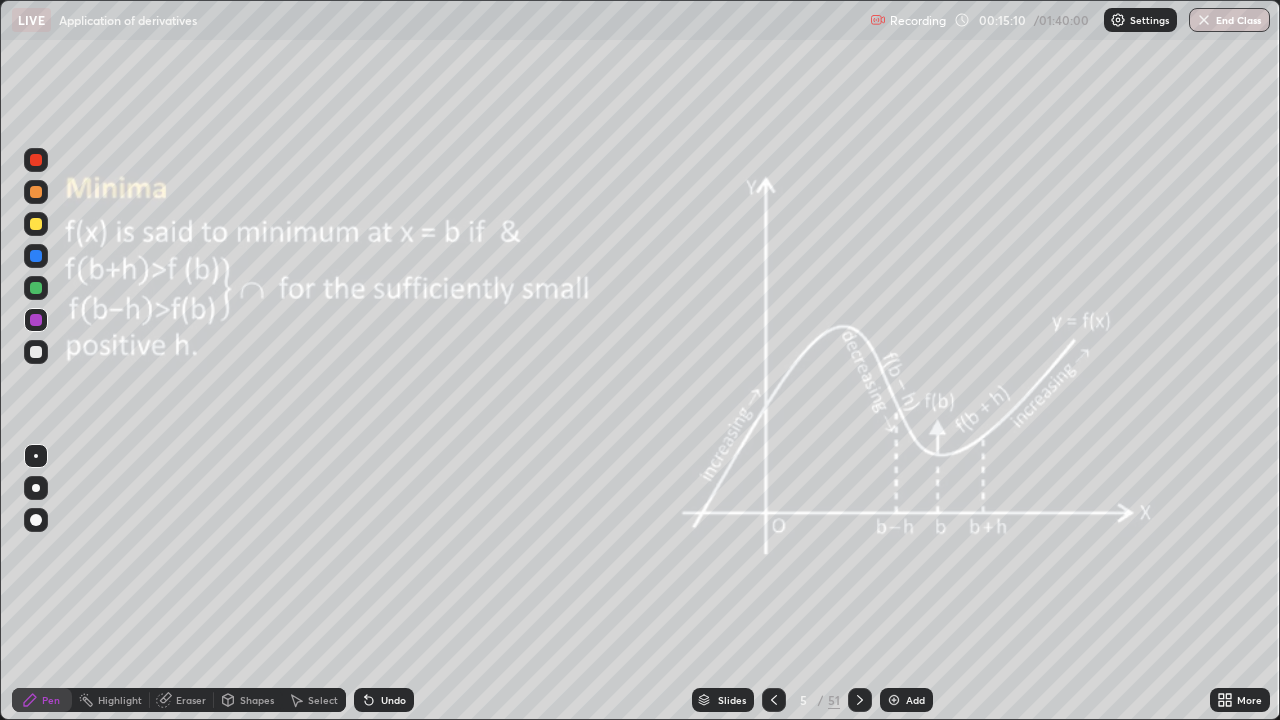 click 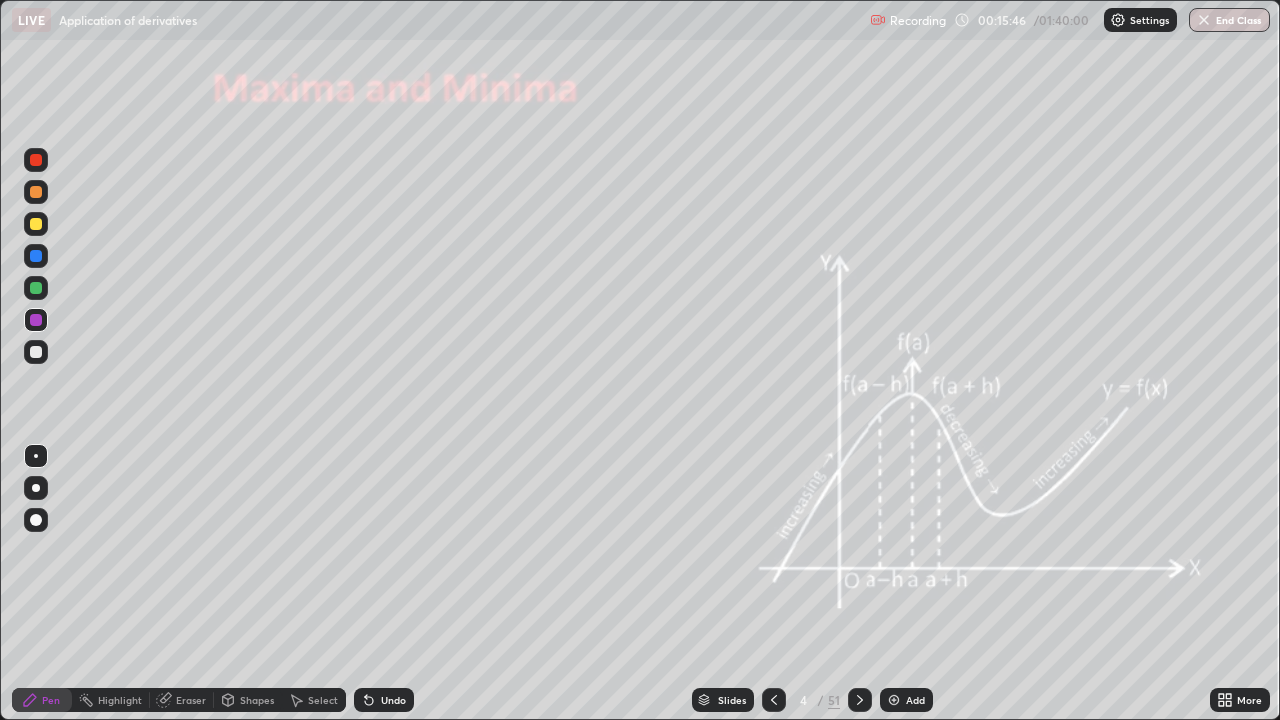 click at bounding box center (36, 288) 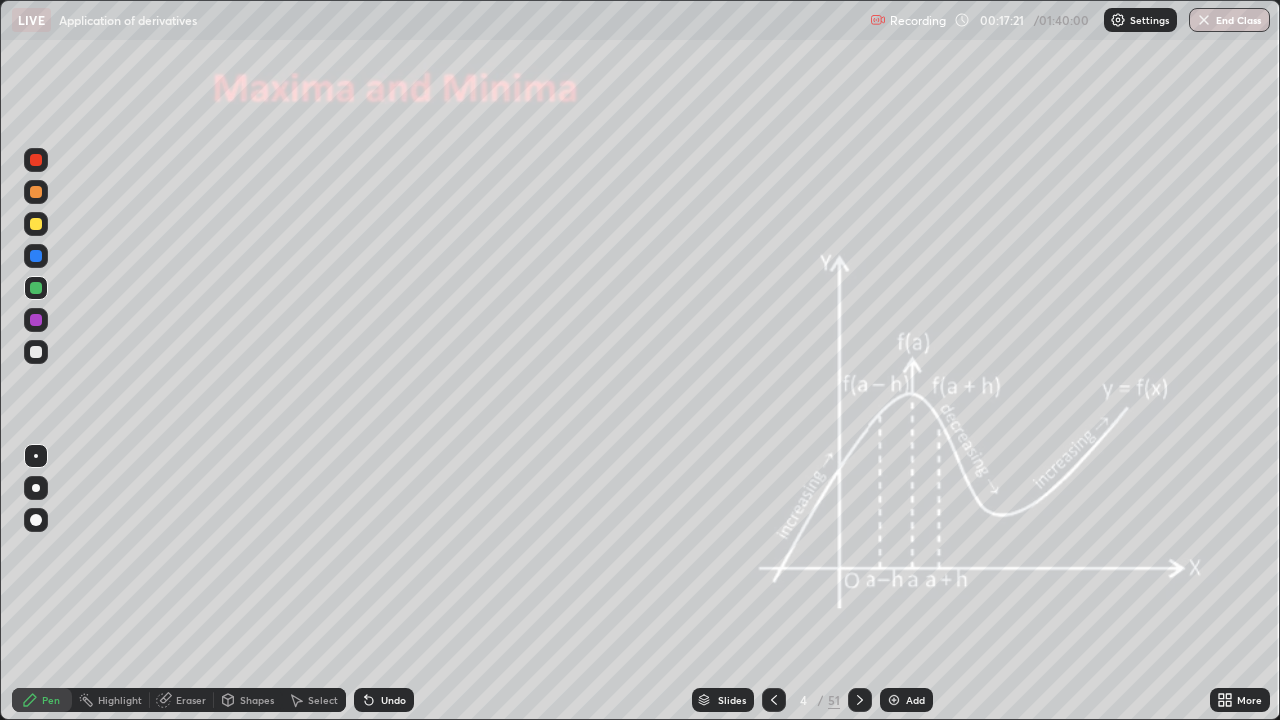 click on "Slides" at bounding box center (732, 700) 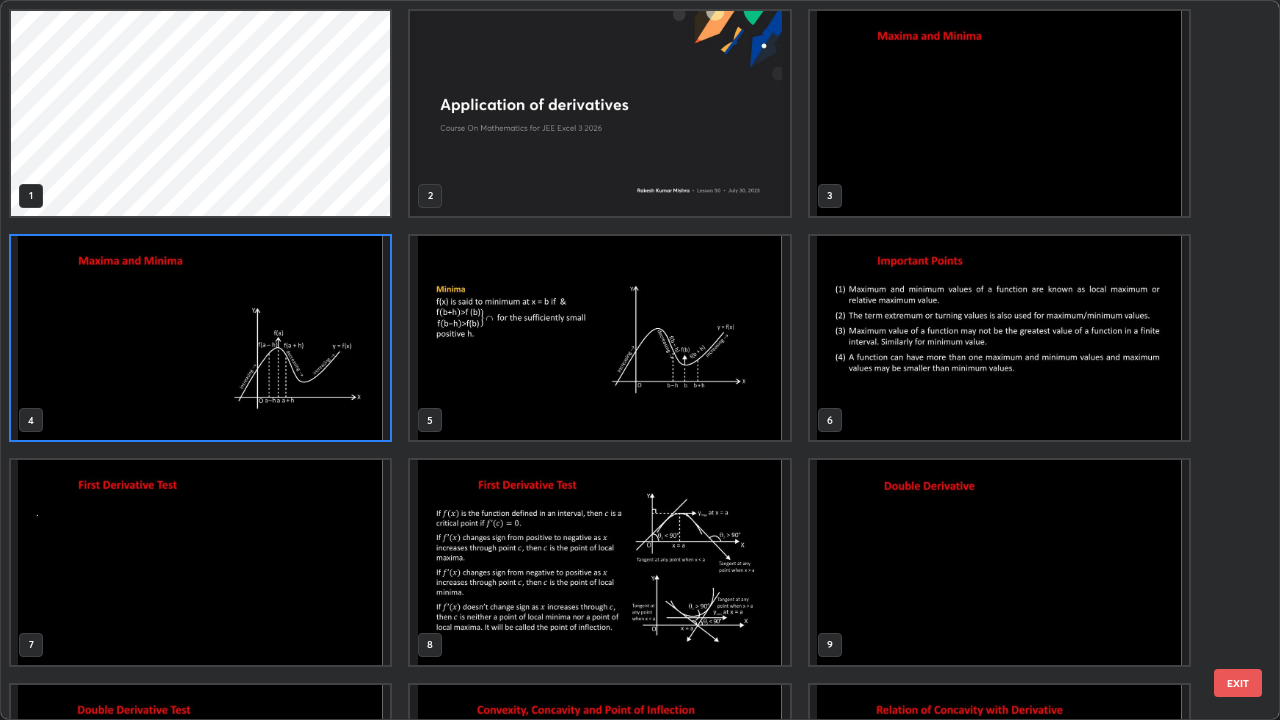 scroll, scrollTop: 7, scrollLeft: 11, axis: both 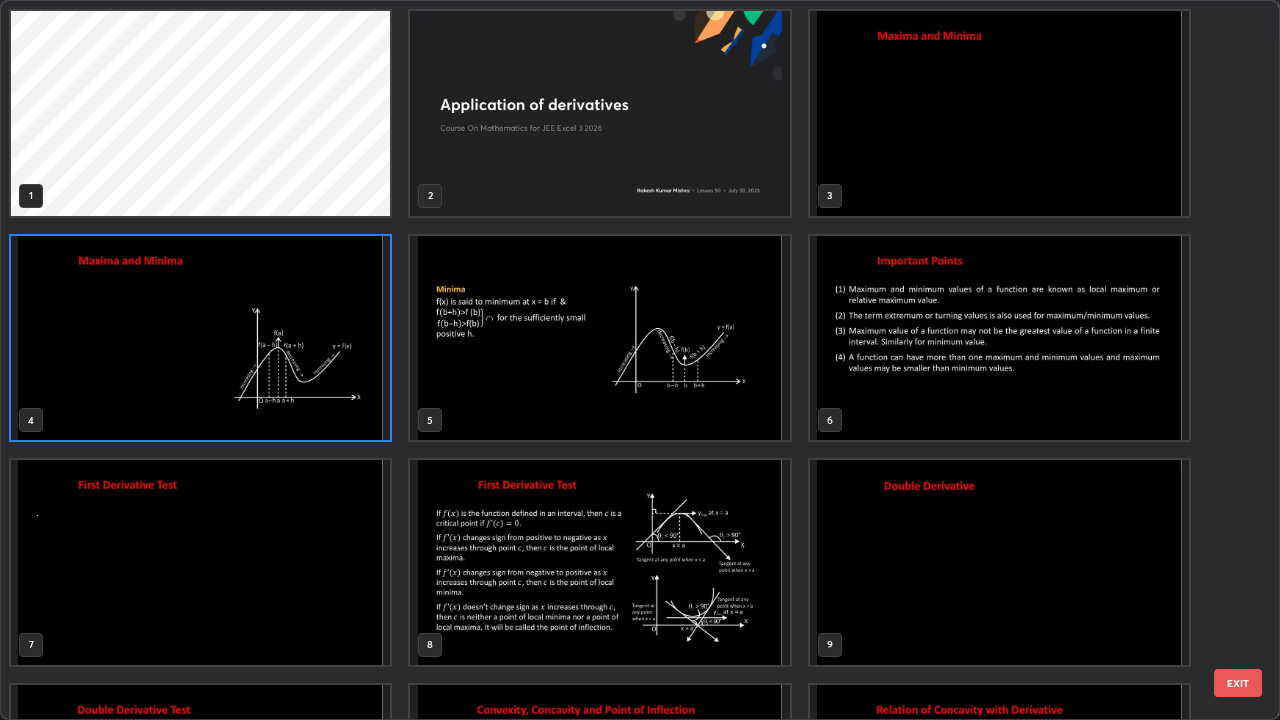 click at bounding box center (599, 562) 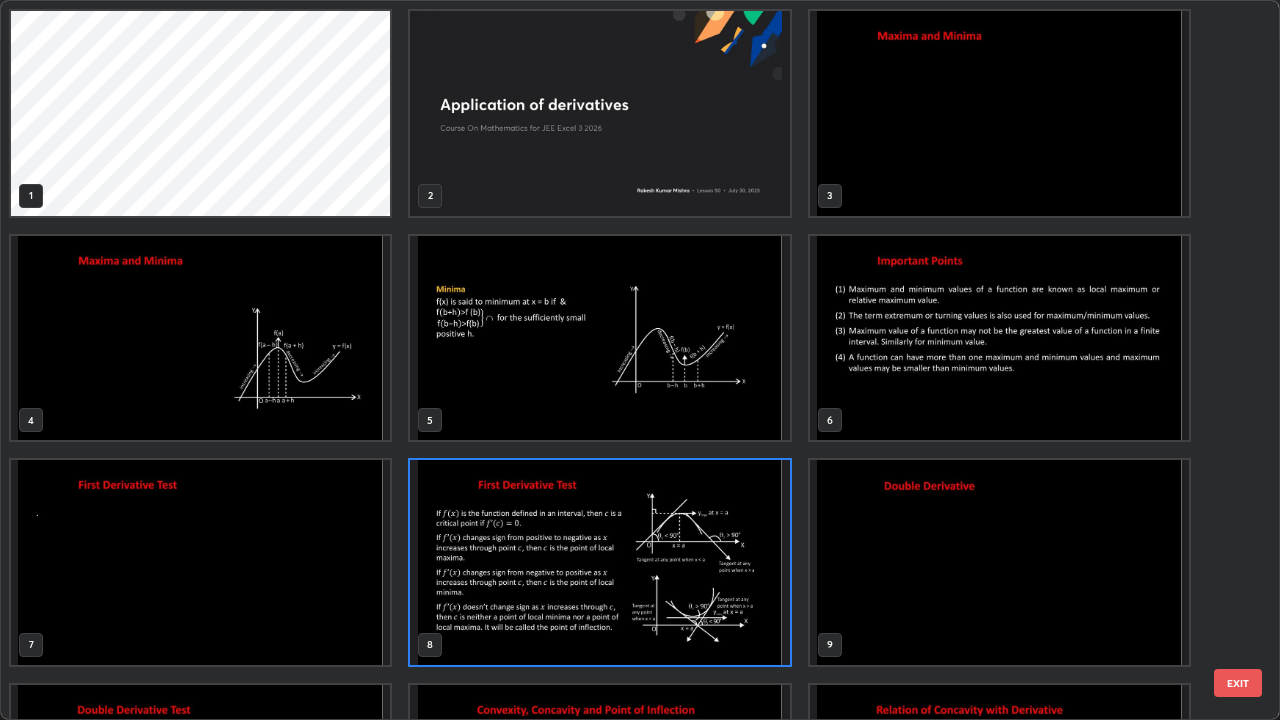 click at bounding box center (599, 562) 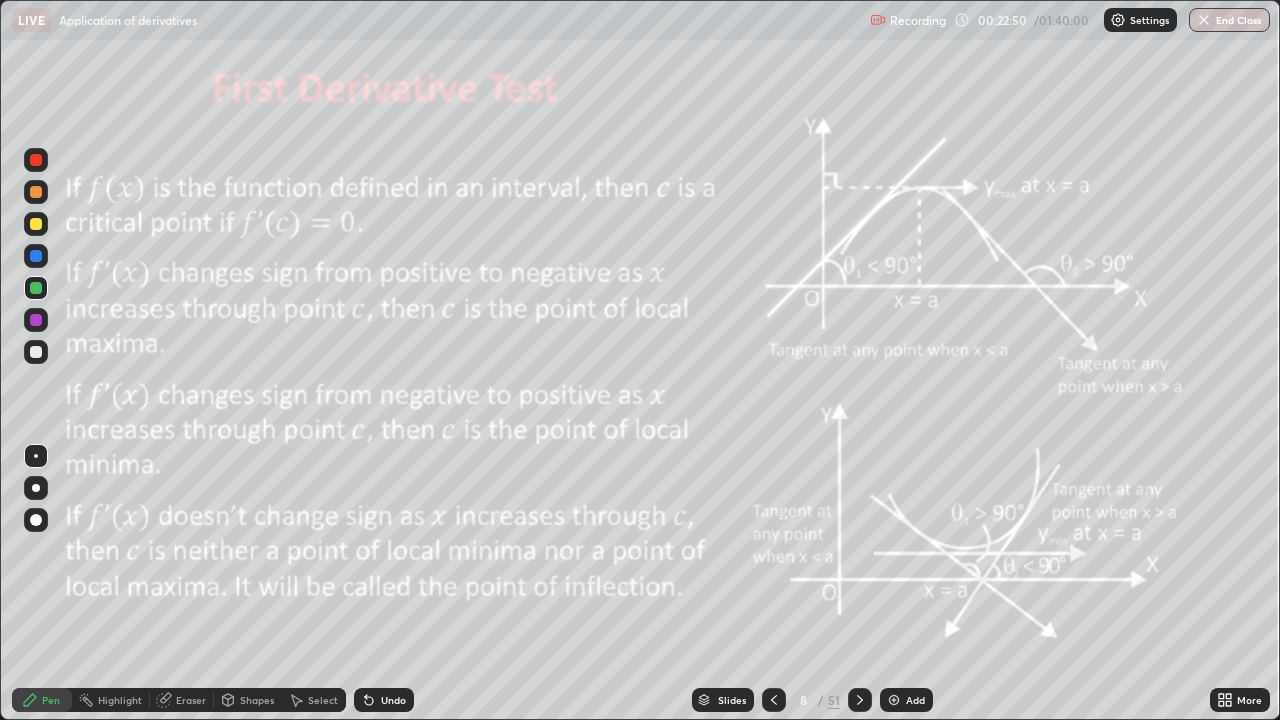 click on "Slides" at bounding box center [723, 700] 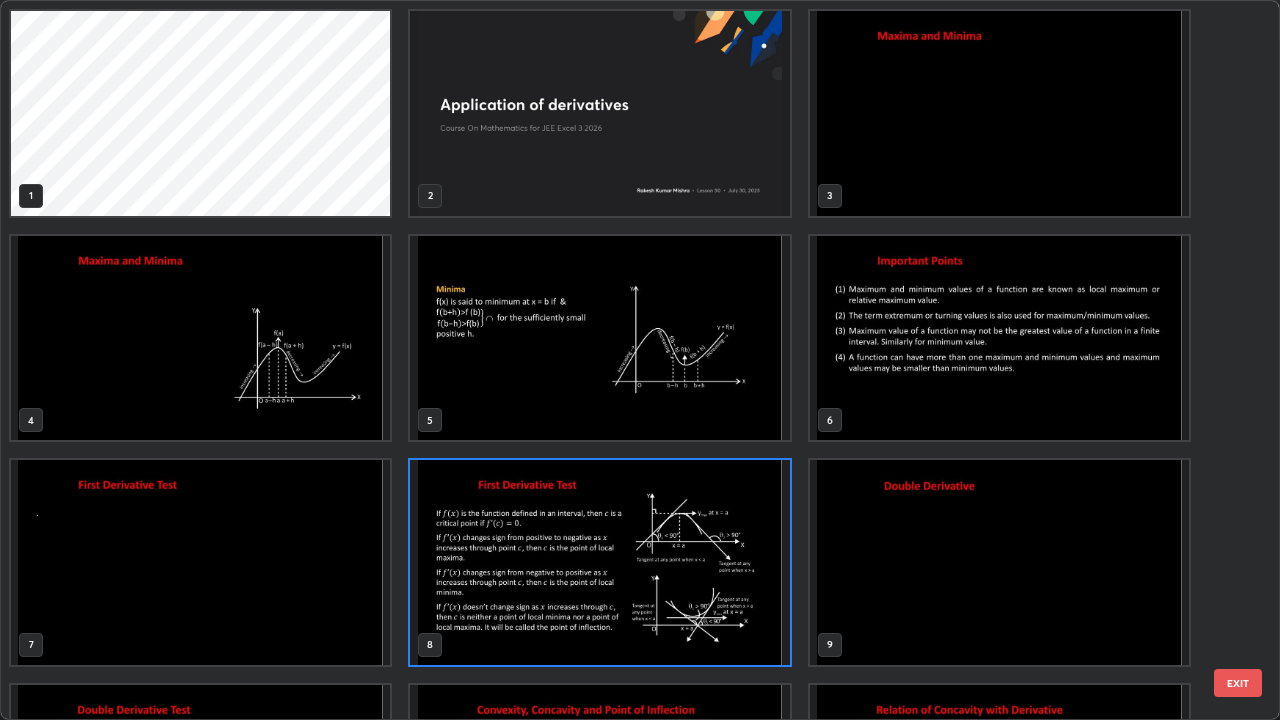 scroll, scrollTop: 7, scrollLeft: 11, axis: both 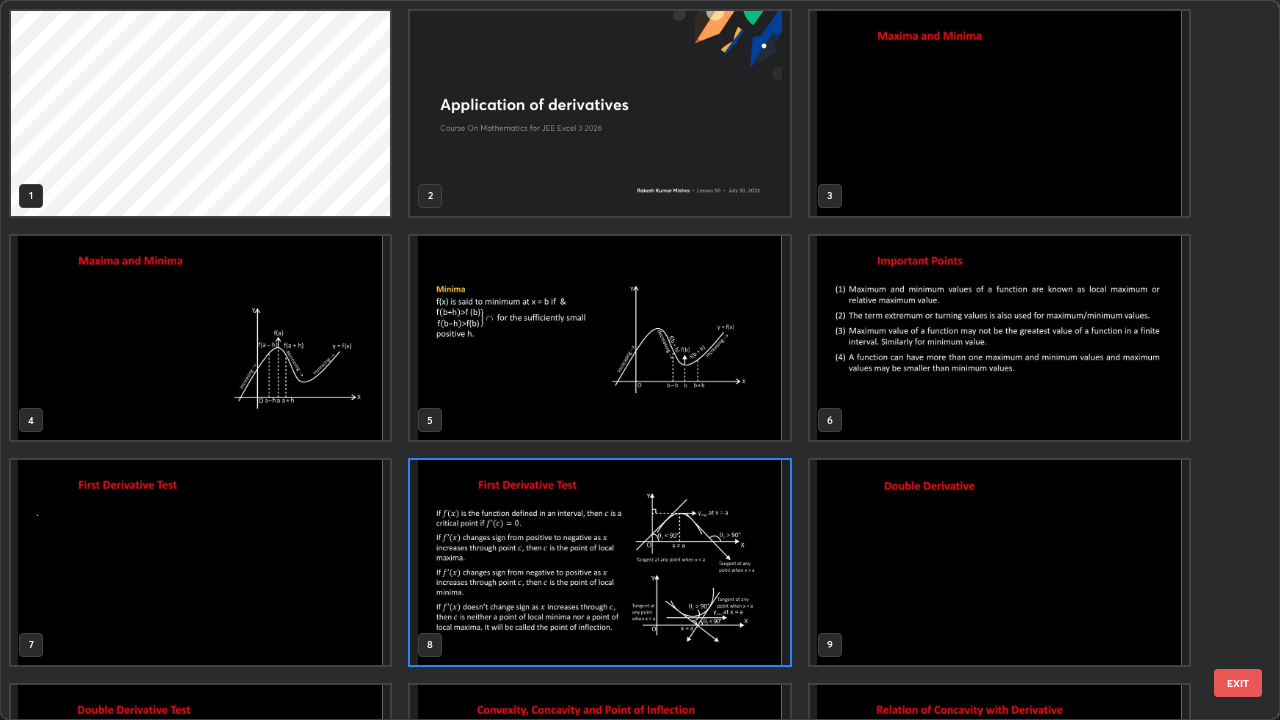 click at bounding box center (599, 562) 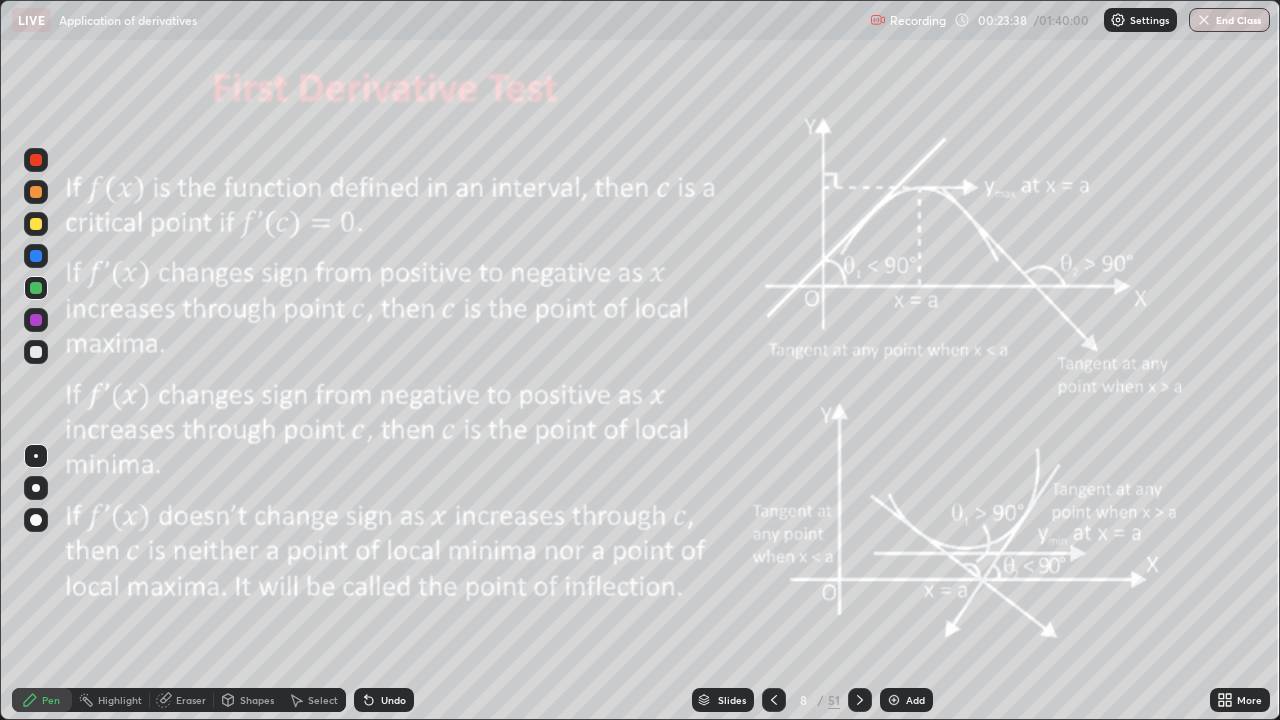 click on "Slides" at bounding box center (723, 700) 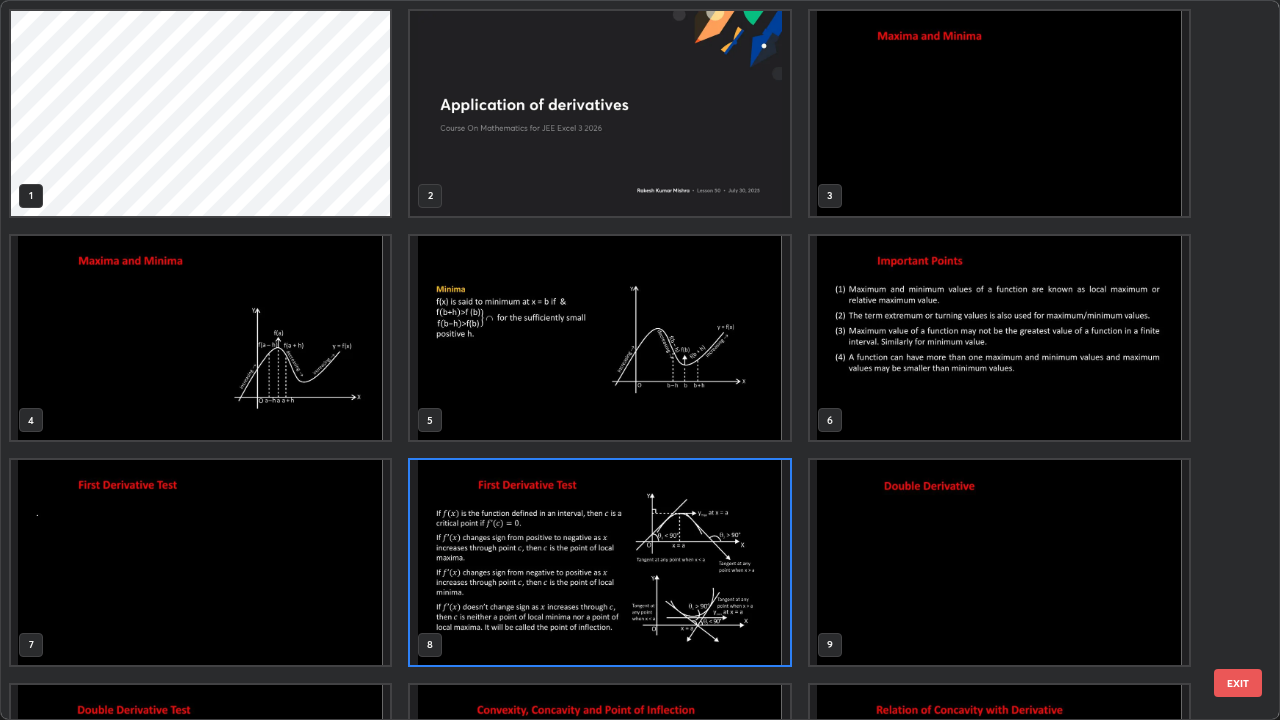 scroll, scrollTop: 7, scrollLeft: 11, axis: both 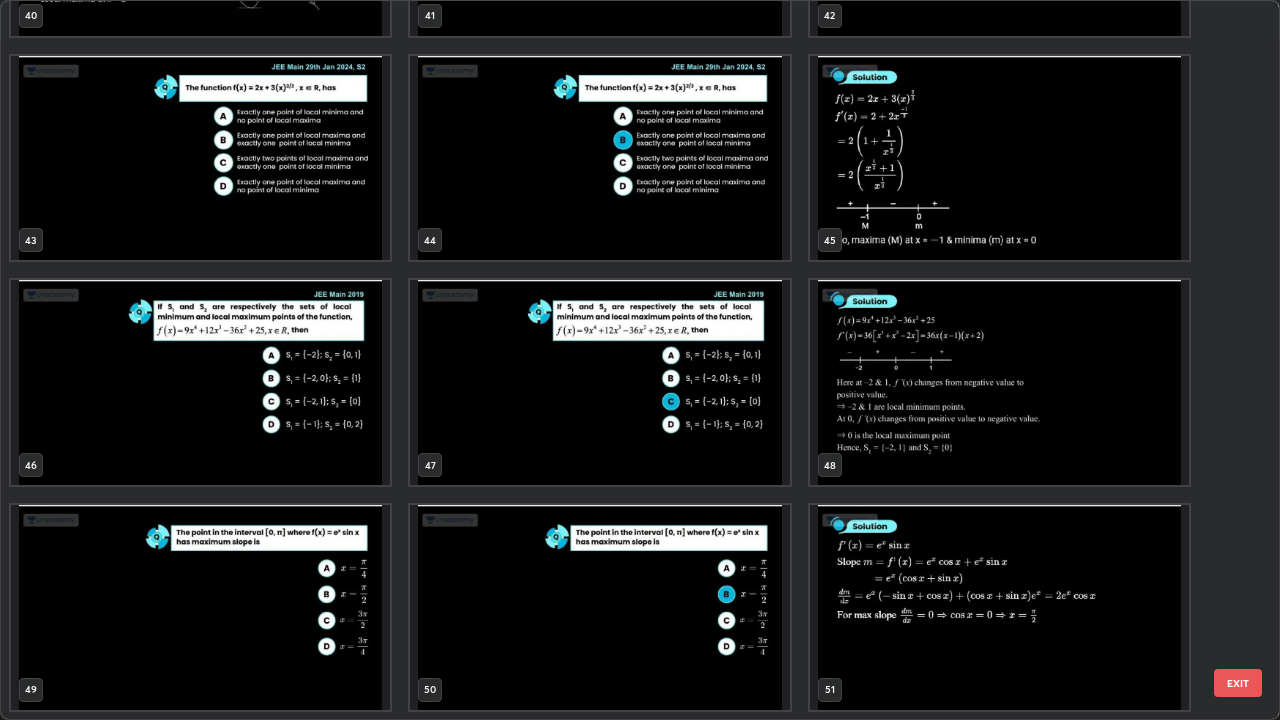 click on "46" at bounding box center [200, 382] 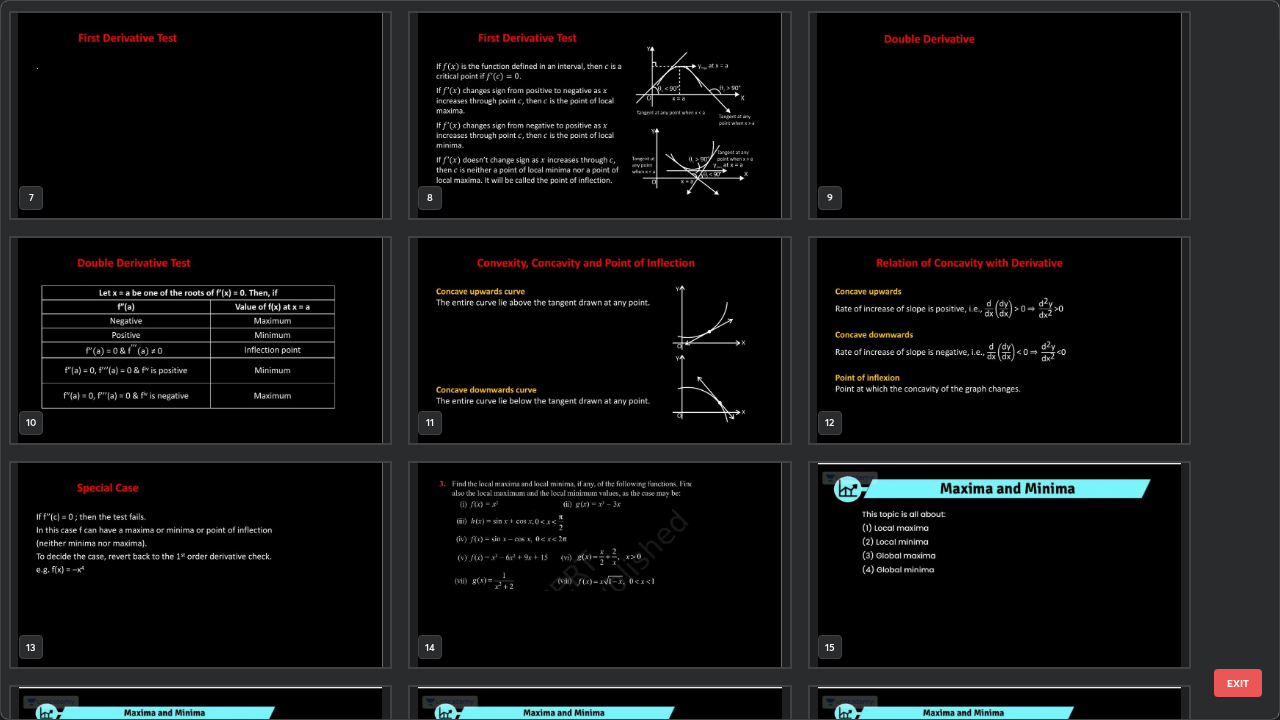 scroll, scrollTop: 447, scrollLeft: 0, axis: vertical 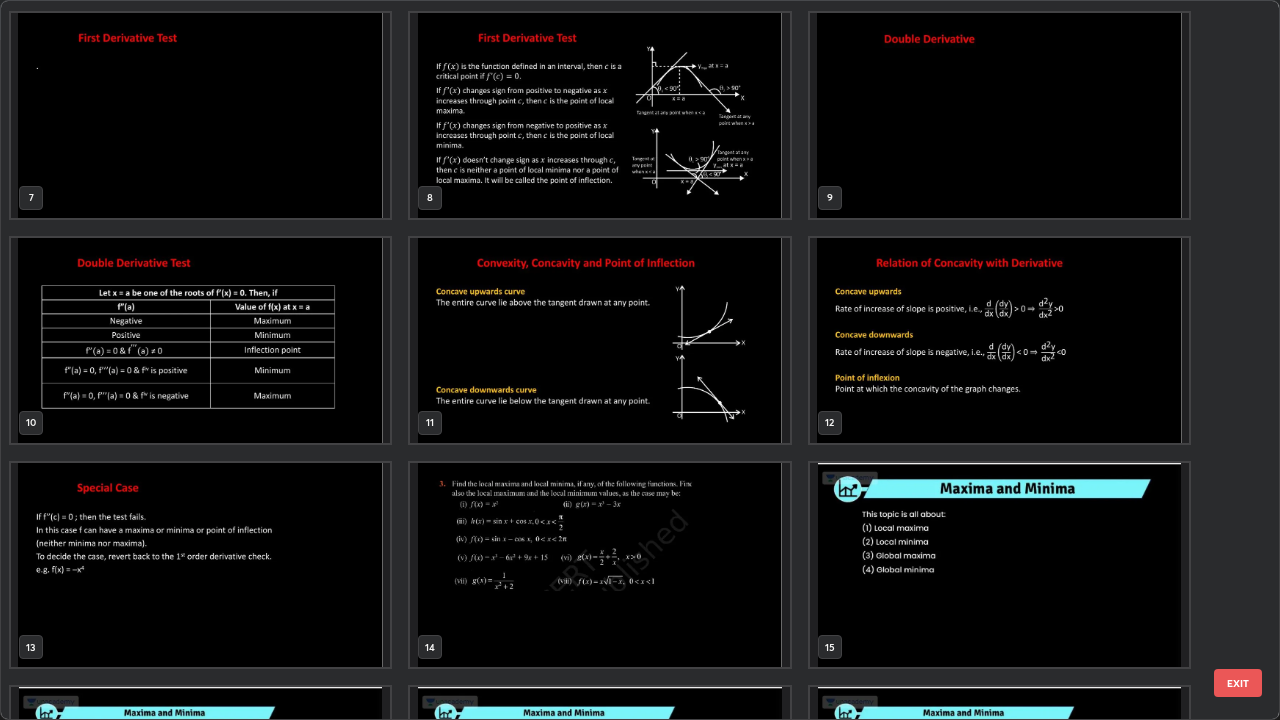 click at bounding box center (599, 565) 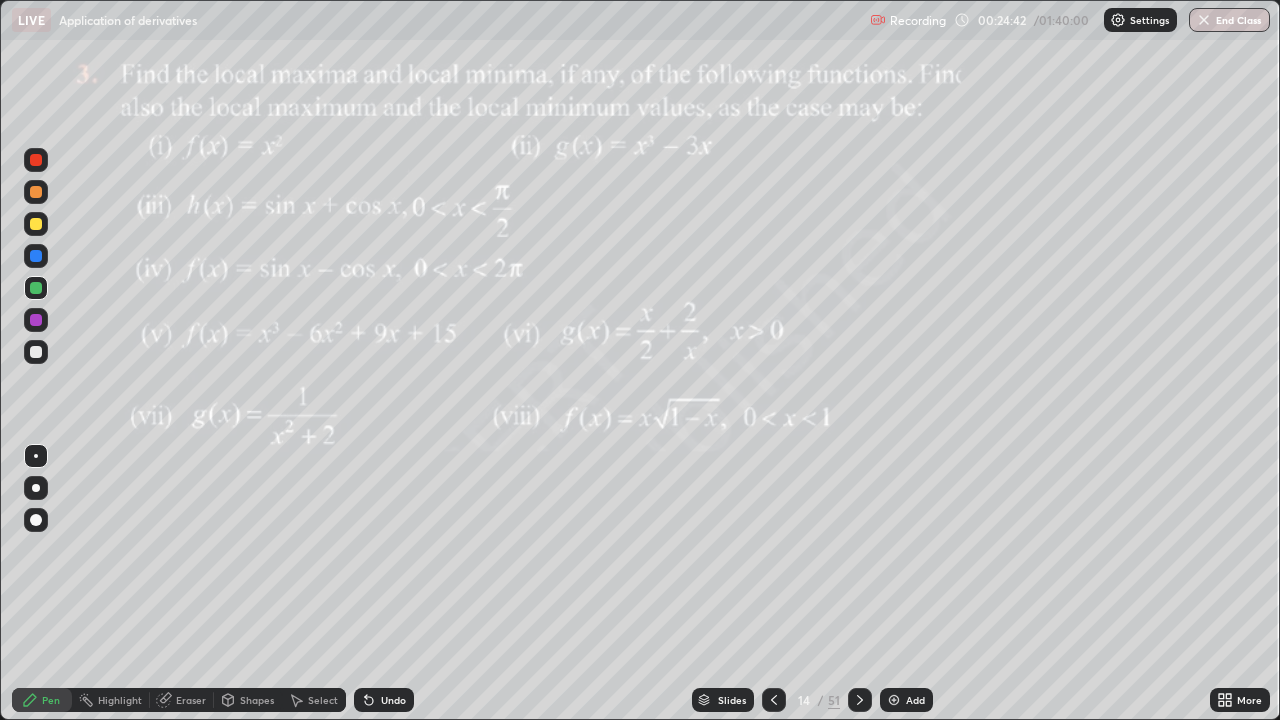 click at bounding box center (36, 224) 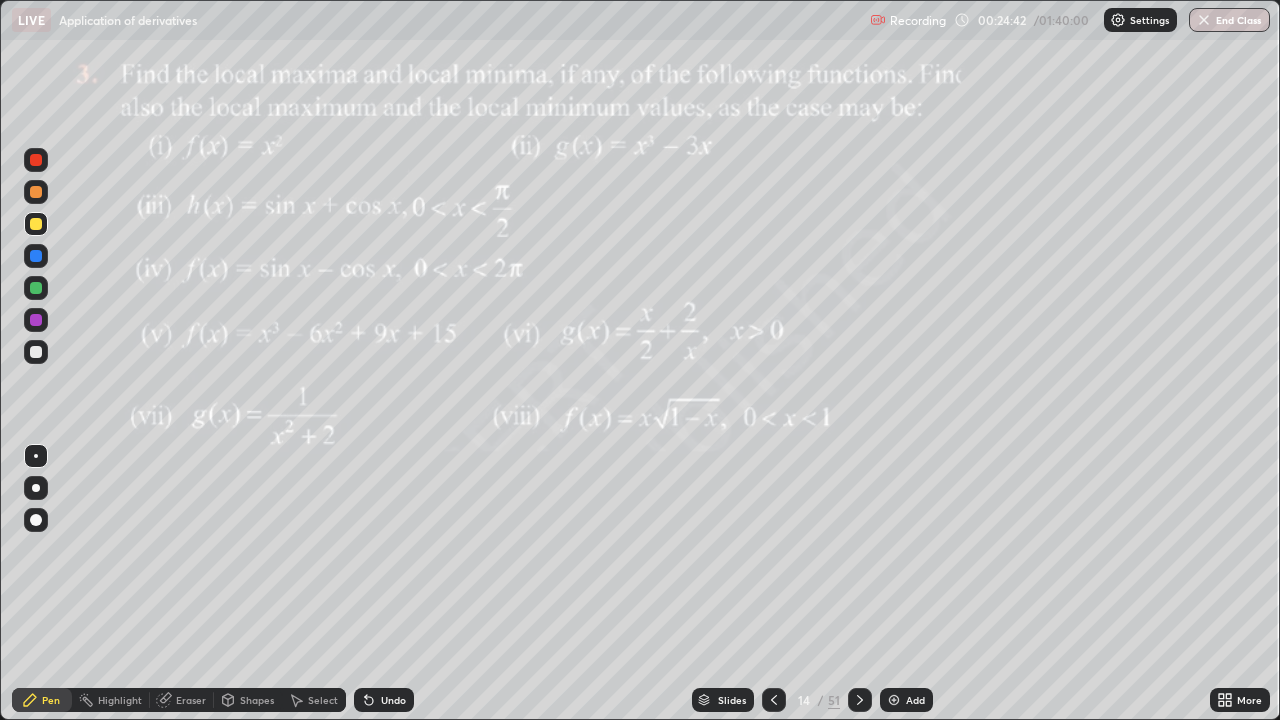 click at bounding box center (36, 192) 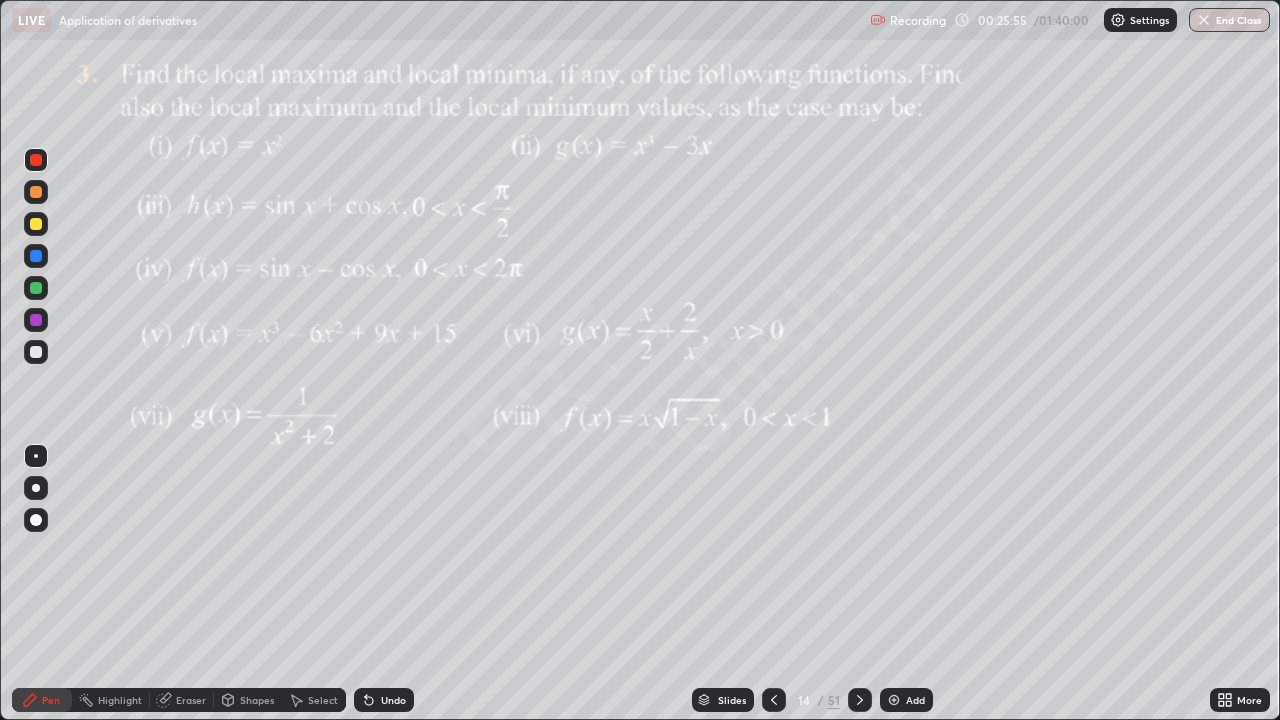 click at bounding box center [36, 320] 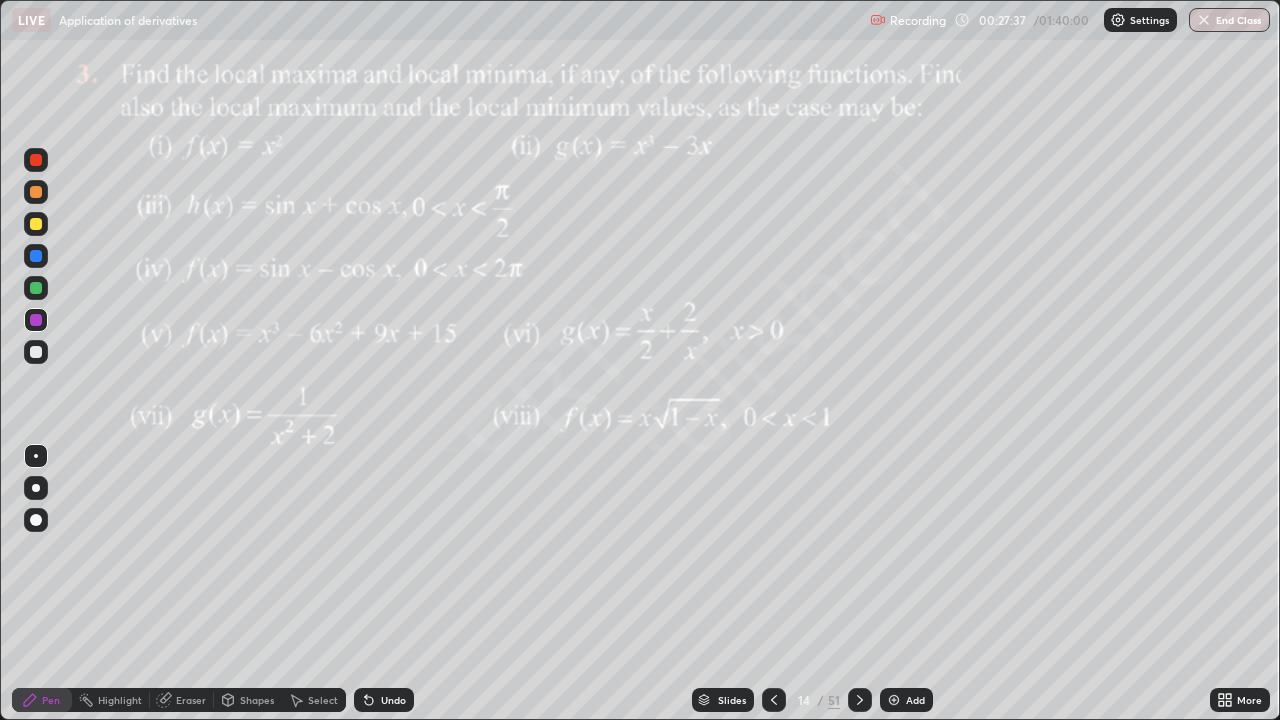 click at bounding box center (894, 700) 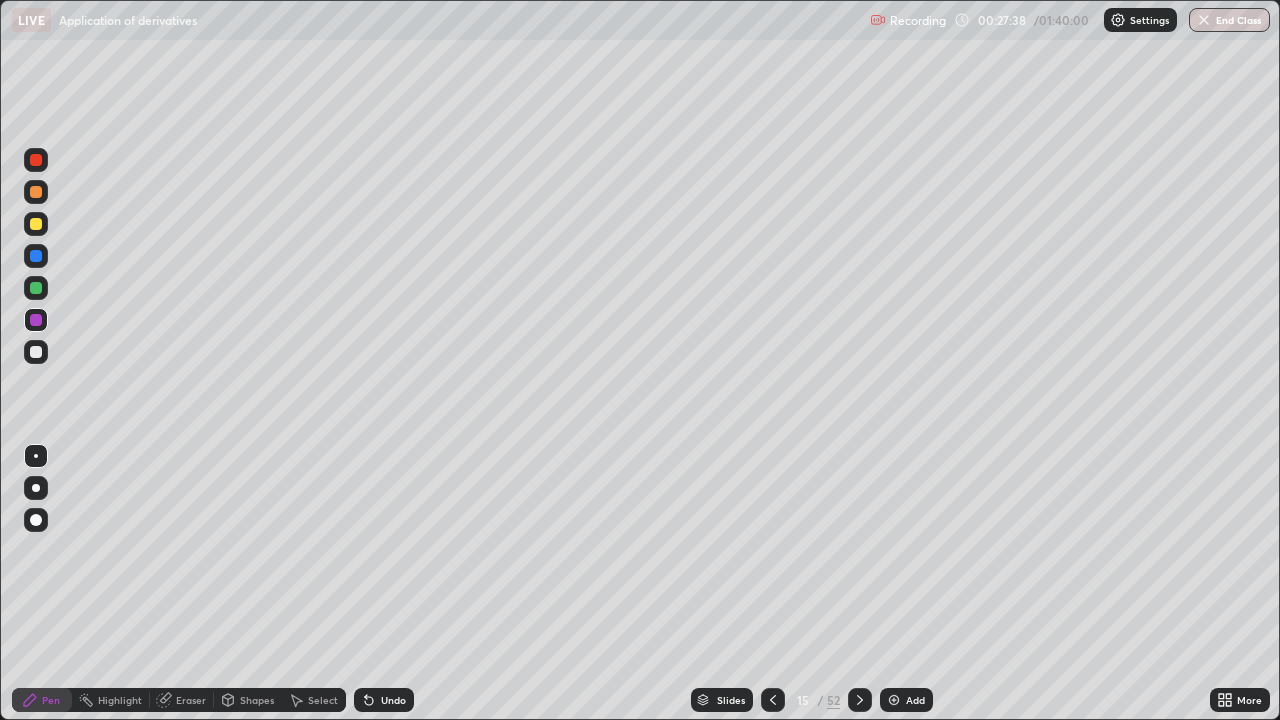 click at bounding box center [36, 224] 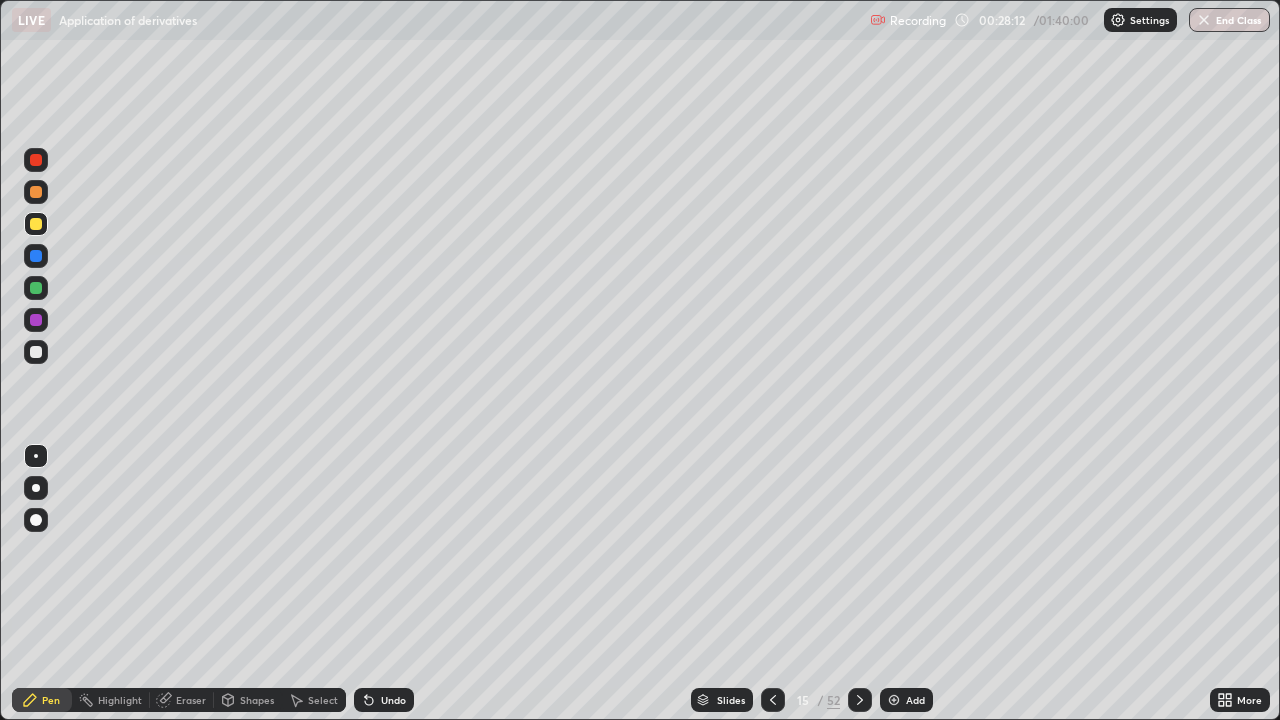 click on "Undo" at bounding box center (393, 700) 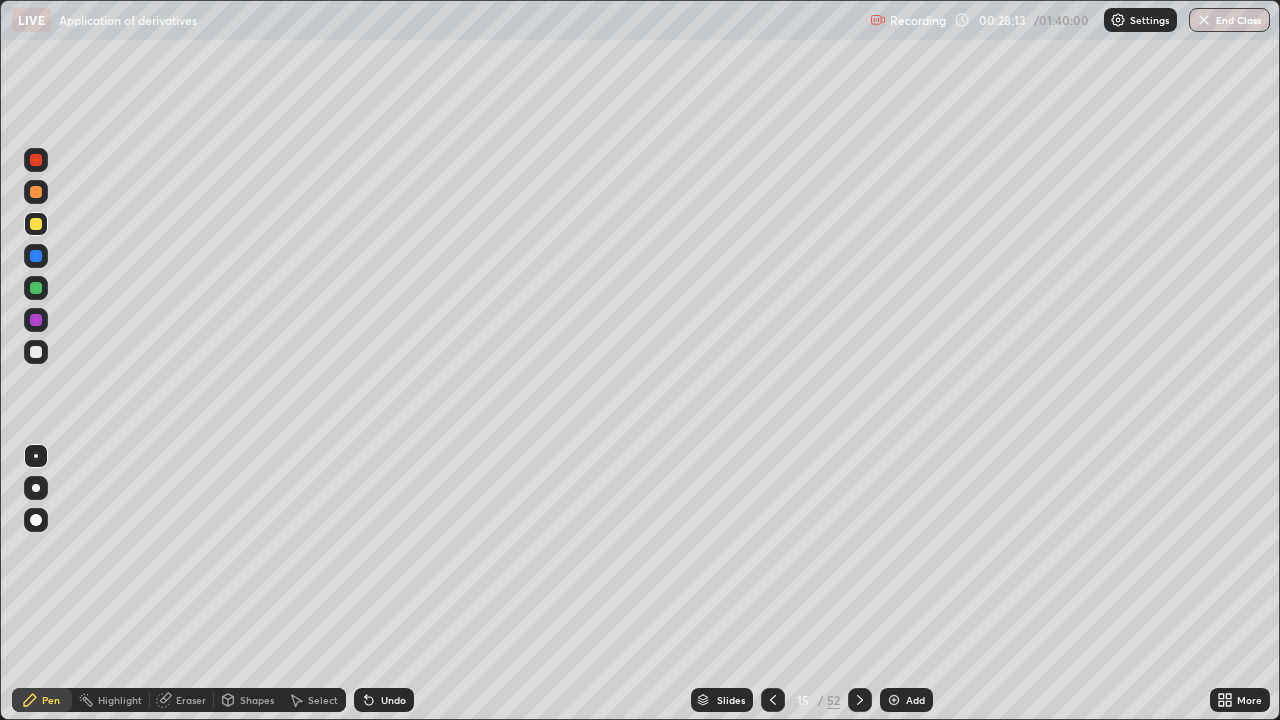 click on "Undo" at bounding box center [393, 700] 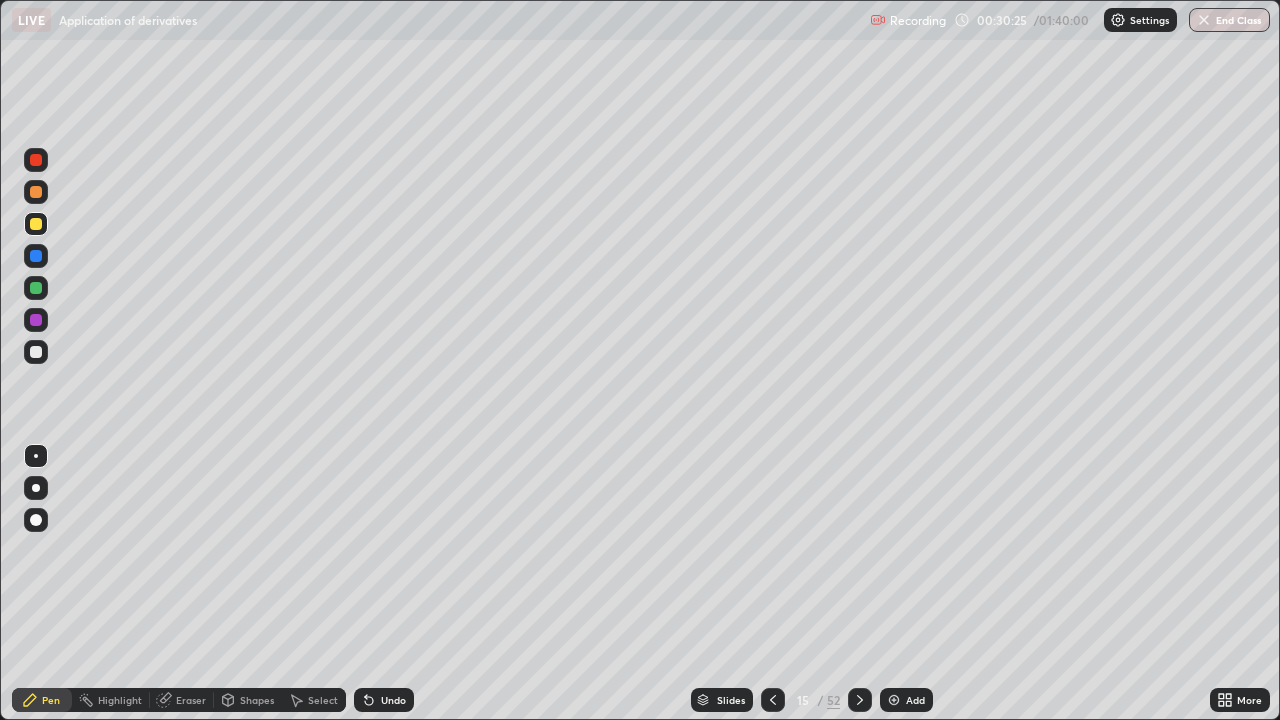 click 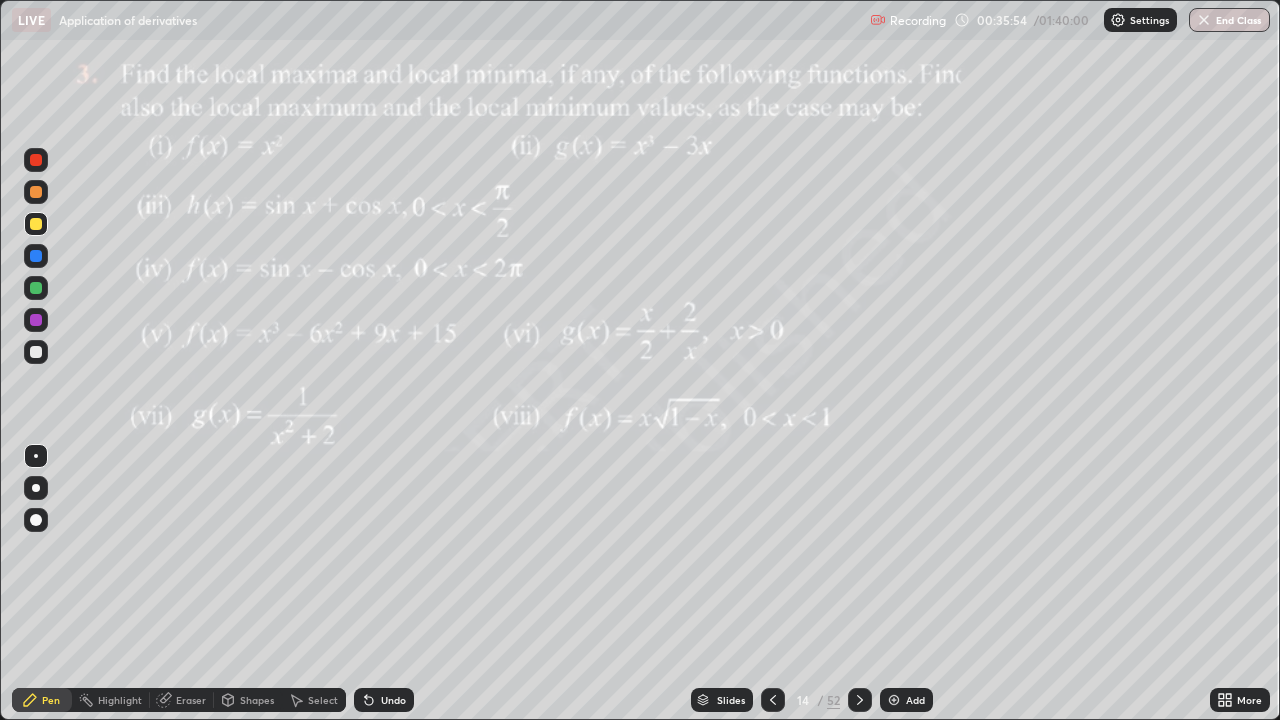 click on "Slides" at bounding box center [731, 700] 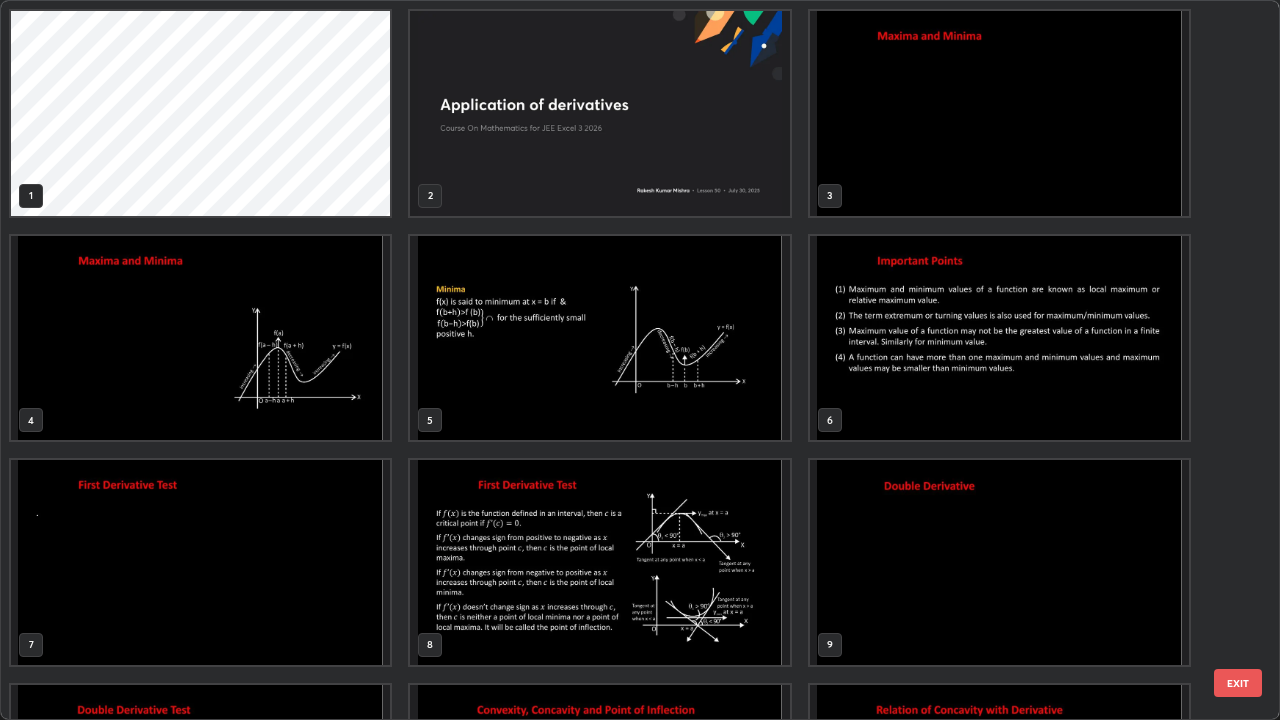 scroll, scrollTop: 405, scrollLeft: 0, axis: vertical 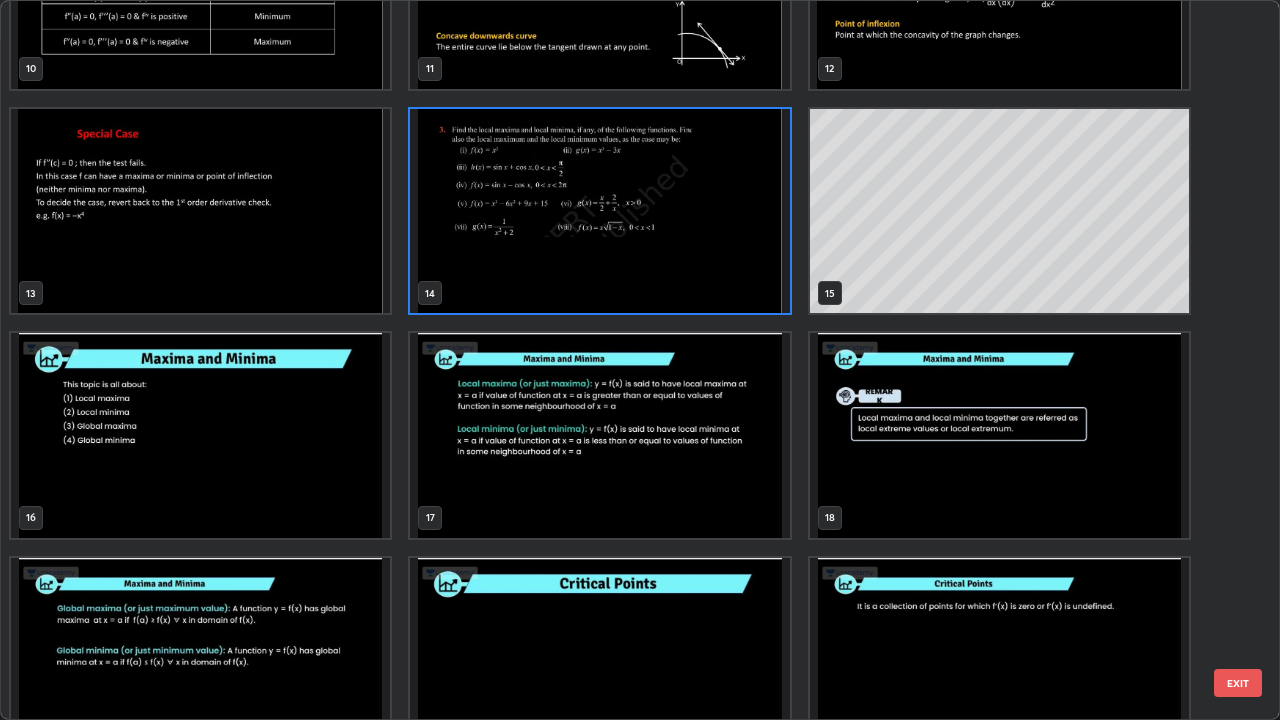 click at bounding box center (999, 435) 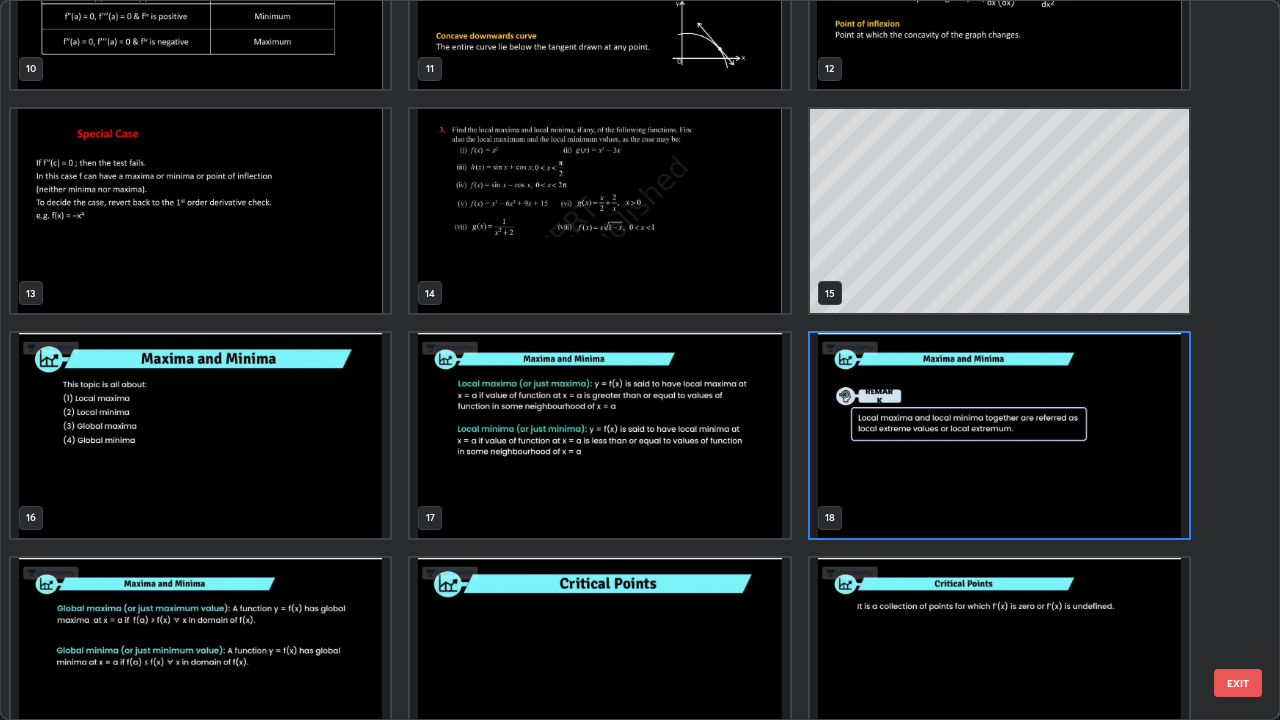 click at bounding box center (999, 435) 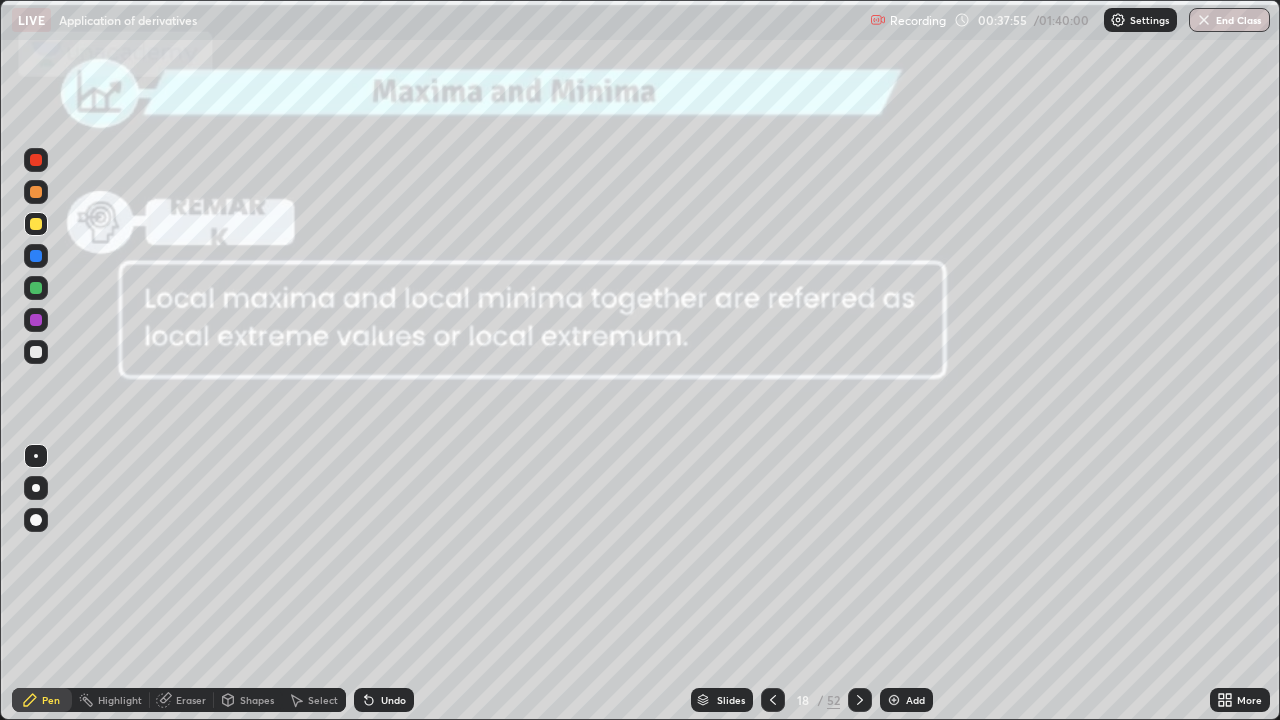 click 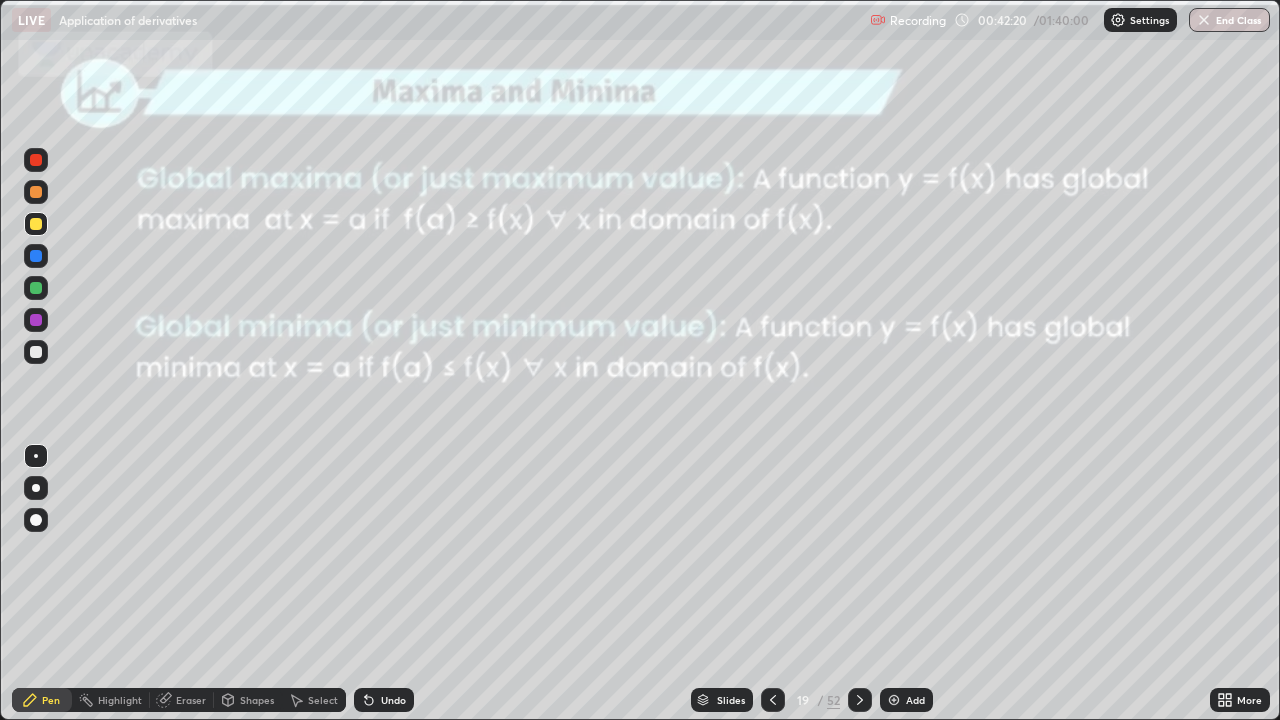 click 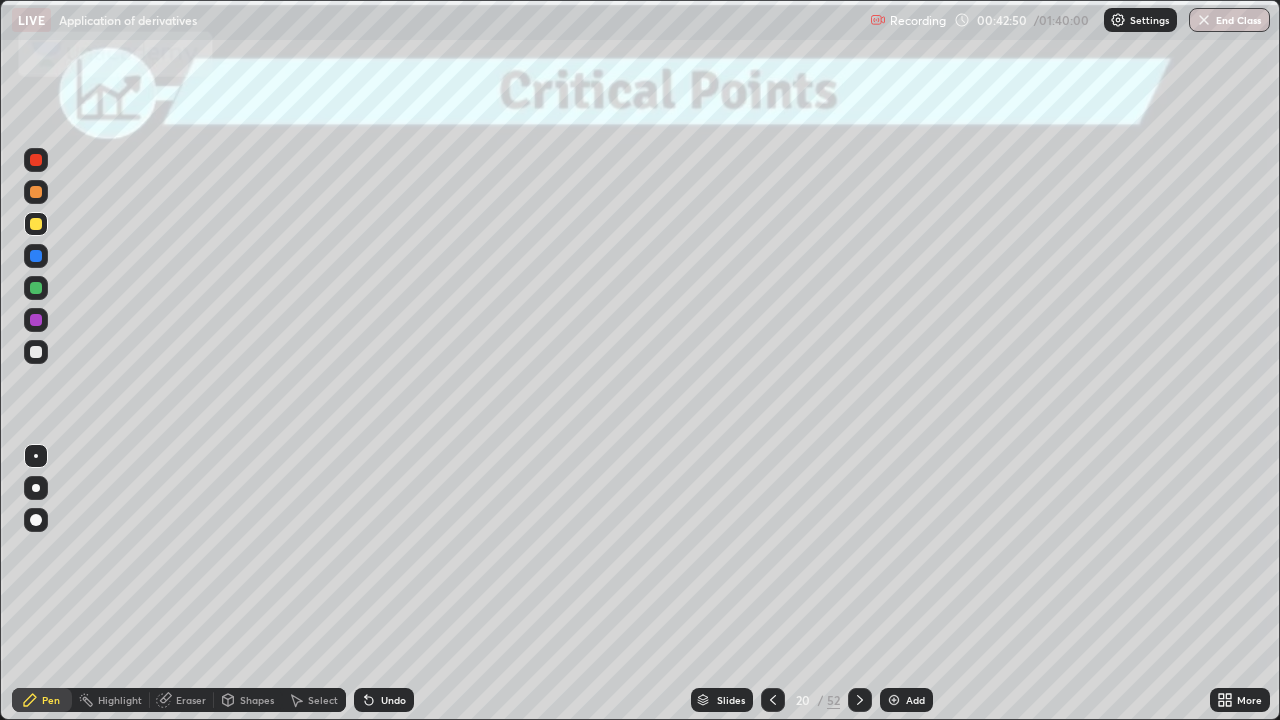 click at bounding box center (36, 224) 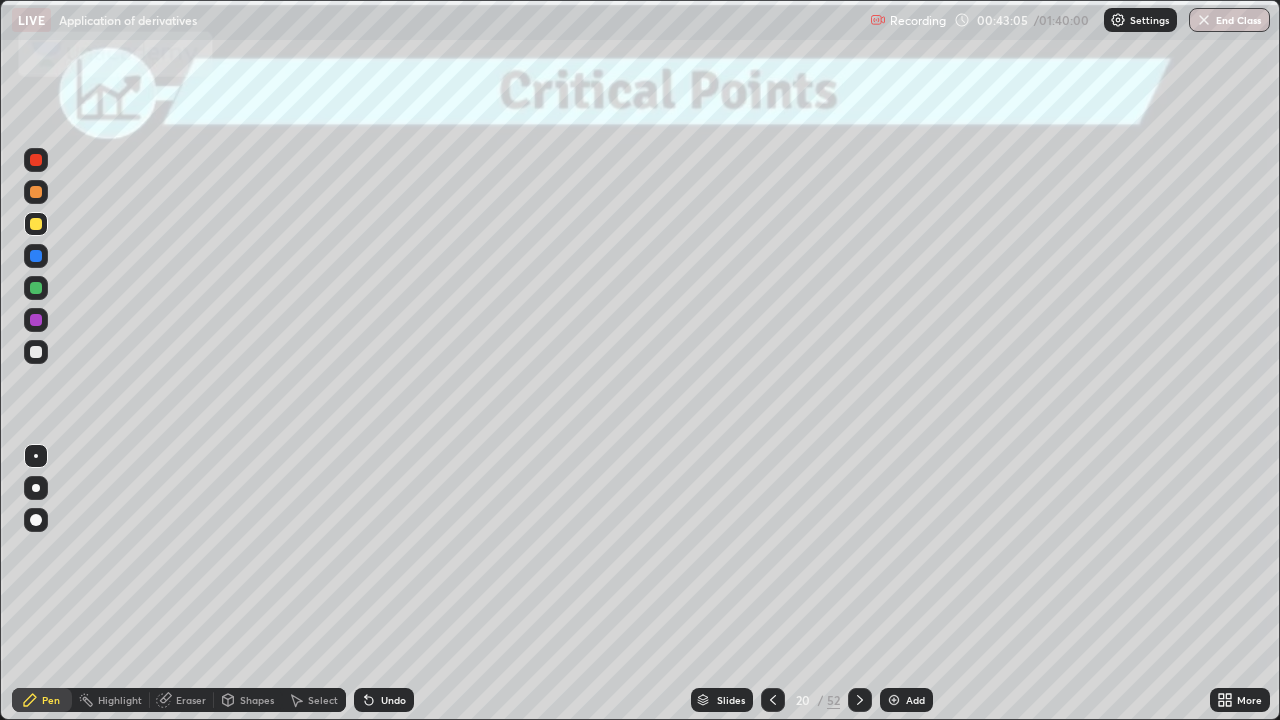 click at bounding box center (860, 700) 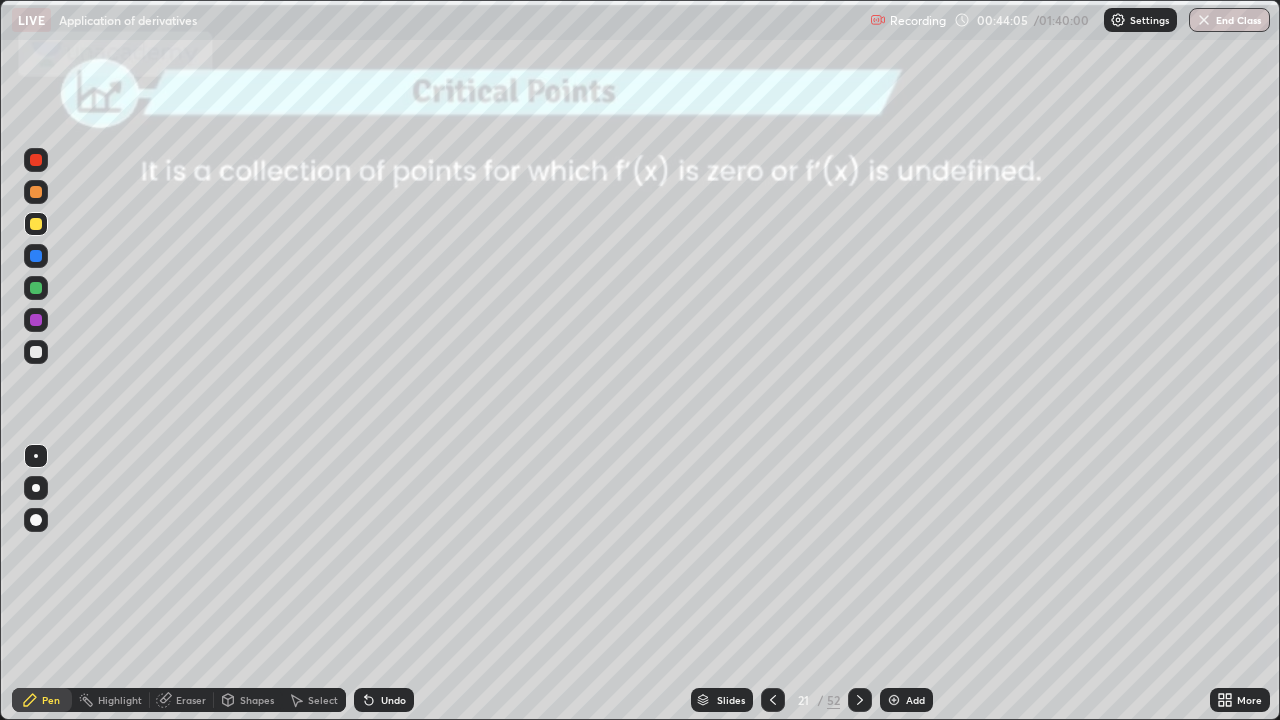 click at bounding box center [36, 320] 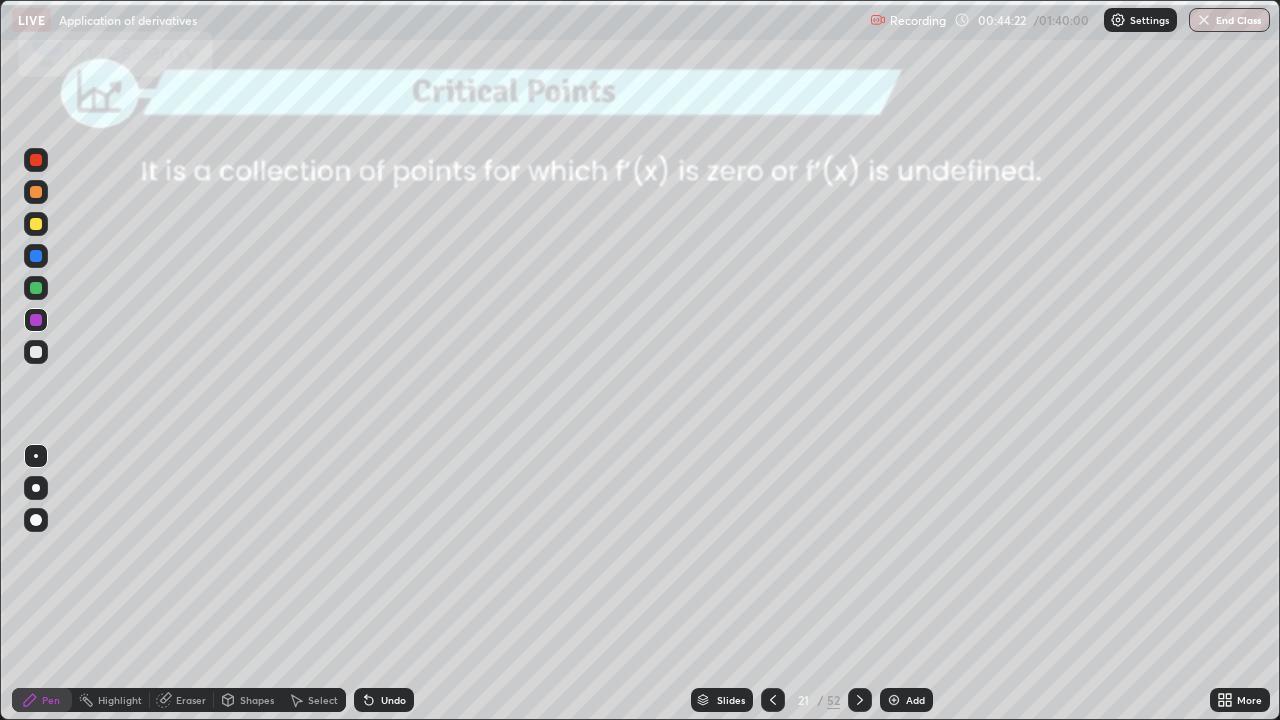click 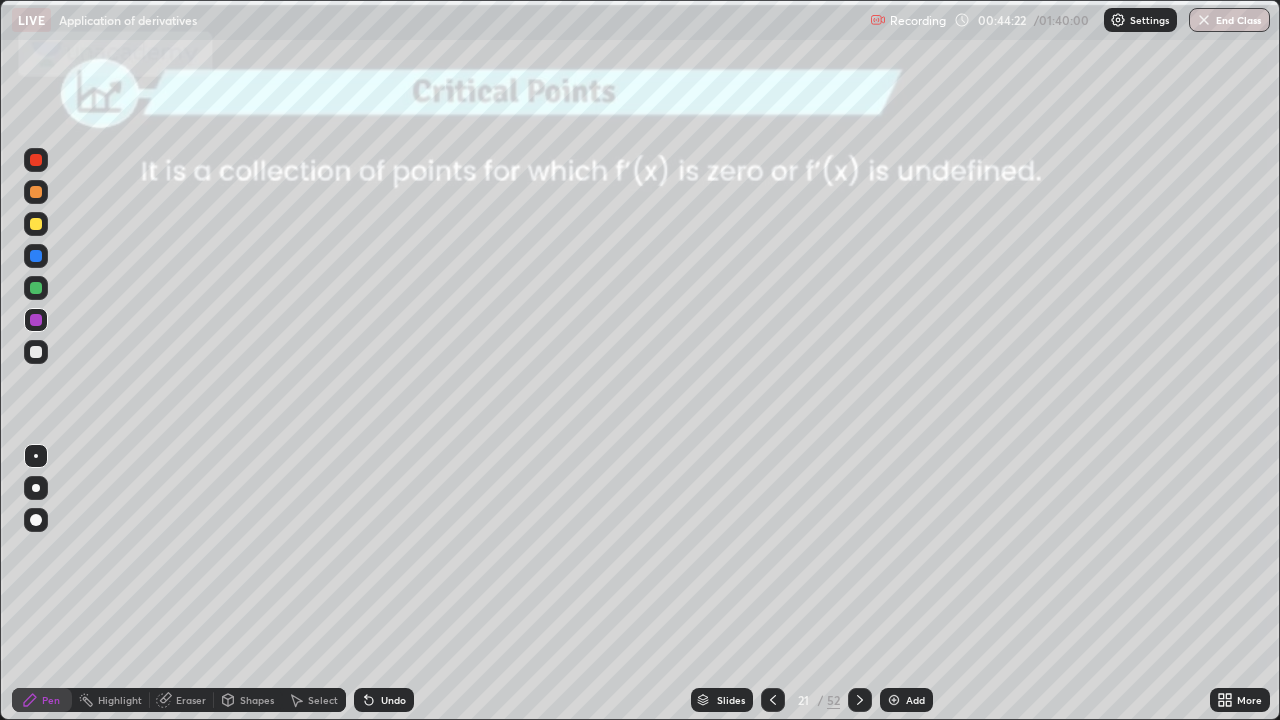 click 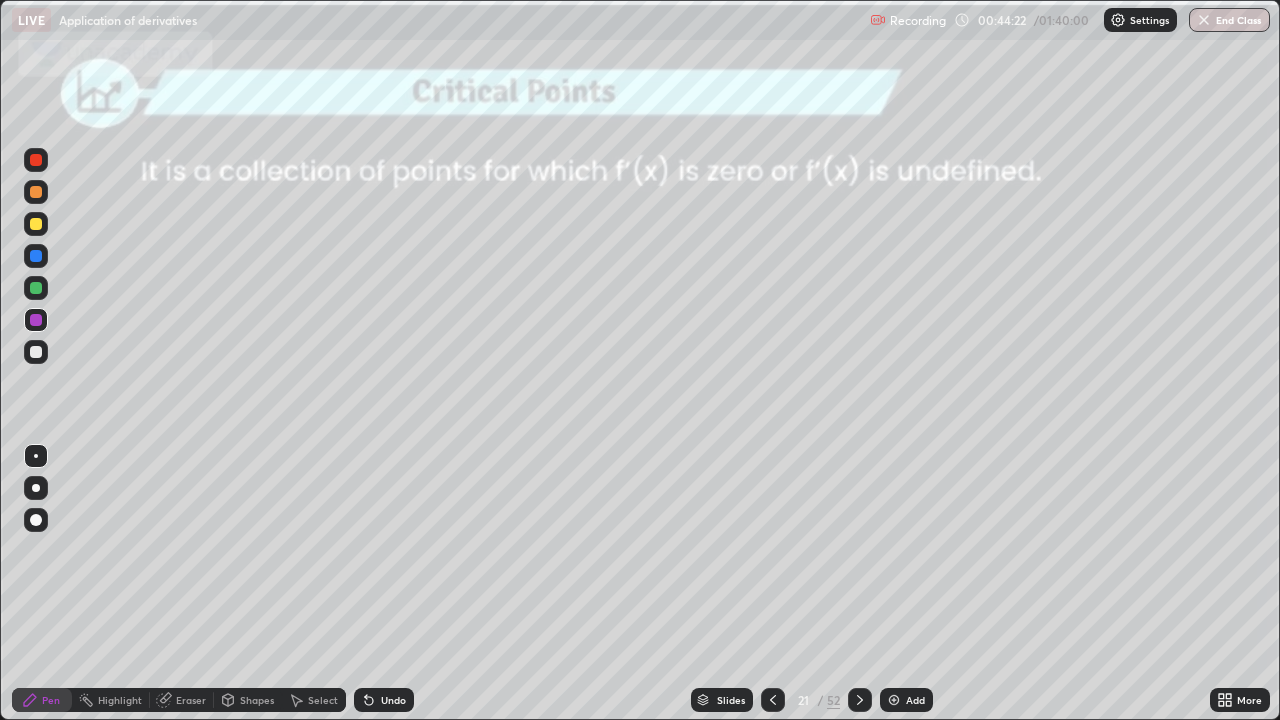 click 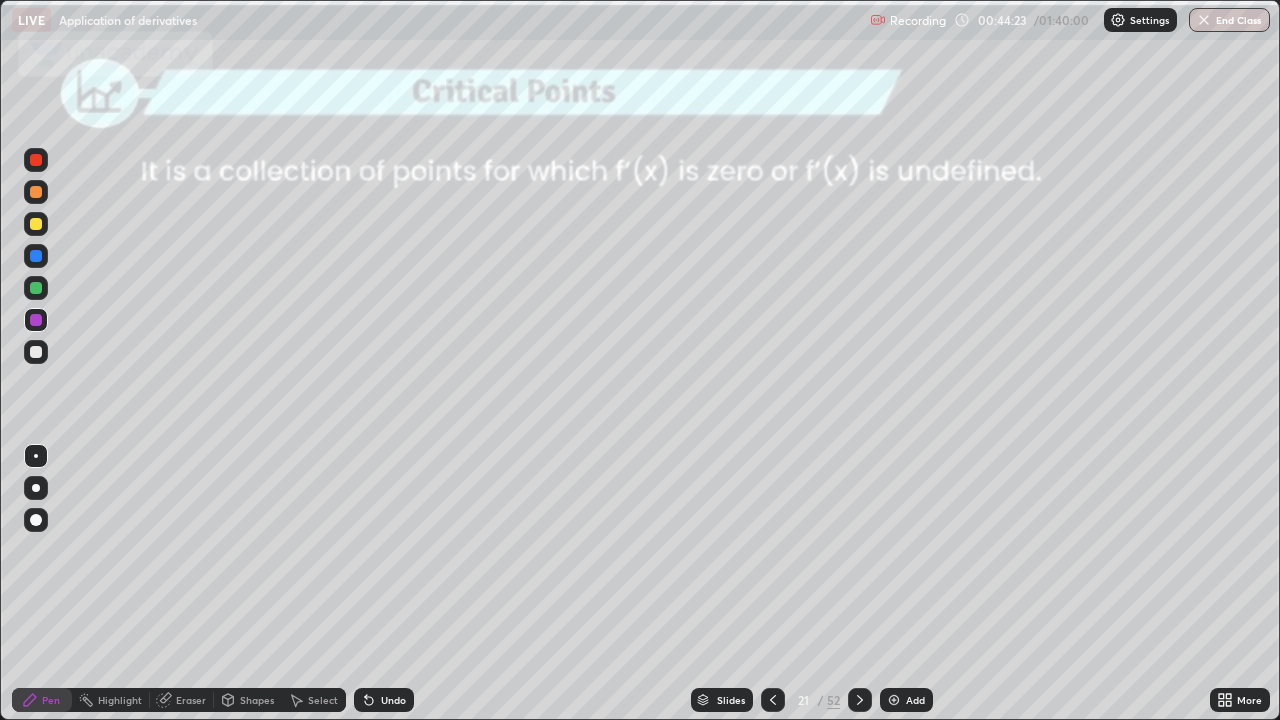 click 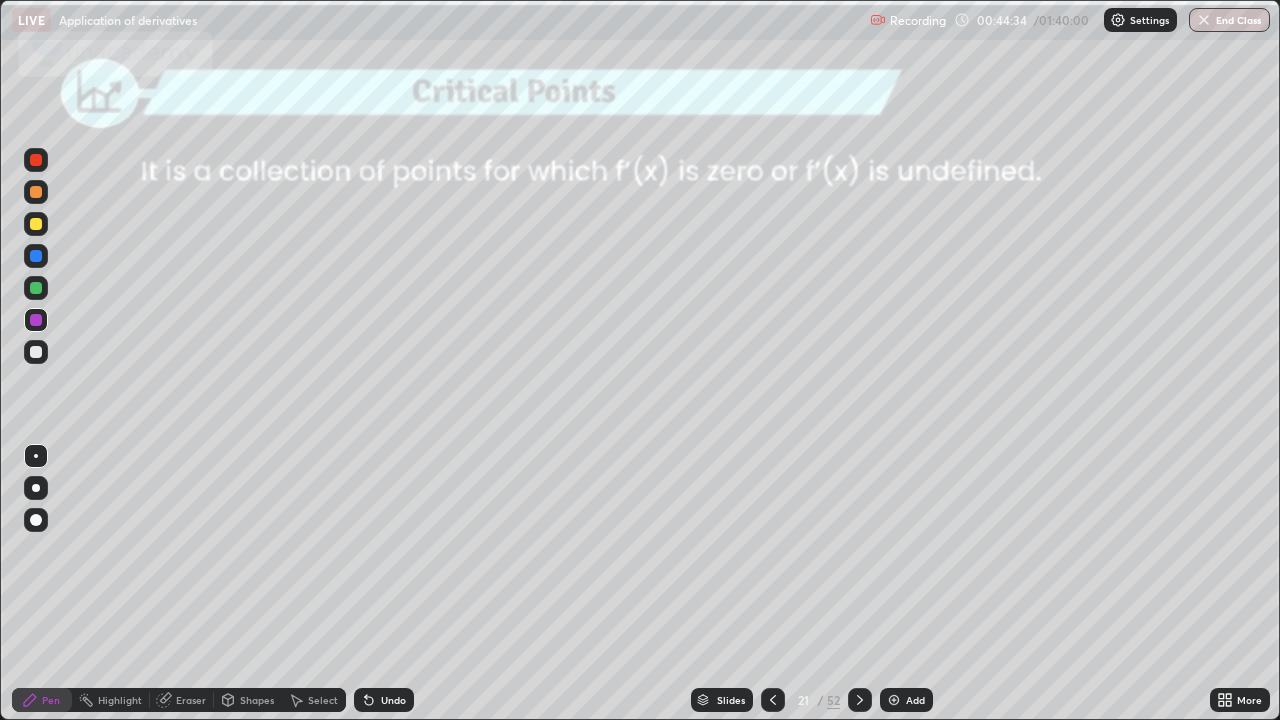 click at bounding box center (36, 256) 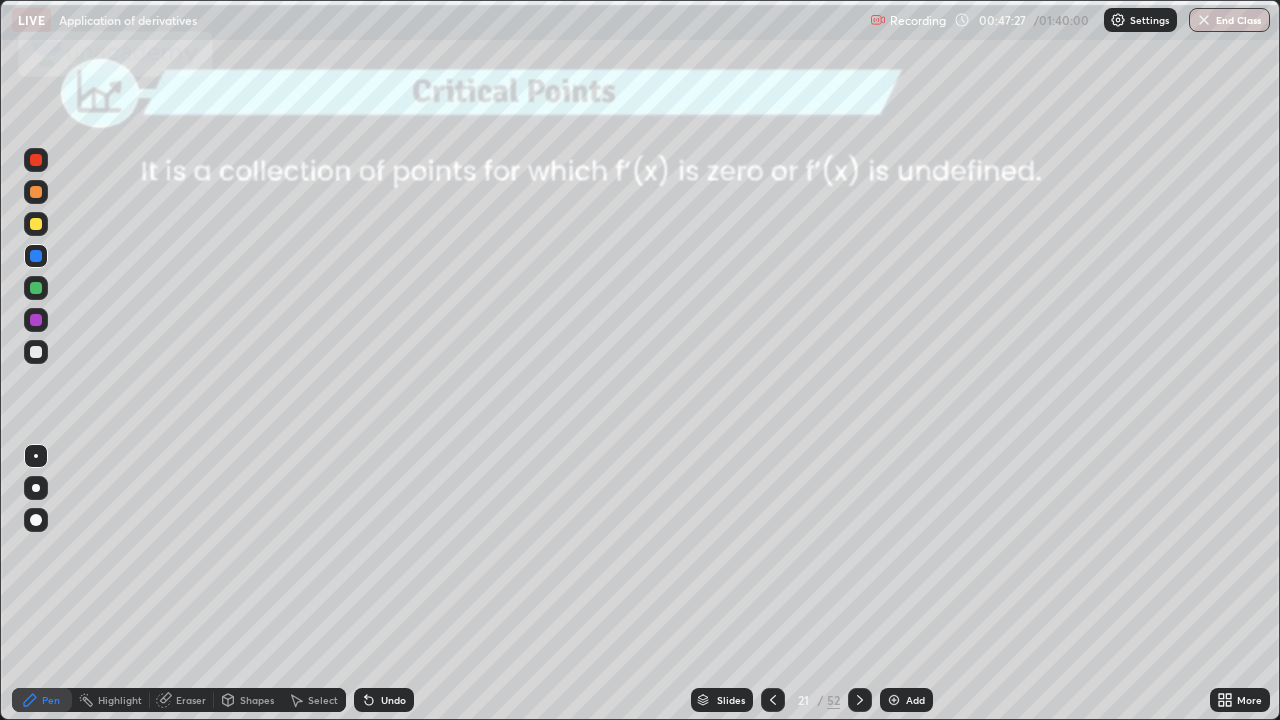 click 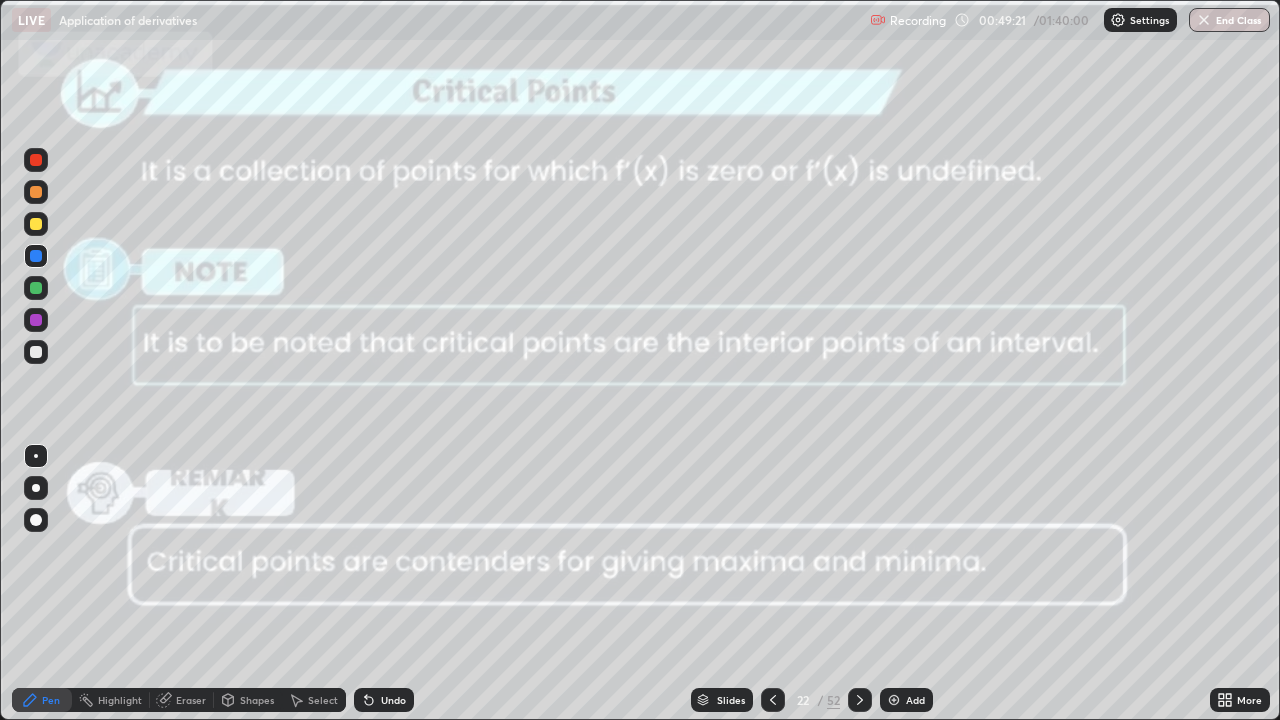 click 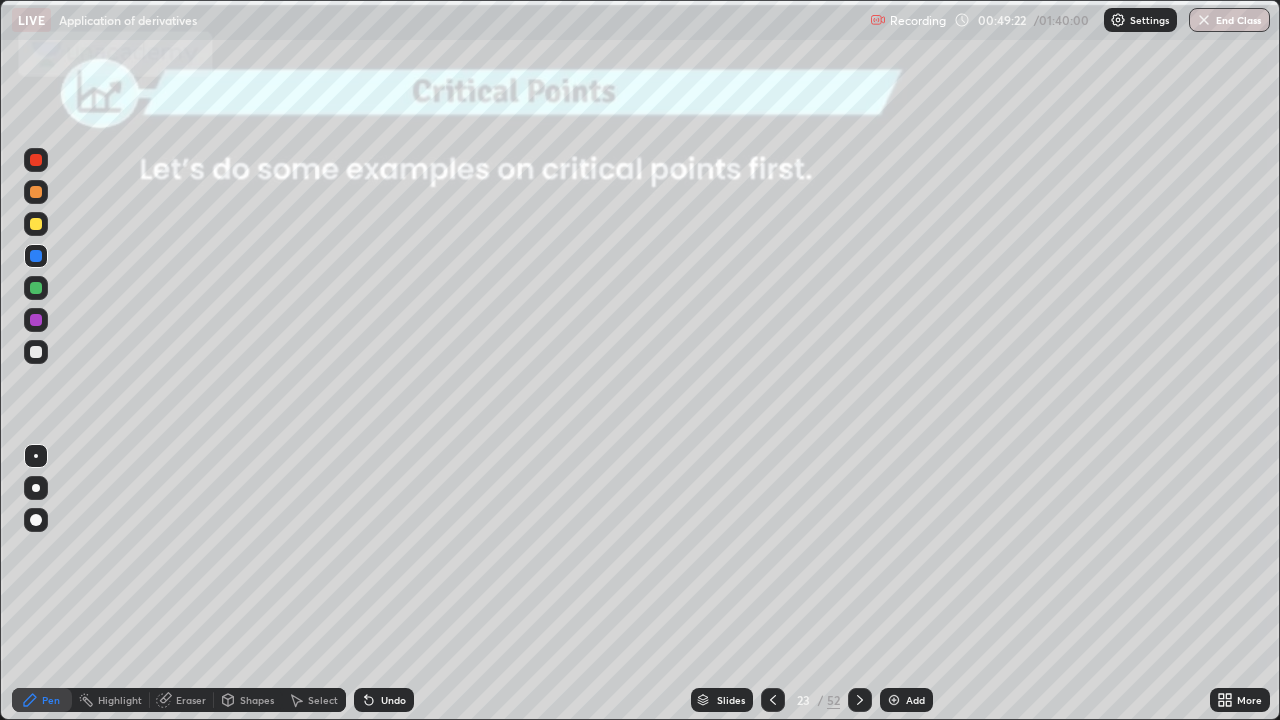 click 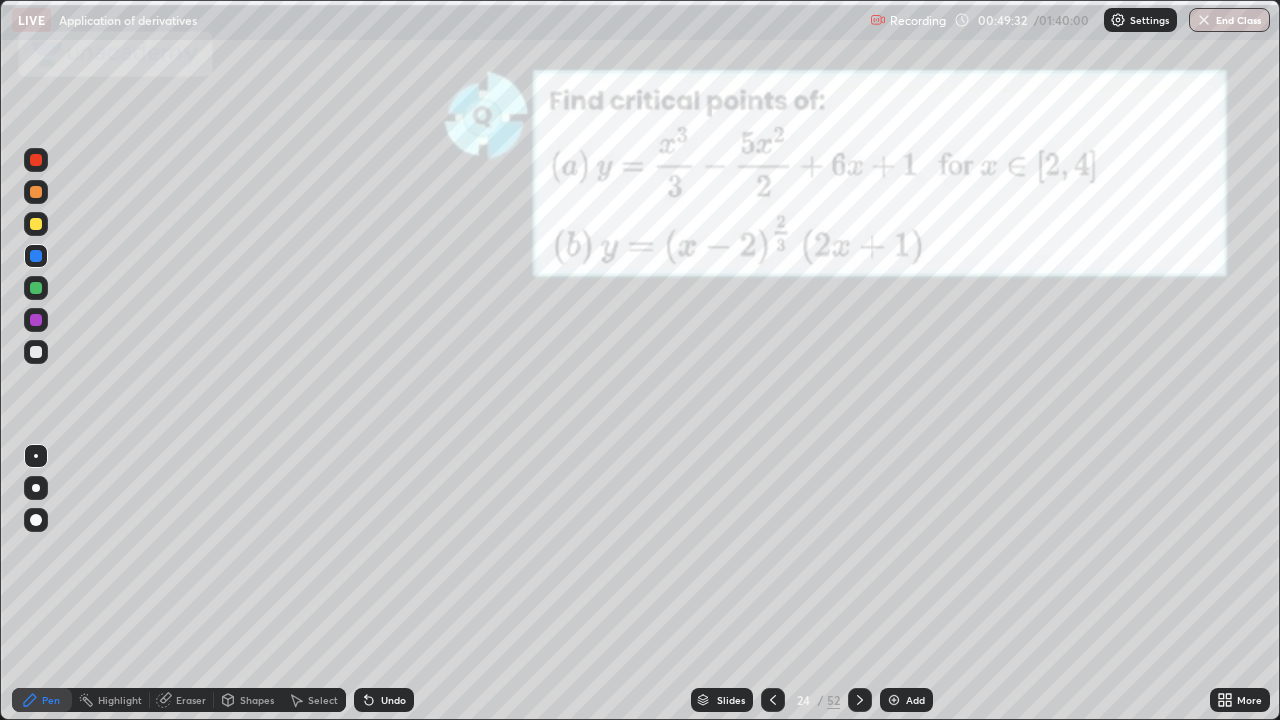 click at bounding box center (36, 352) 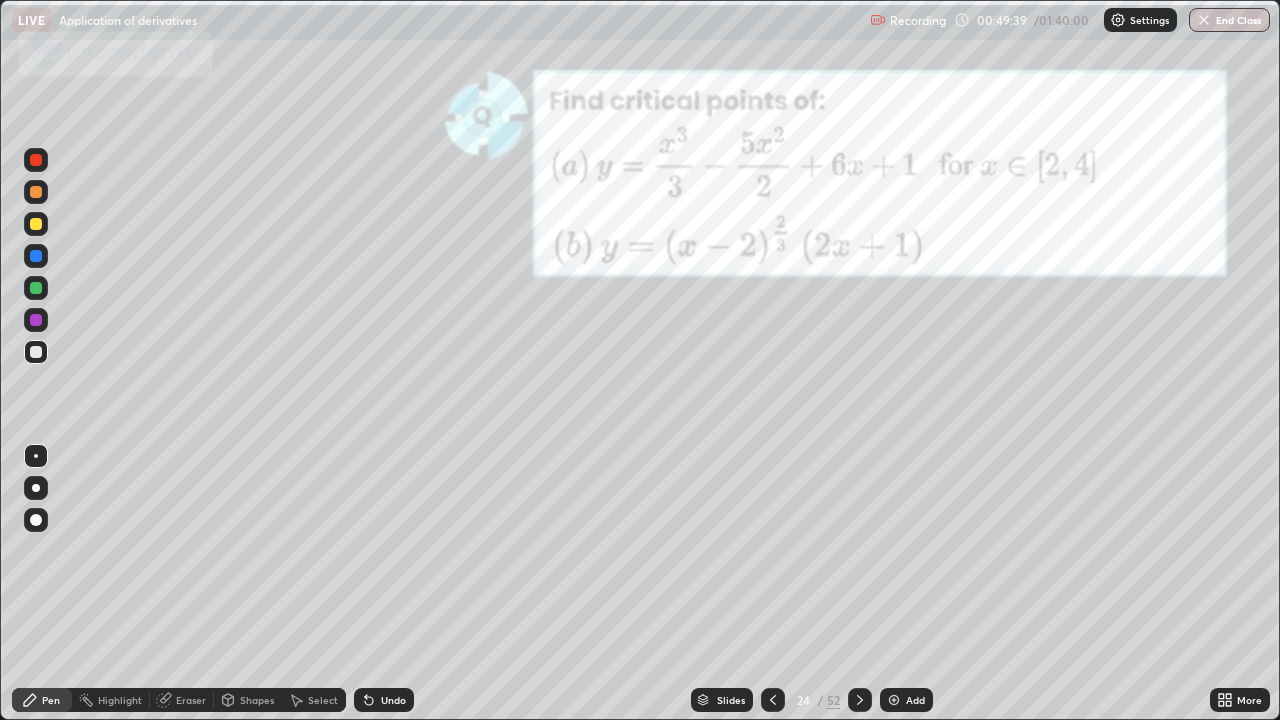 click 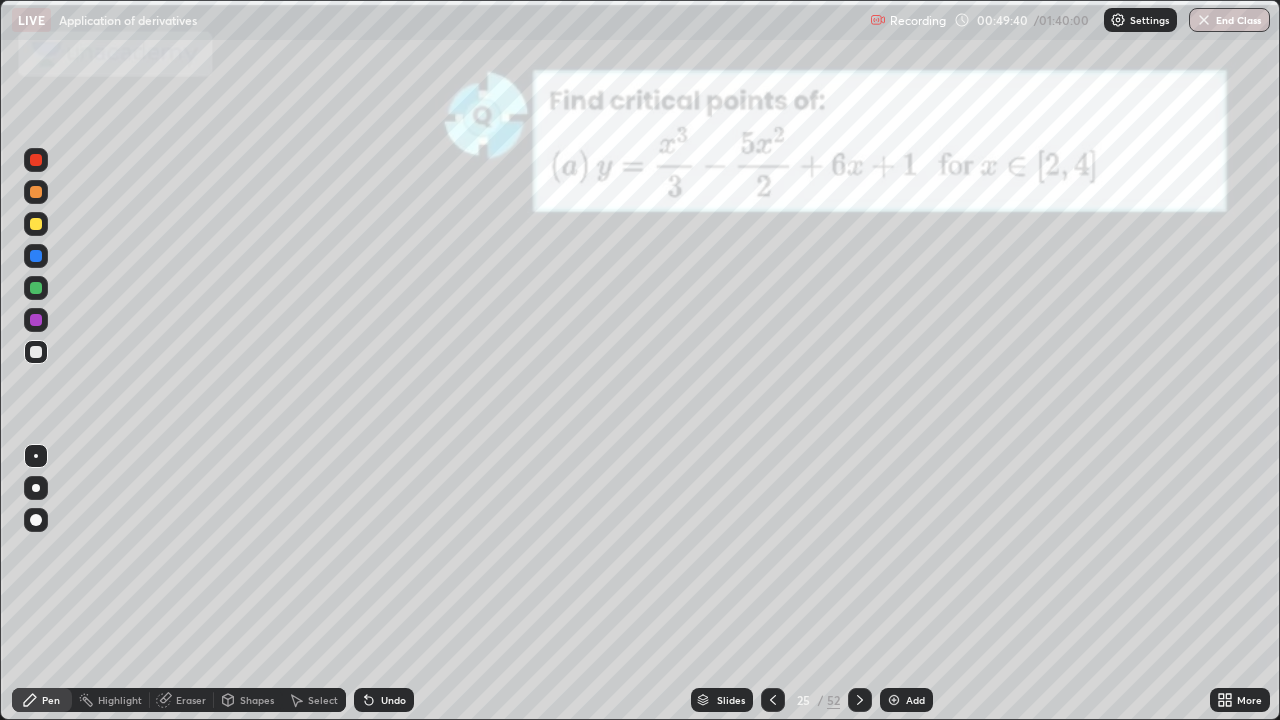 click at bounding box center (860, 700) 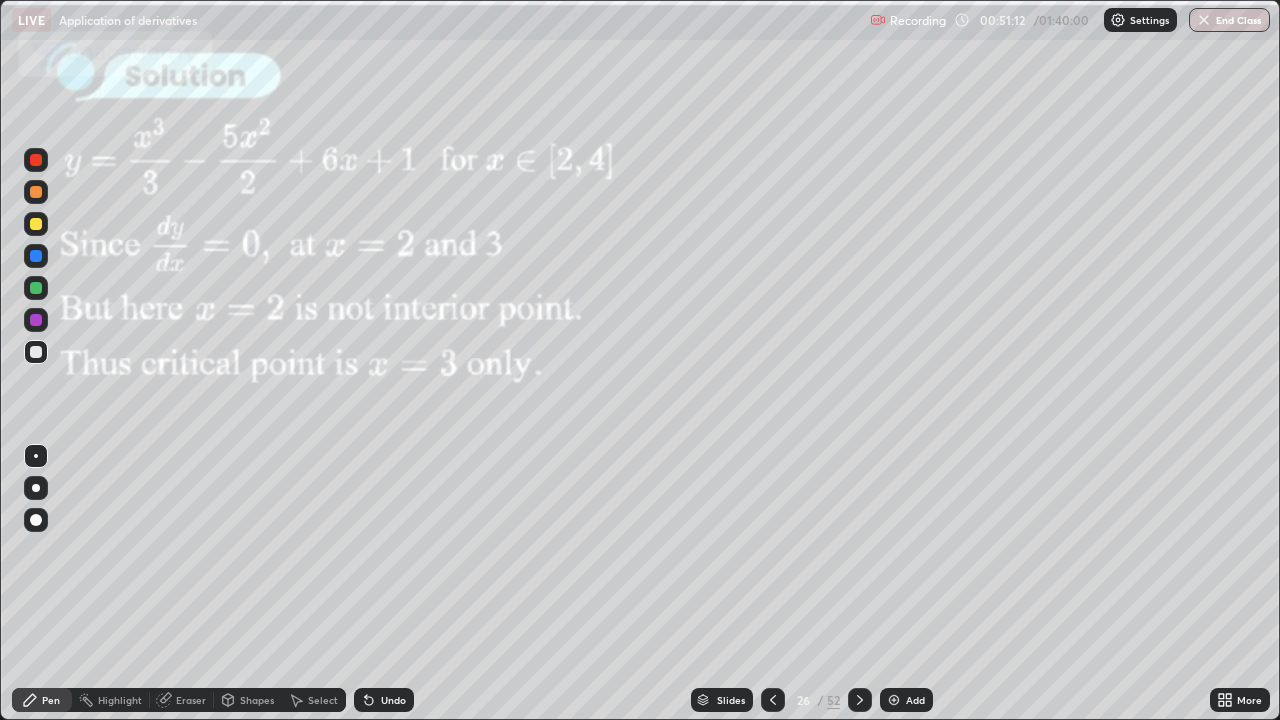 click 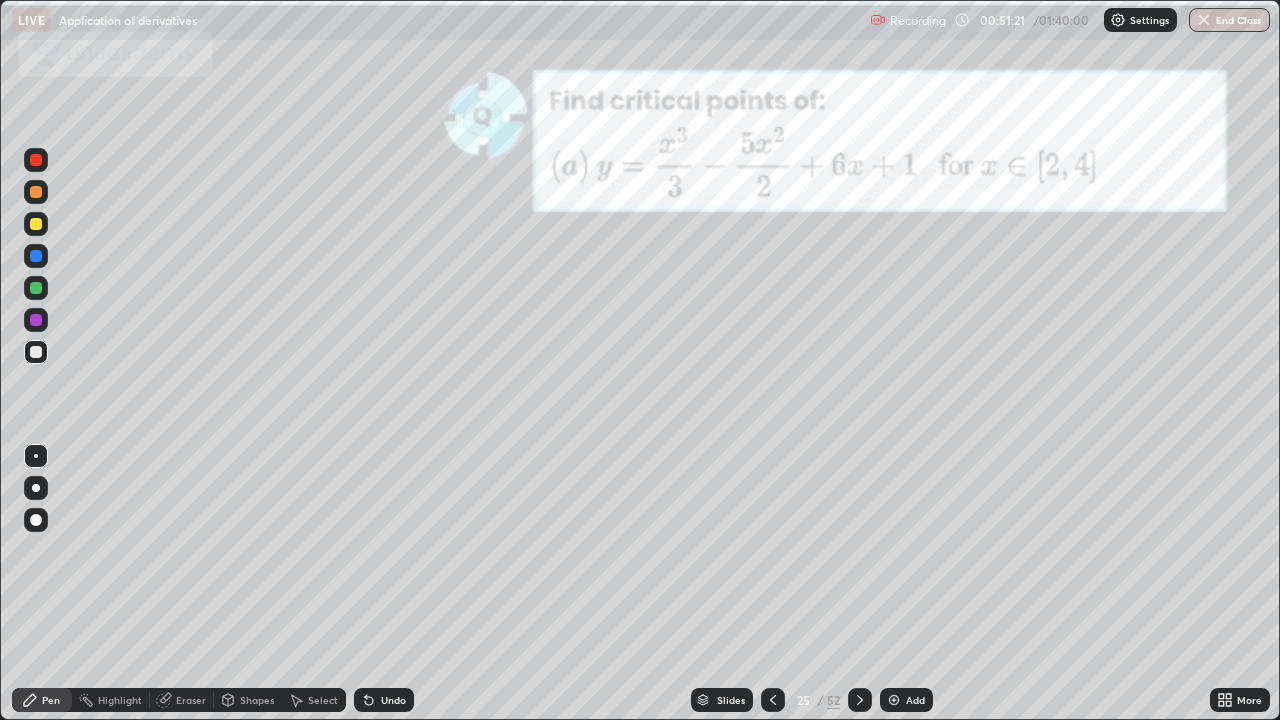 click at bounding box center (36, 320) 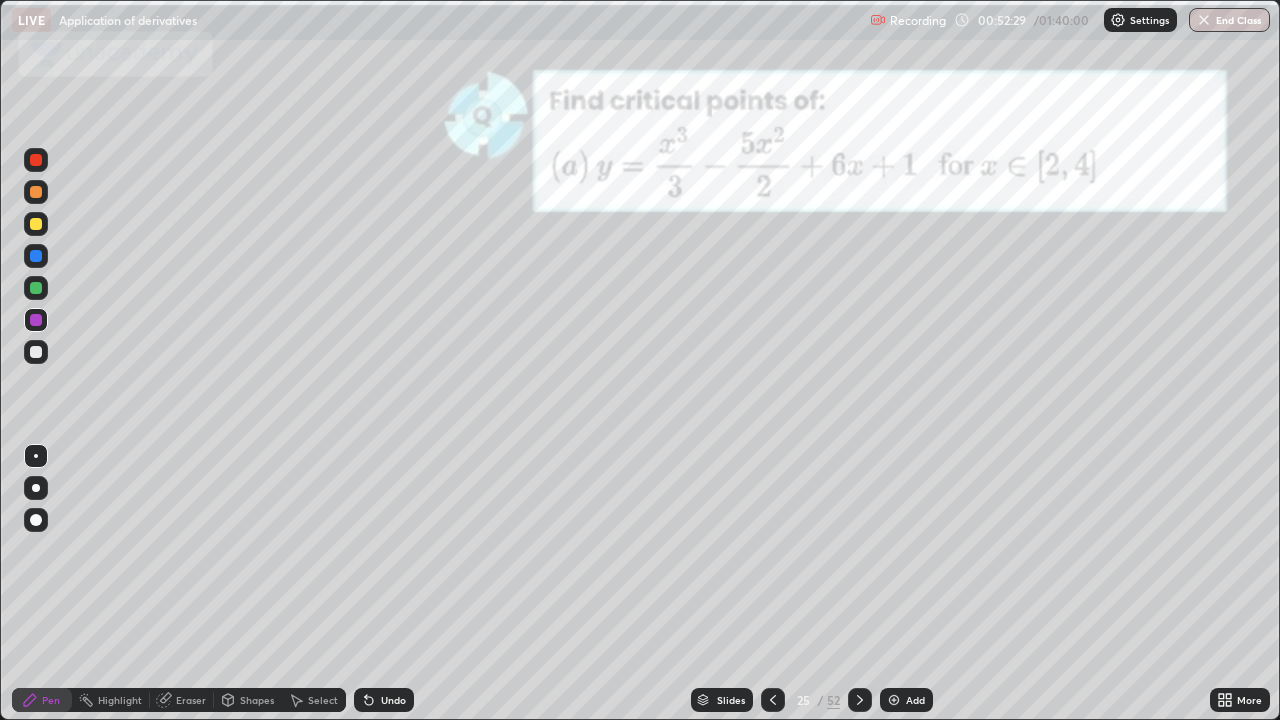 click 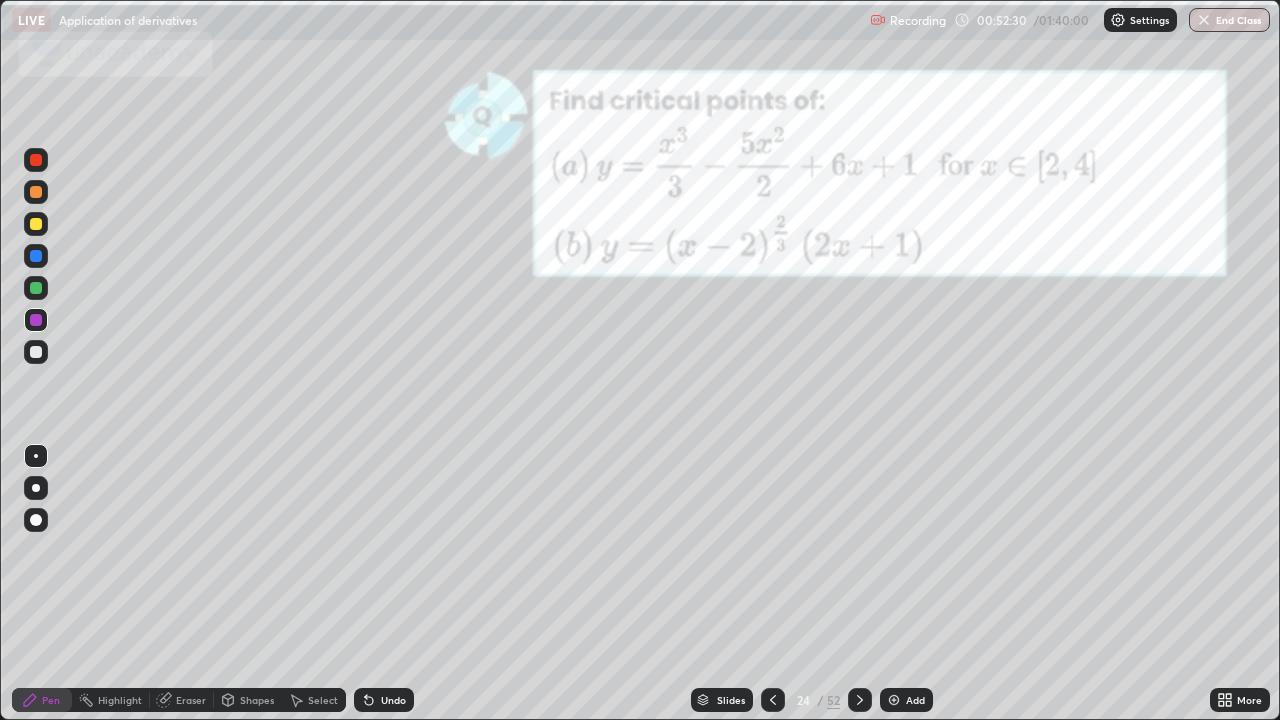 click 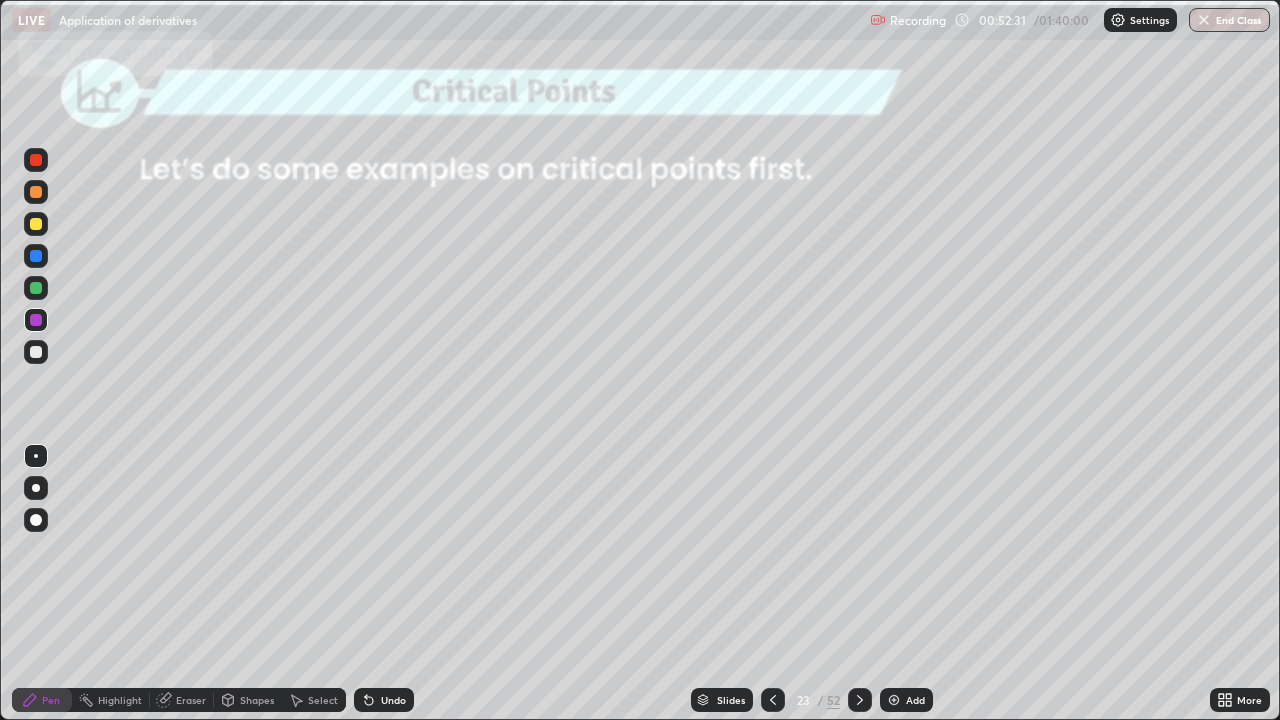 click at bounding box center [773, 700] 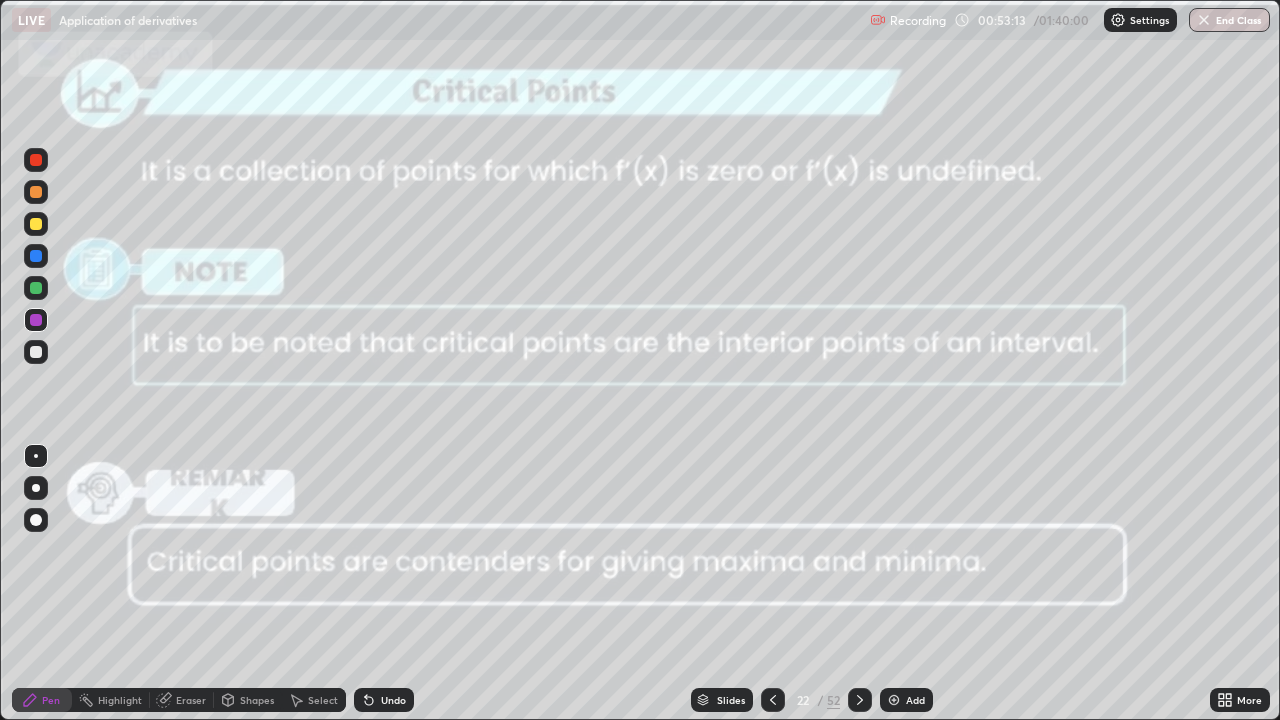 click 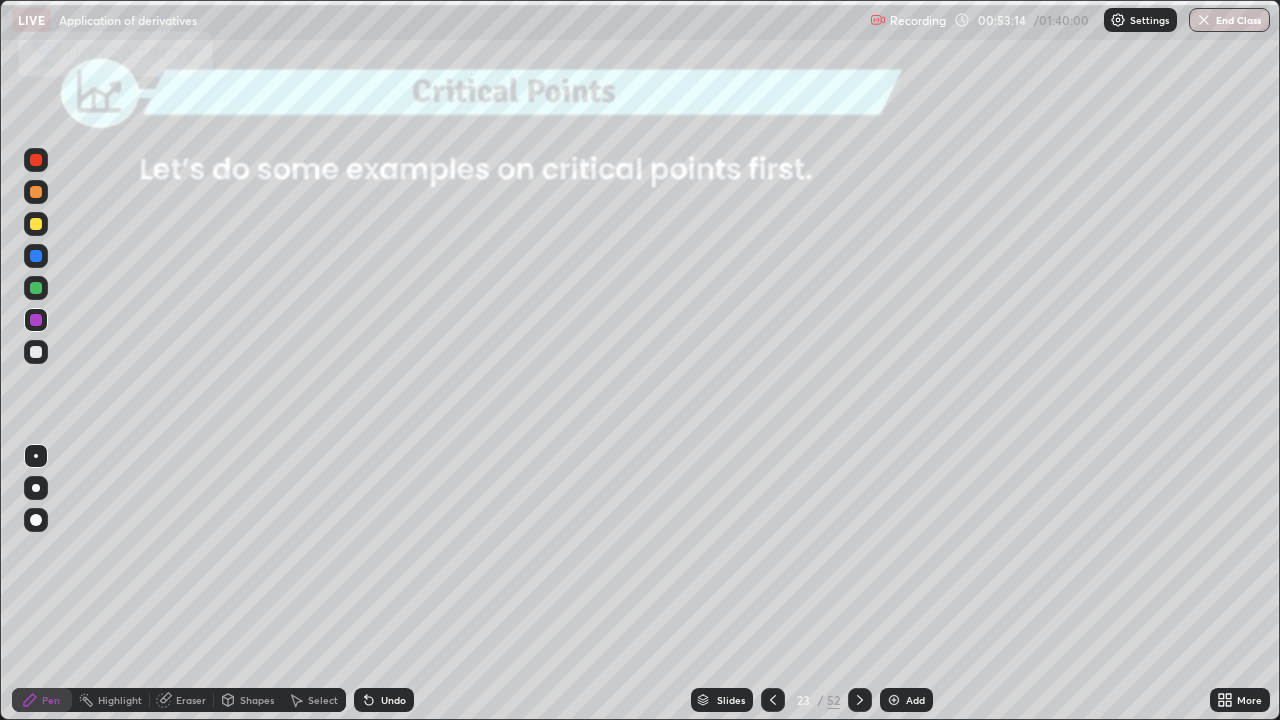 click at bounding box center (860, 700) 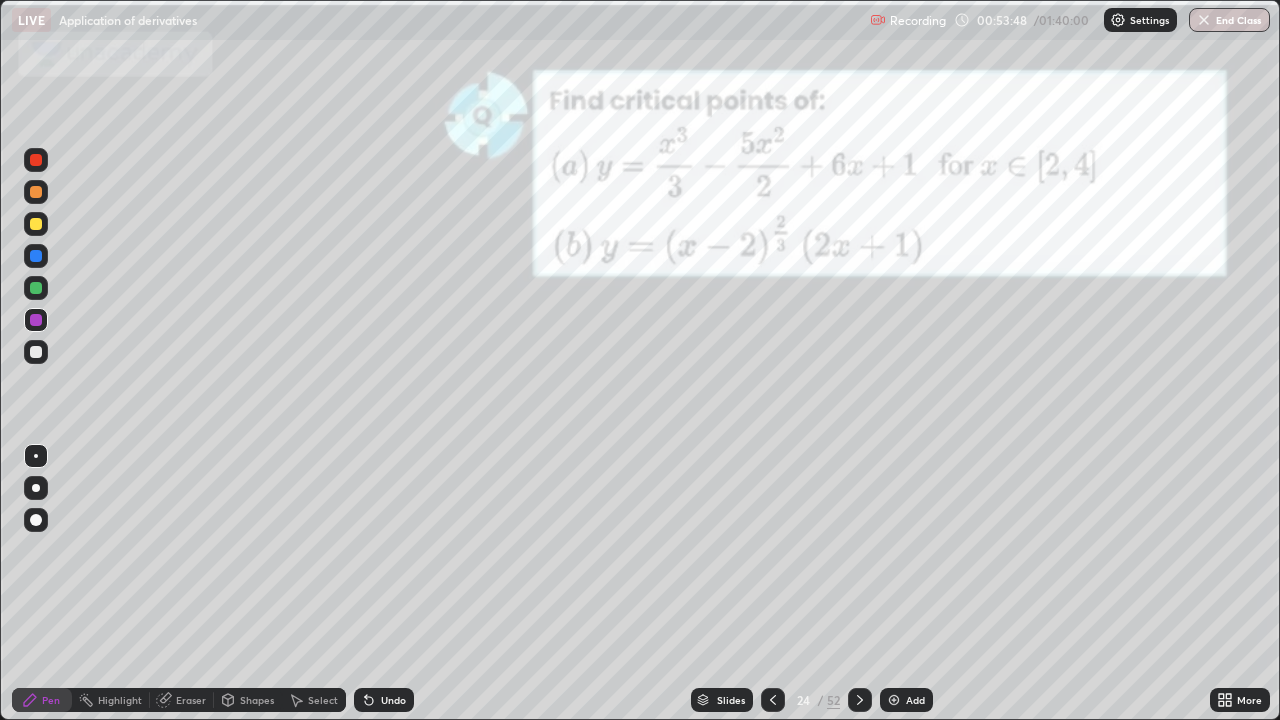 click 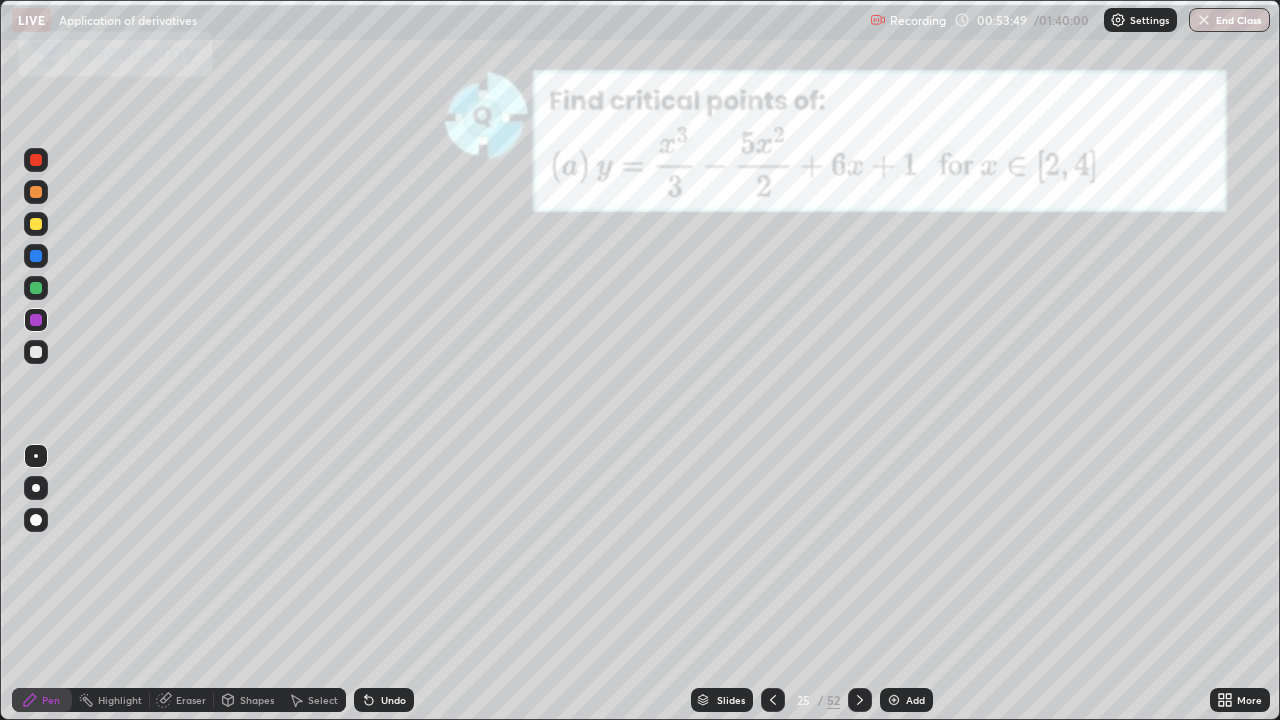 click 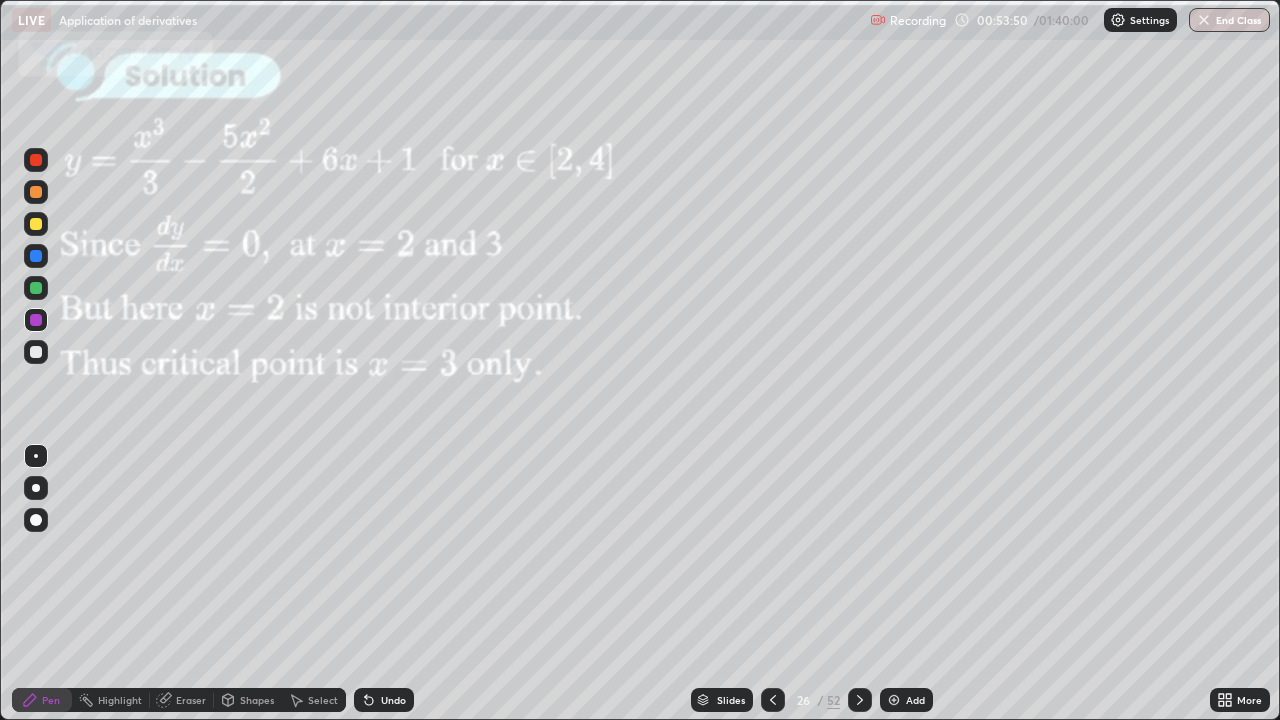 click 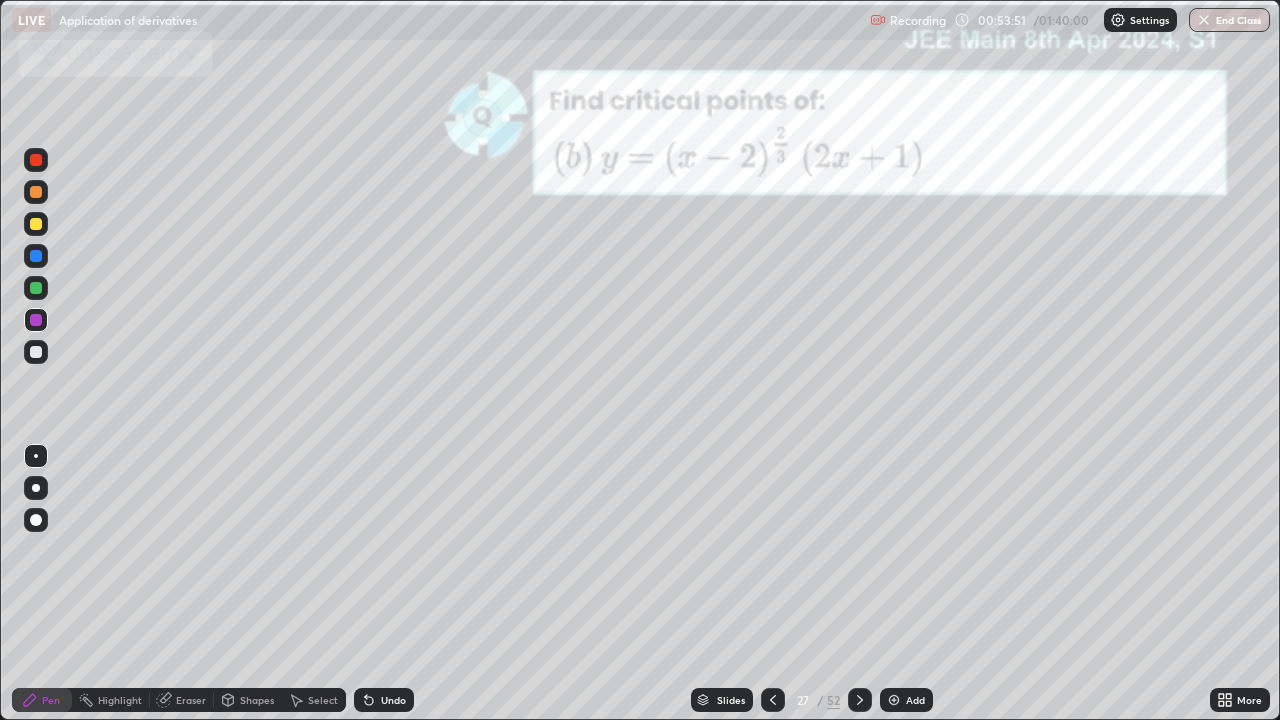 click 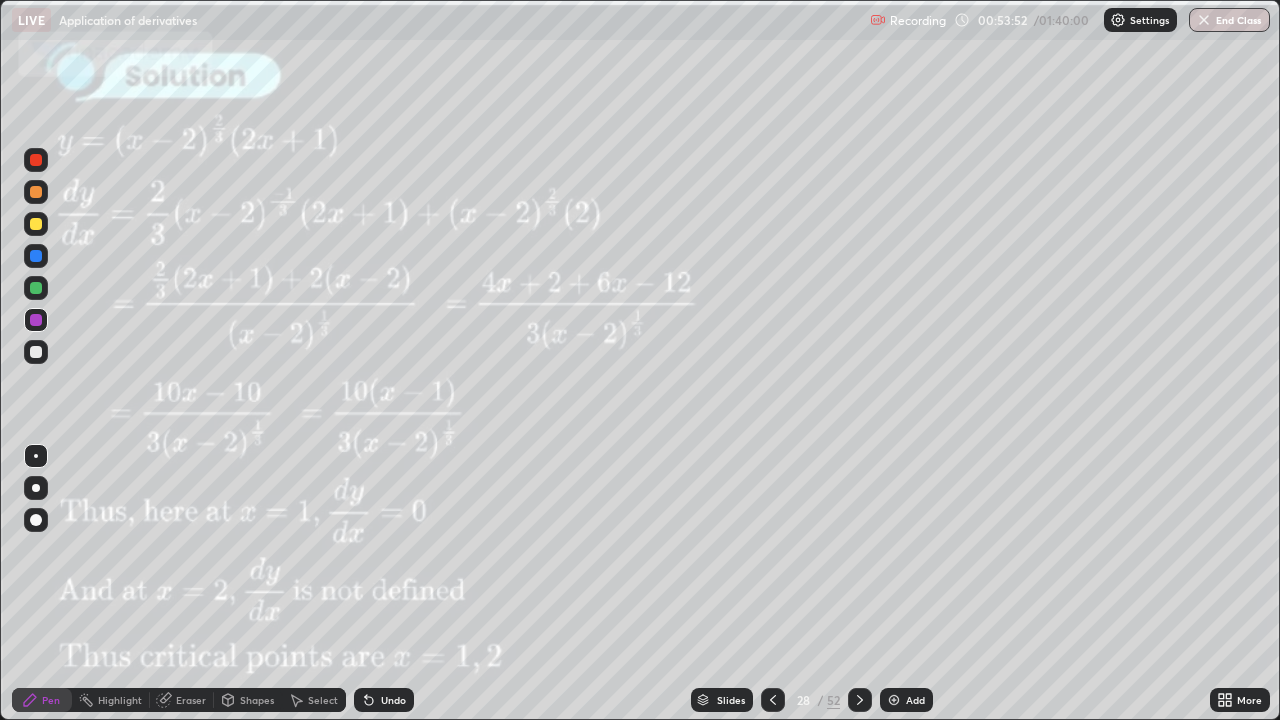 click 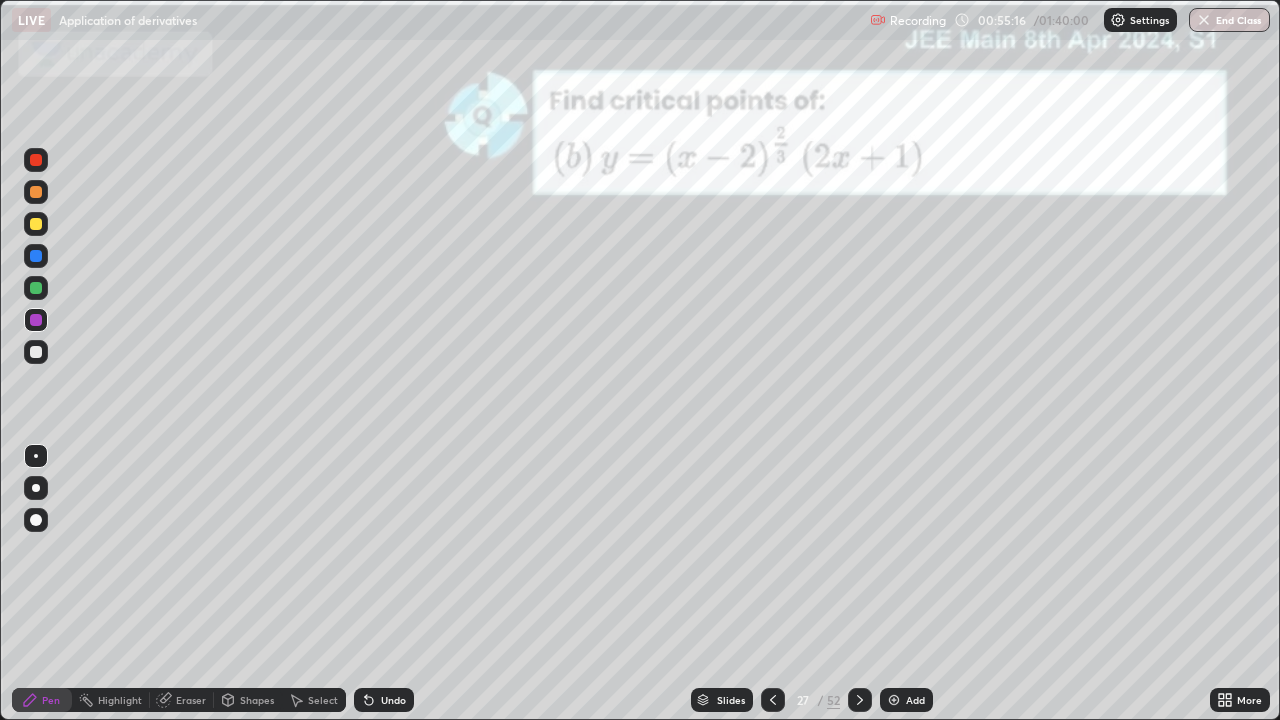 click 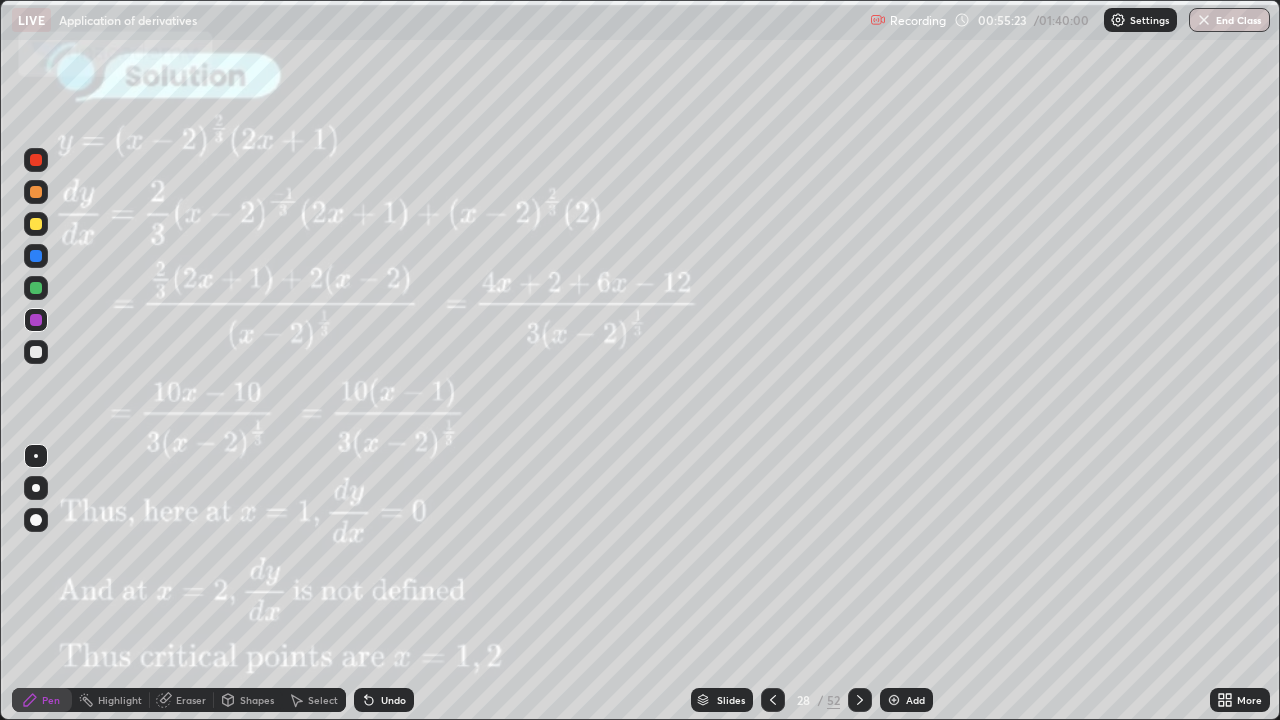 click at bounding box center [36, 288] 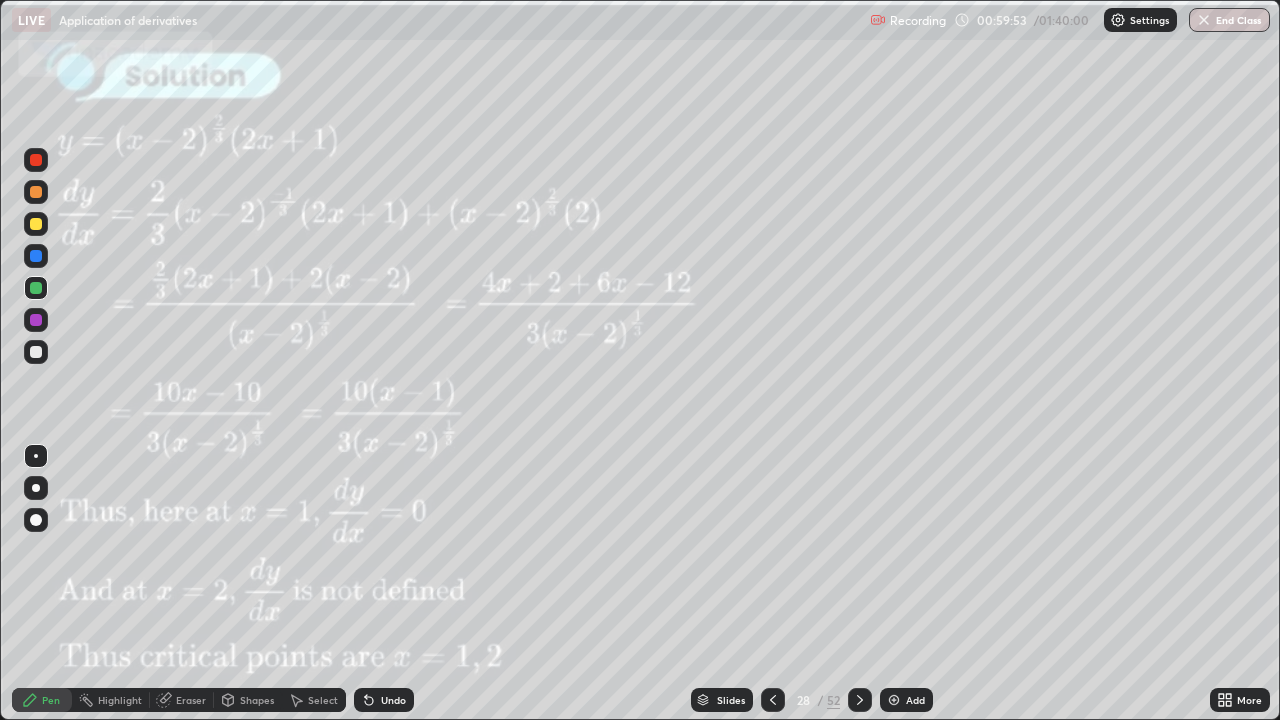 click at bounding box center (860, 700) 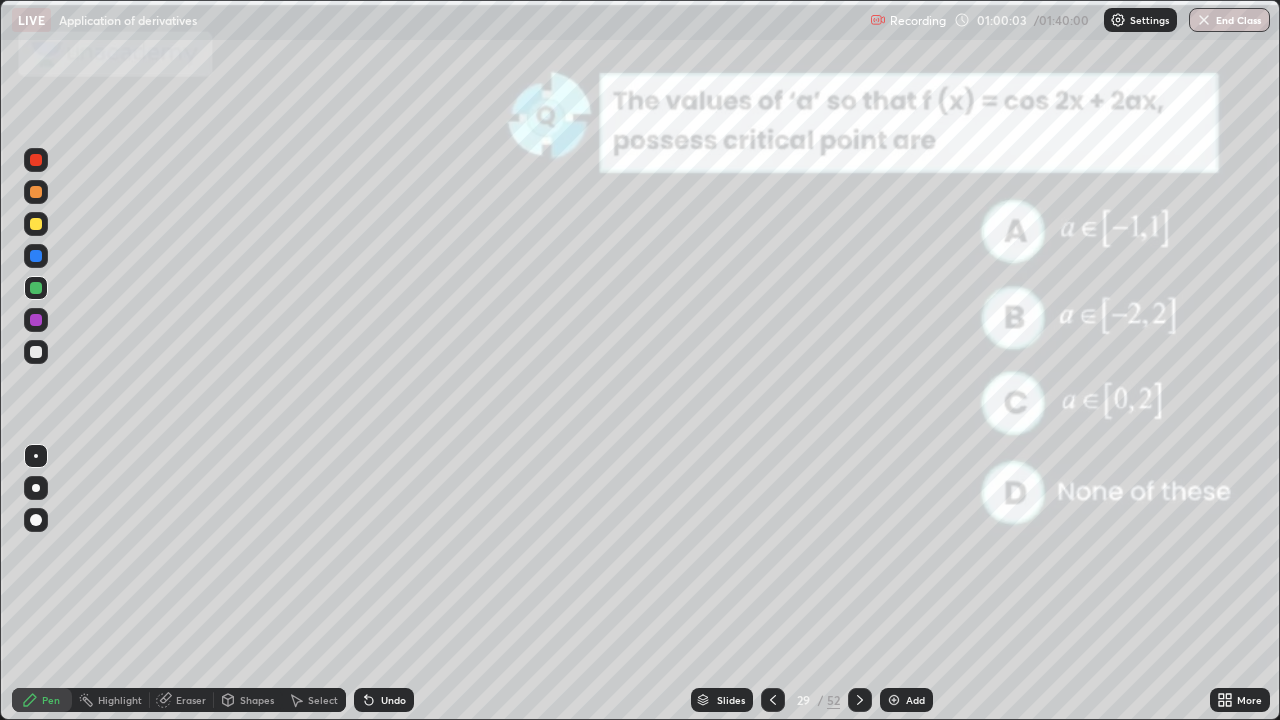 click at bounding box center [773, 700] 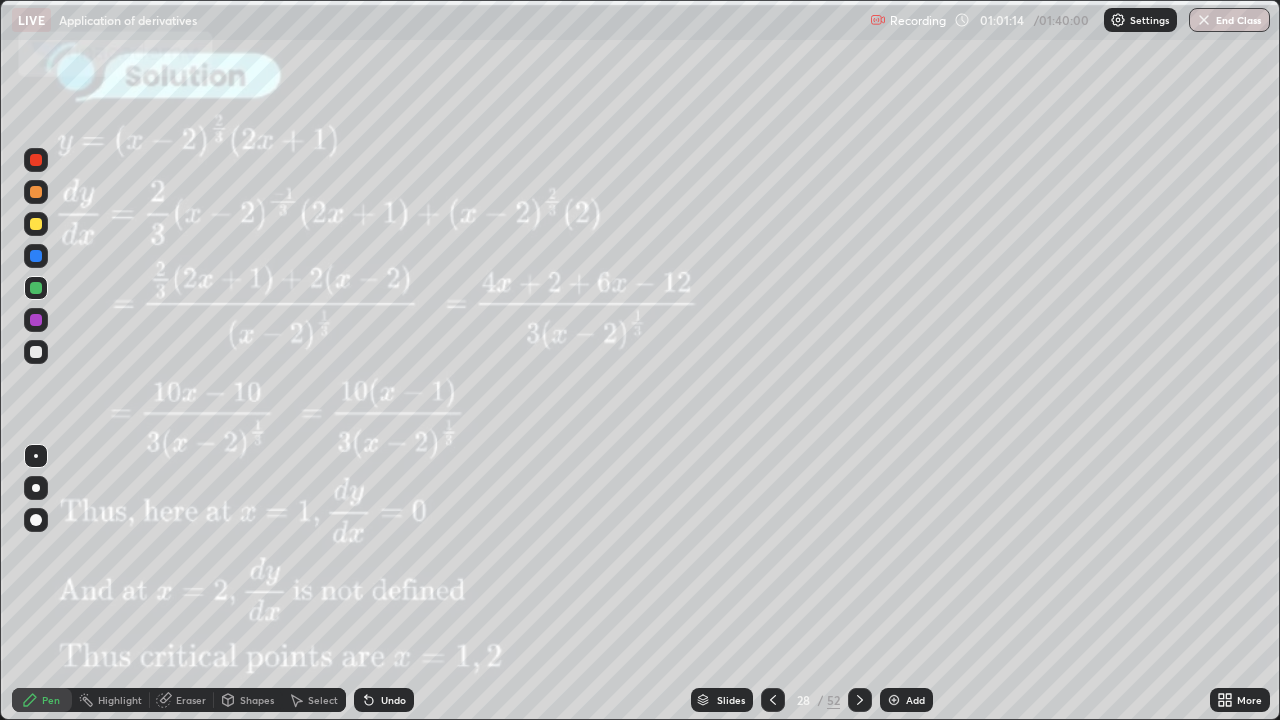 click 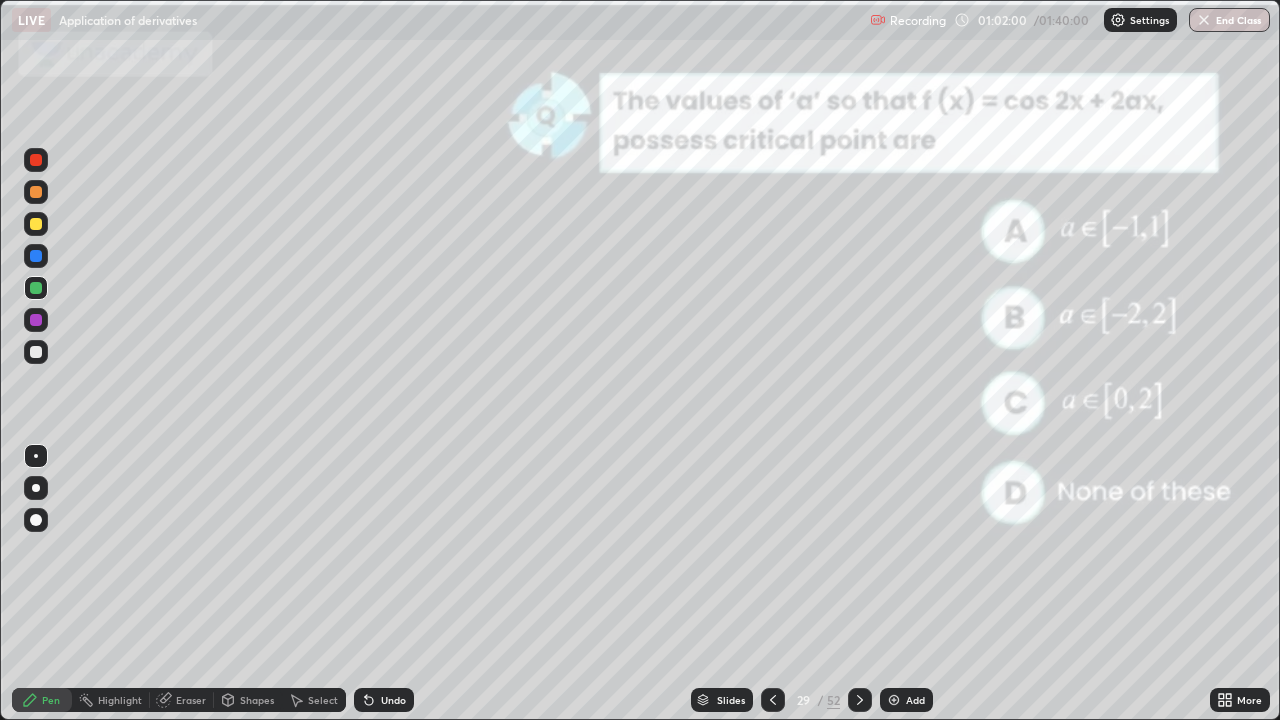 click at bounding box center [36, 224] 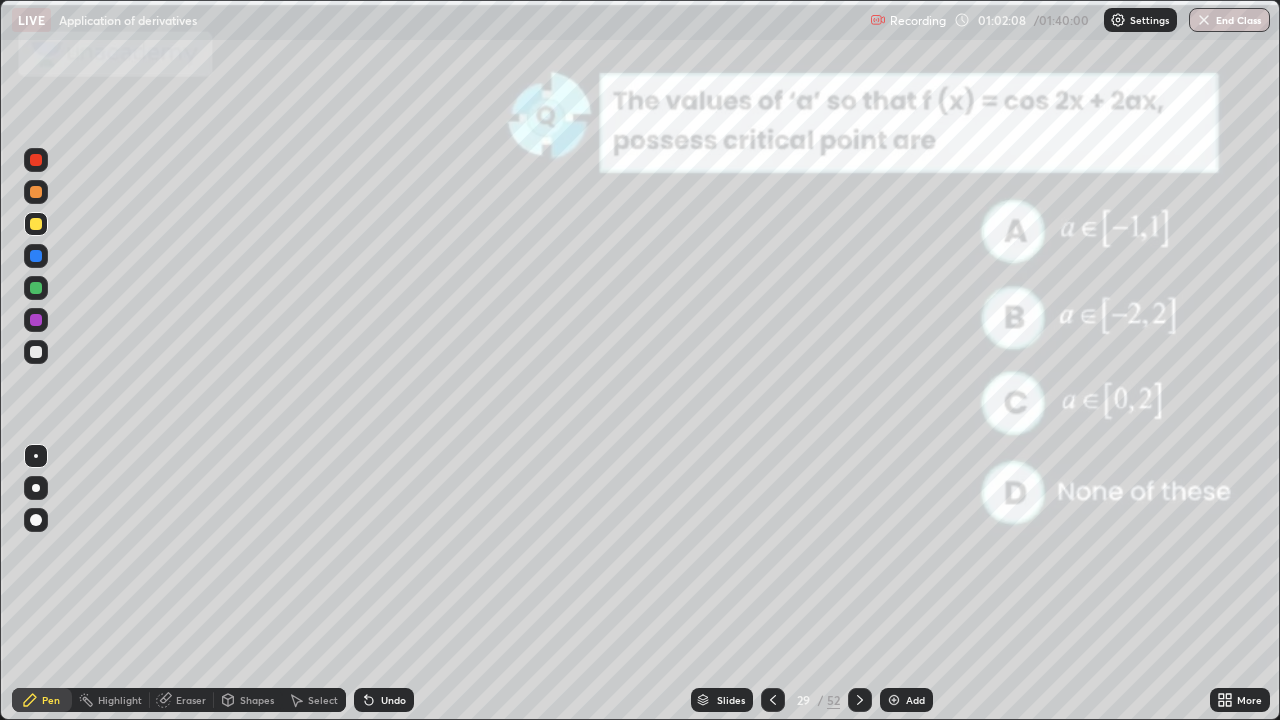 click on "Undo" at bounding box center [384, 700] 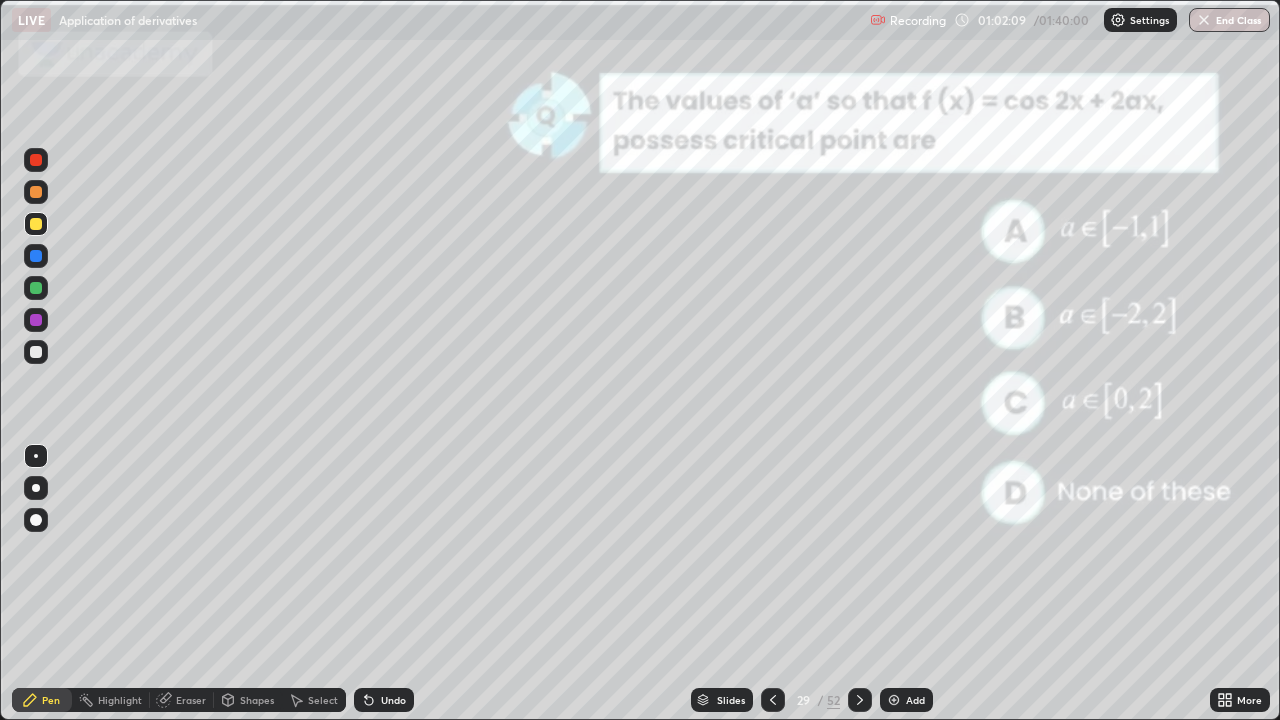 click on "Undo" at bounding box center [393, 700] 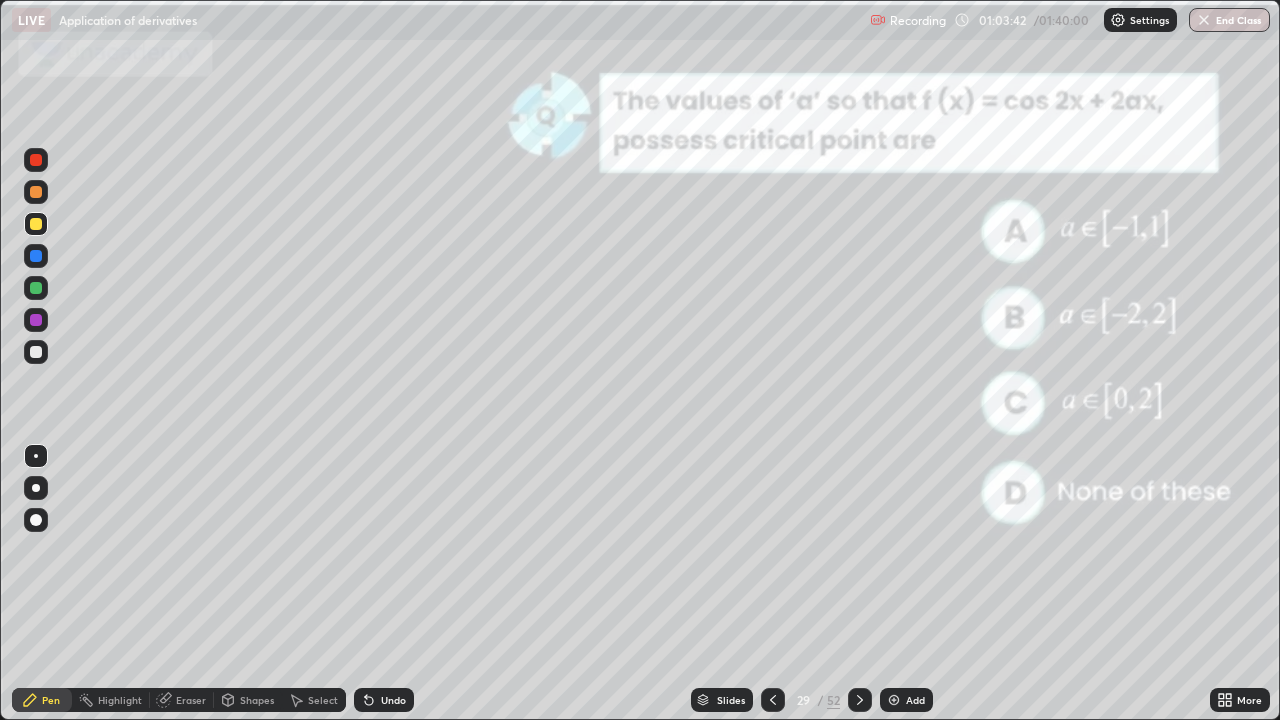 click 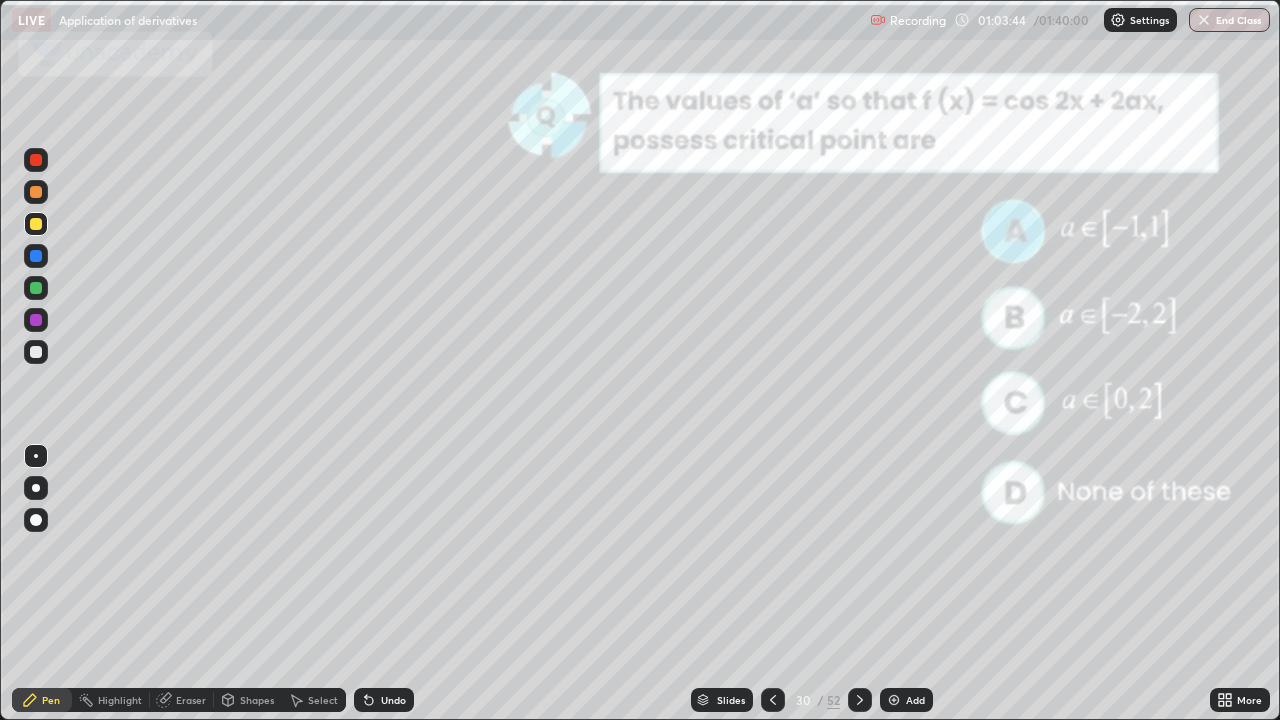 click 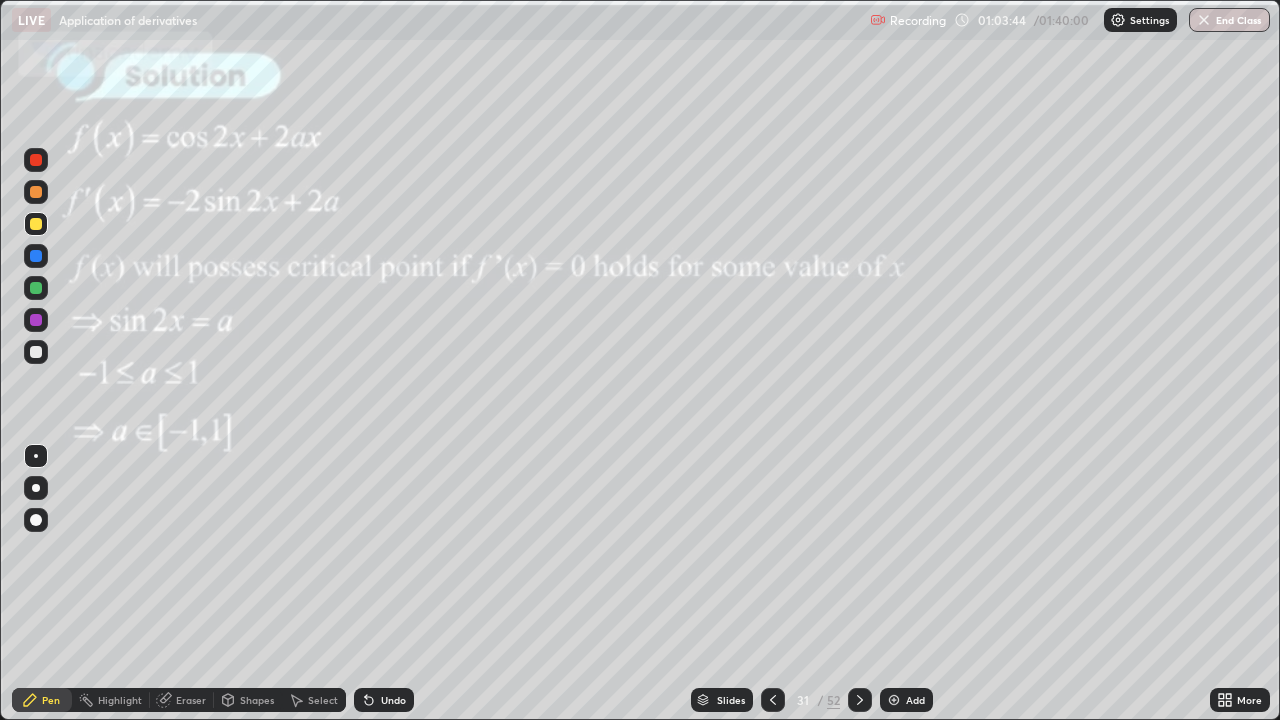 click 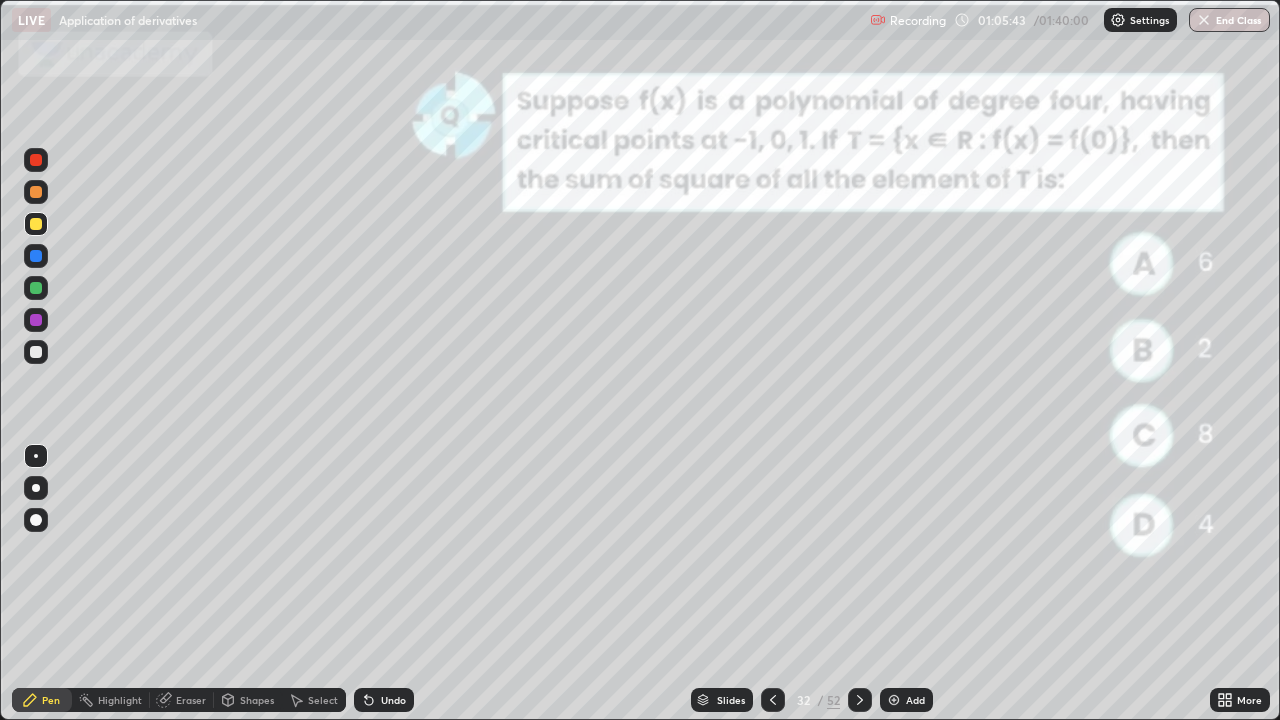 click at bounding box center (36, 224) 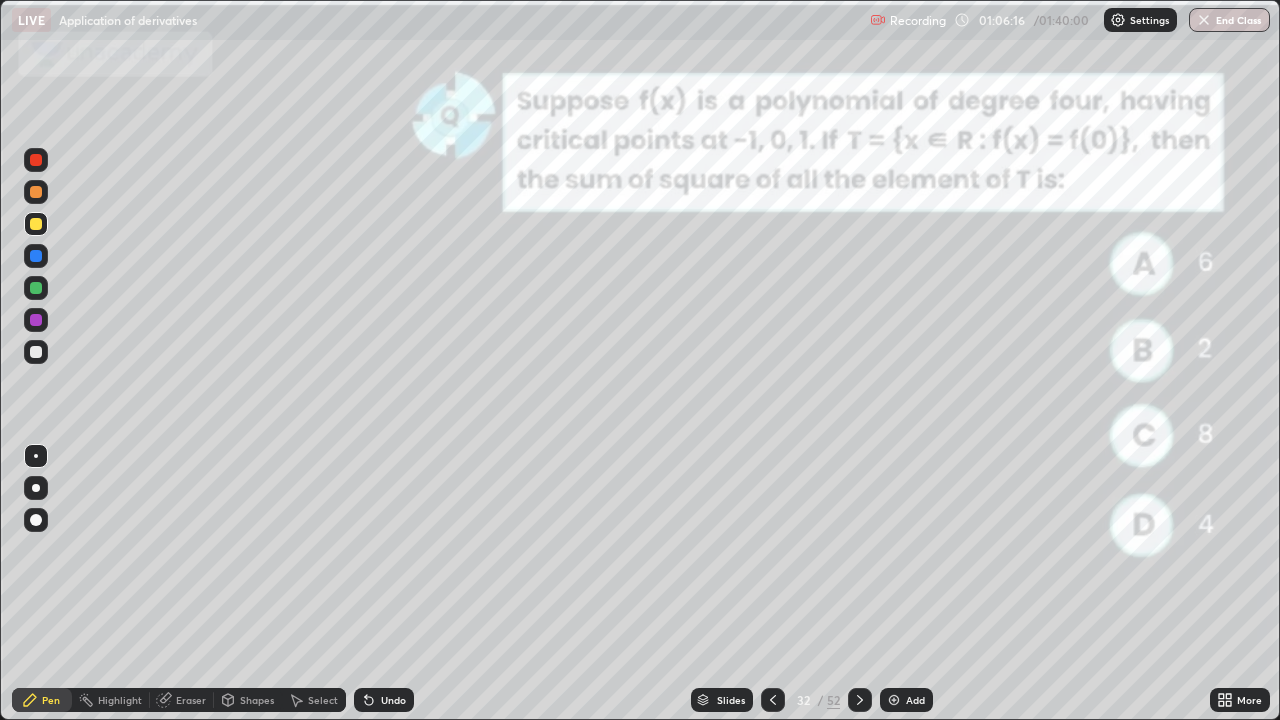 click at bounding box center [36, 160] 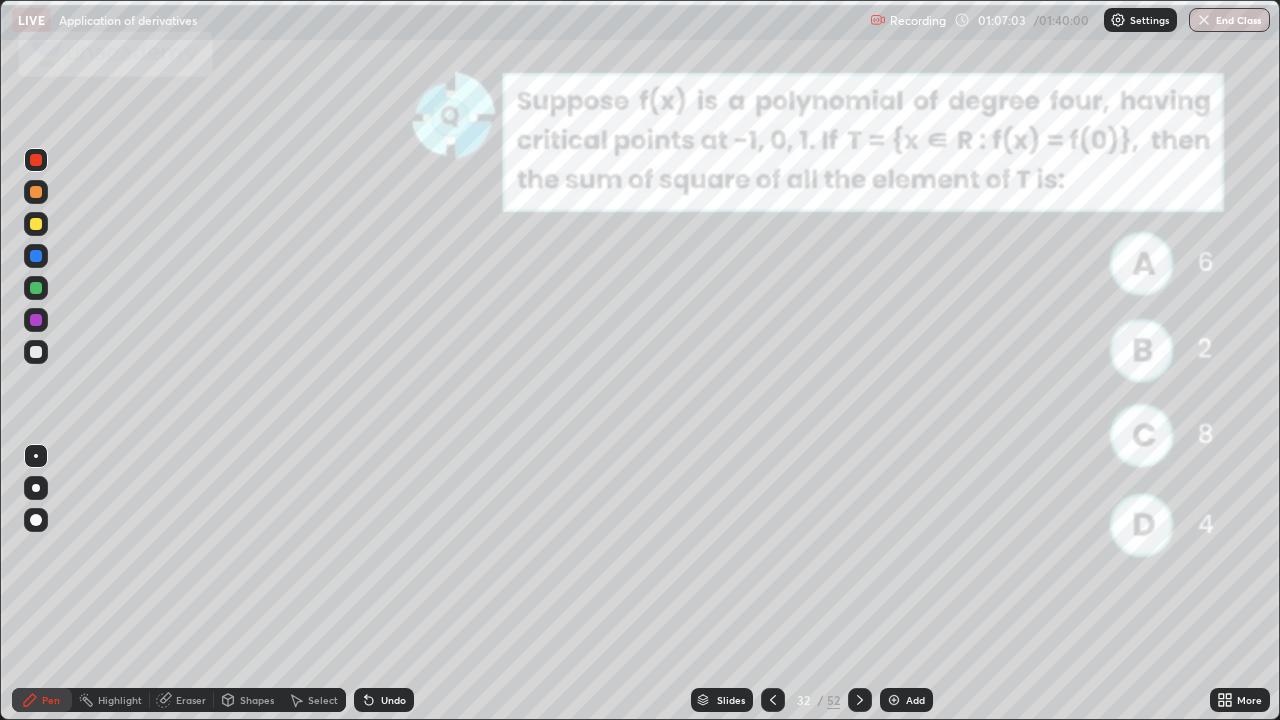 click on "Eraser" at bounding box center (191, 700) 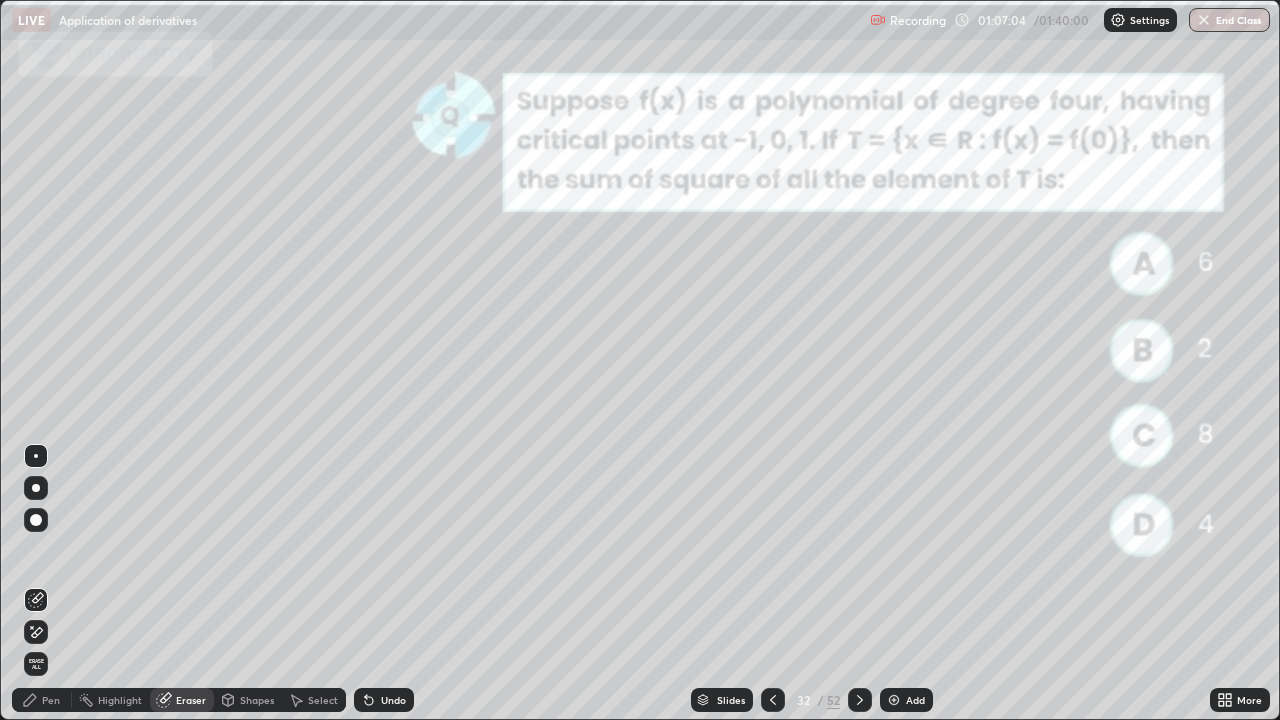click 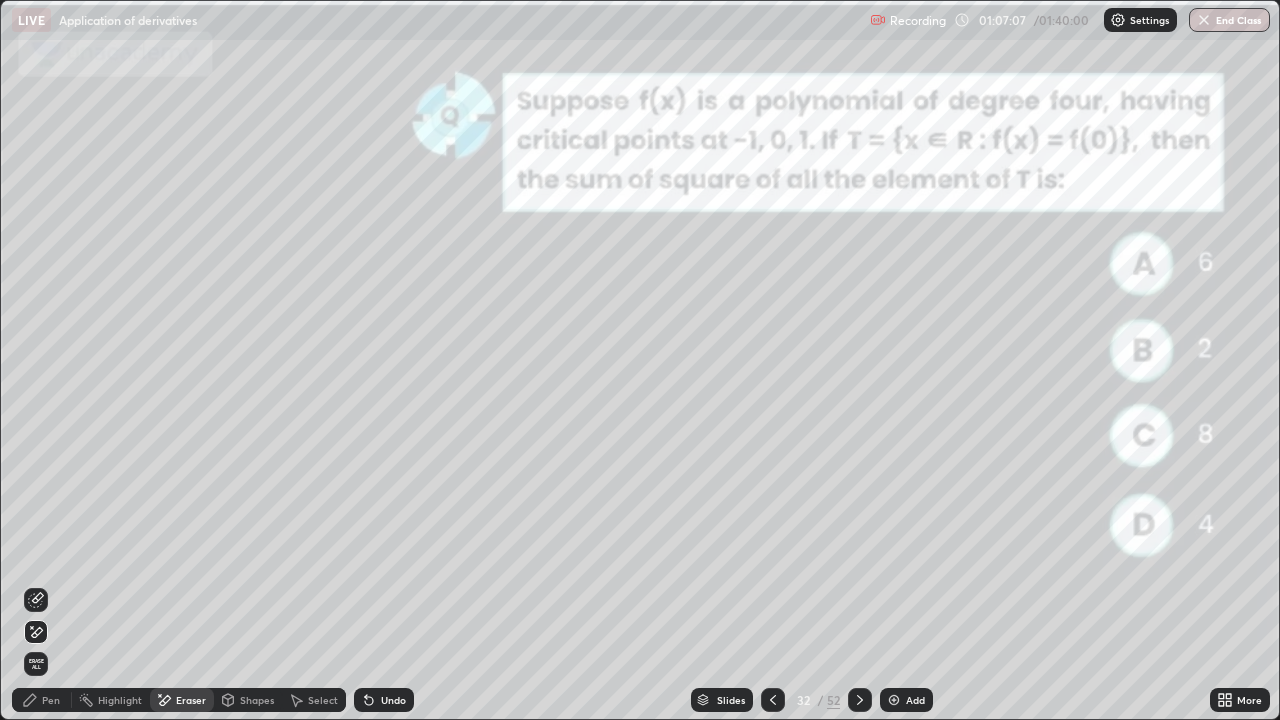 click on "Pen" at bounding box center [42, 700] 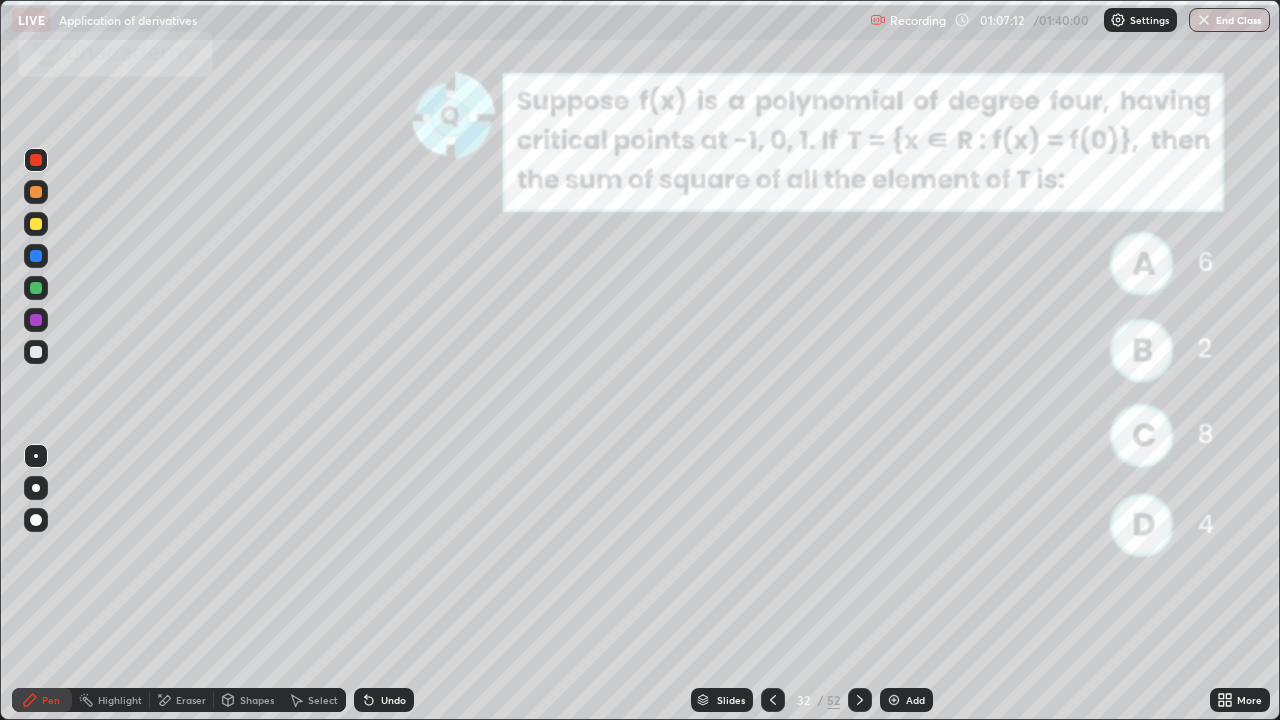 click on "Undo" at bounding box center [393, 700] 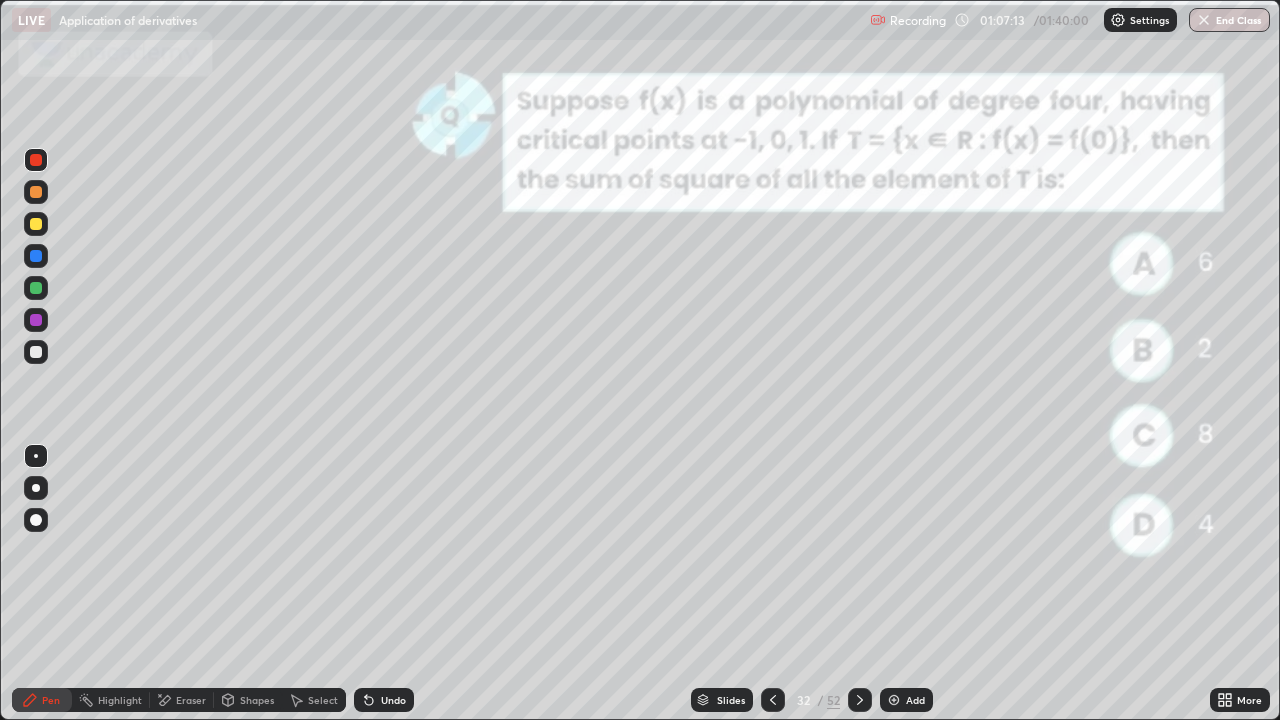 click on "Undo" at bounding box center [384, 700] 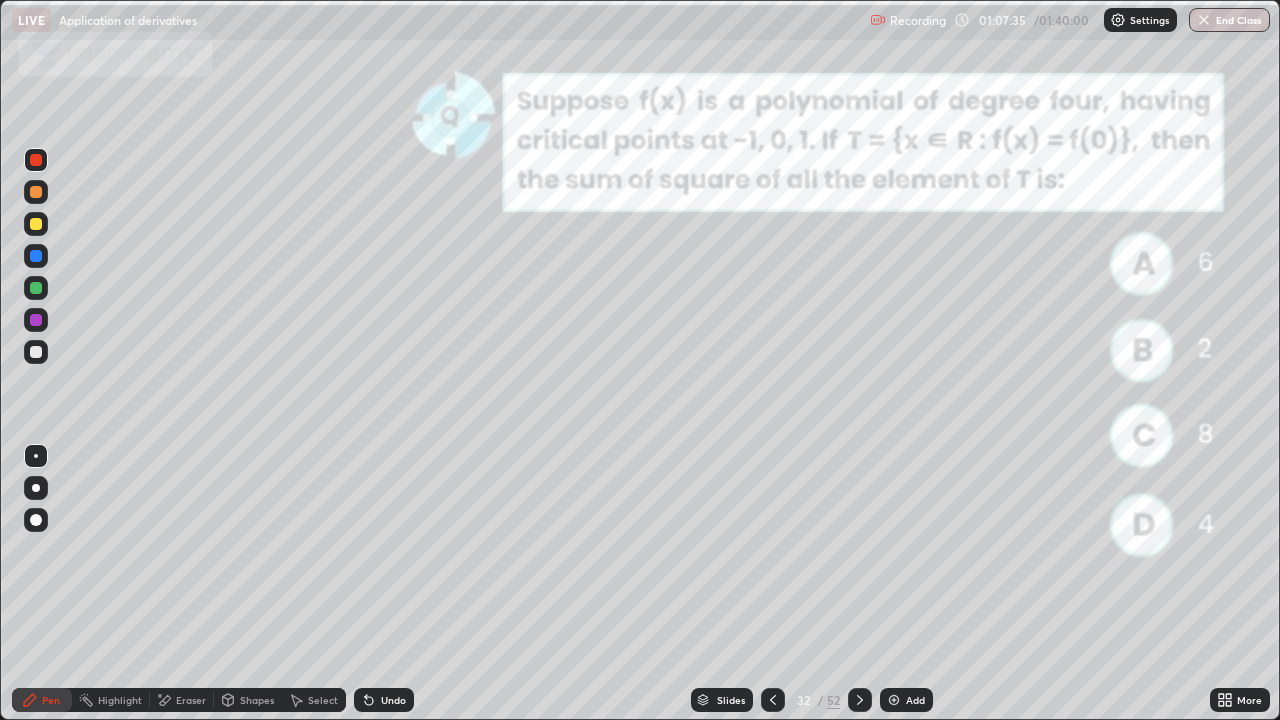 click at bounding box center (36, 320) 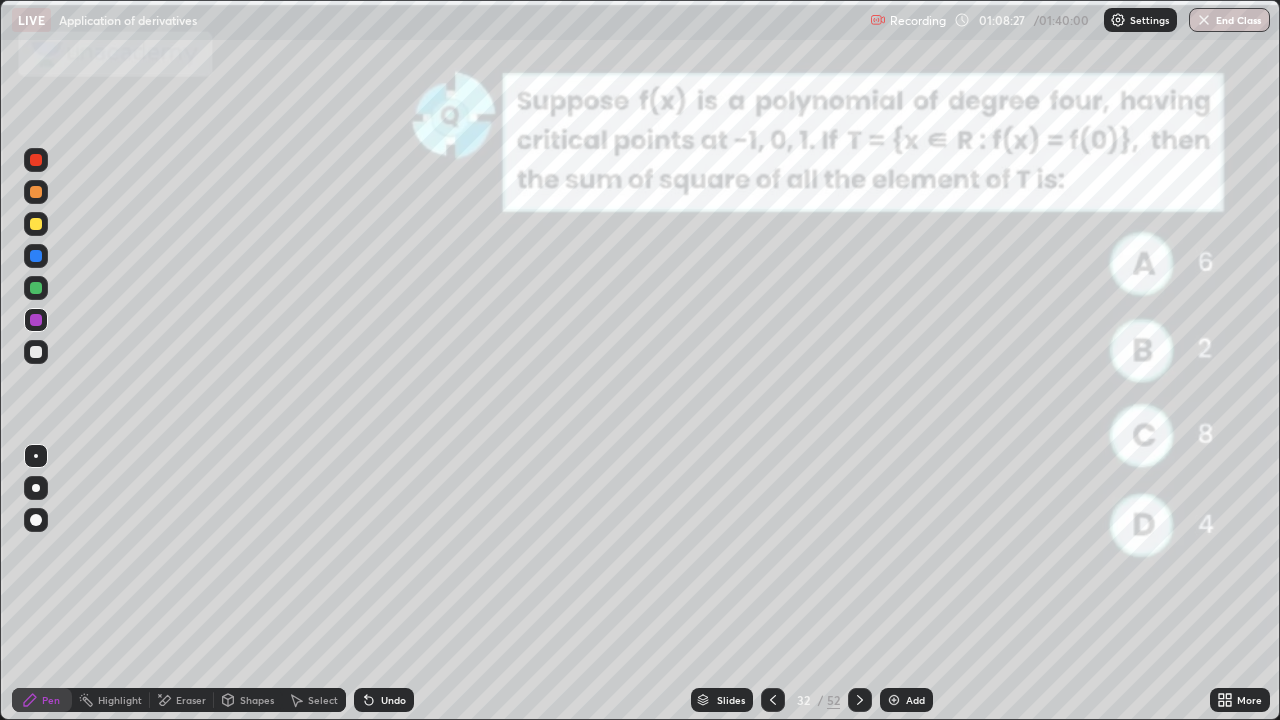 click at bounding box center (36, 352) 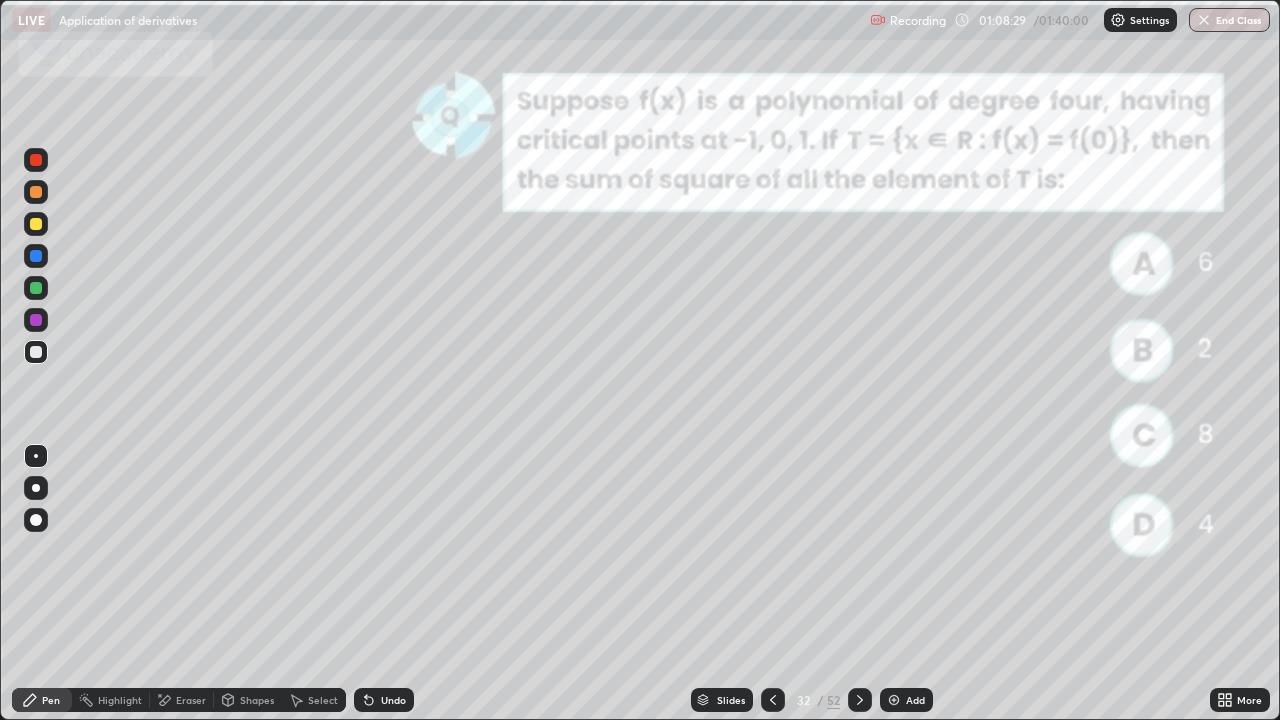 click on "Eraser" at bounding box center (182, 700) 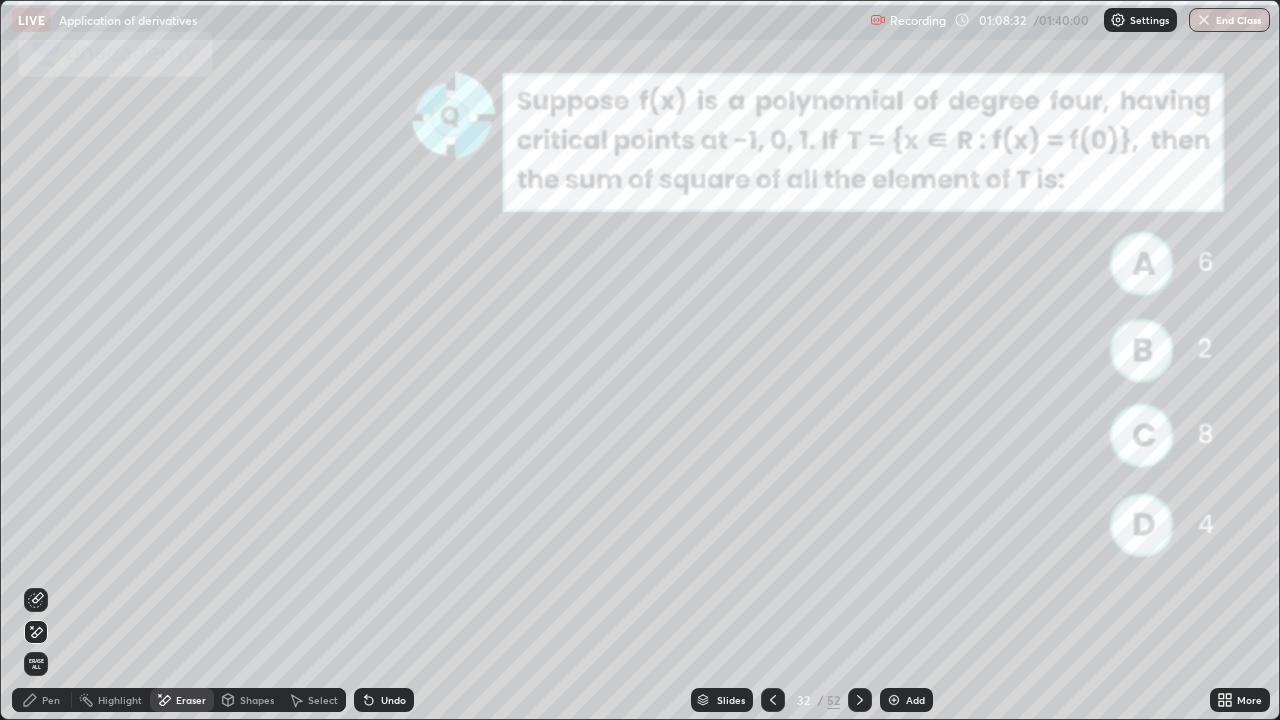 click on "Pen" at bounding box center [51, 700] 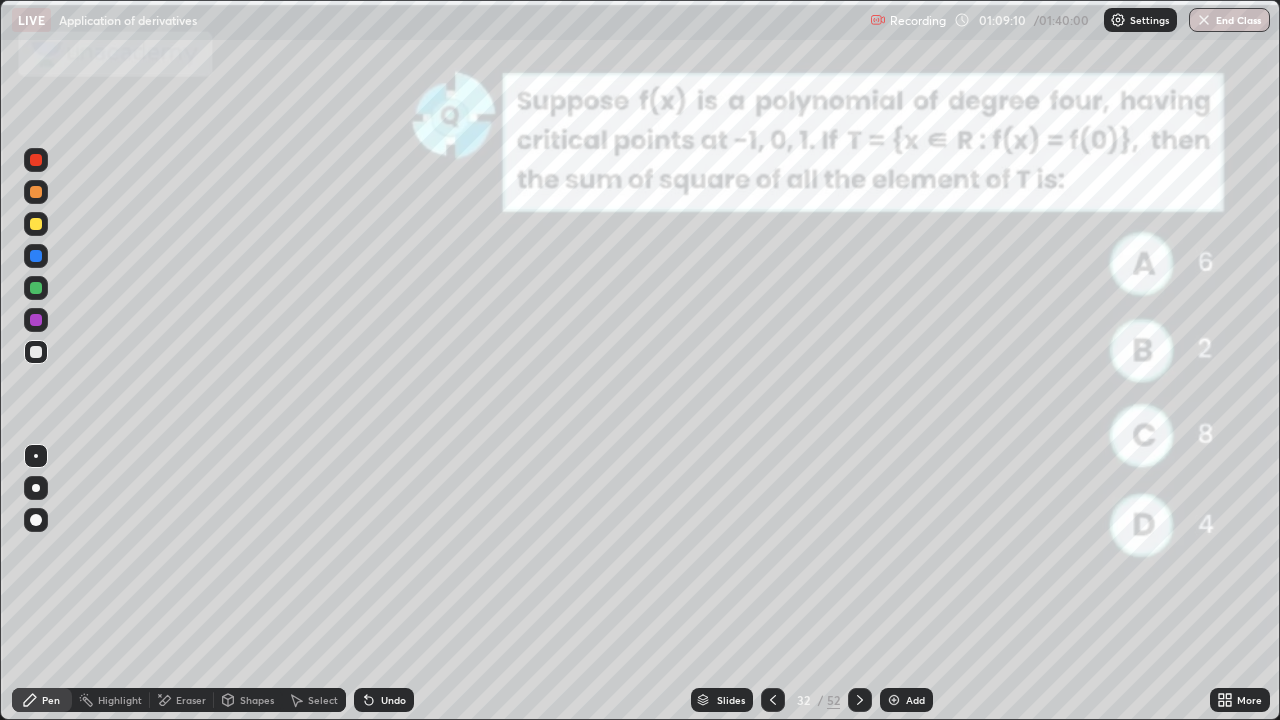 click at bounding box center [36, 288] 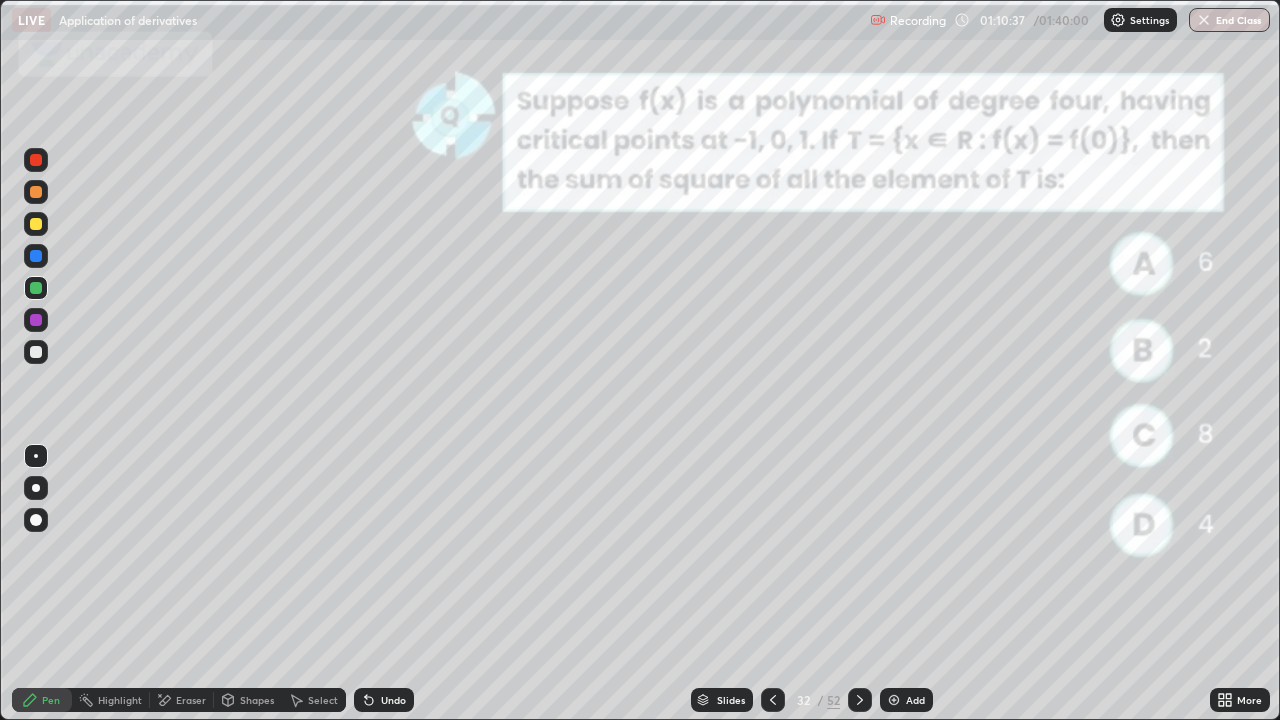 click on "Undo" at bounding box center [393, 700] 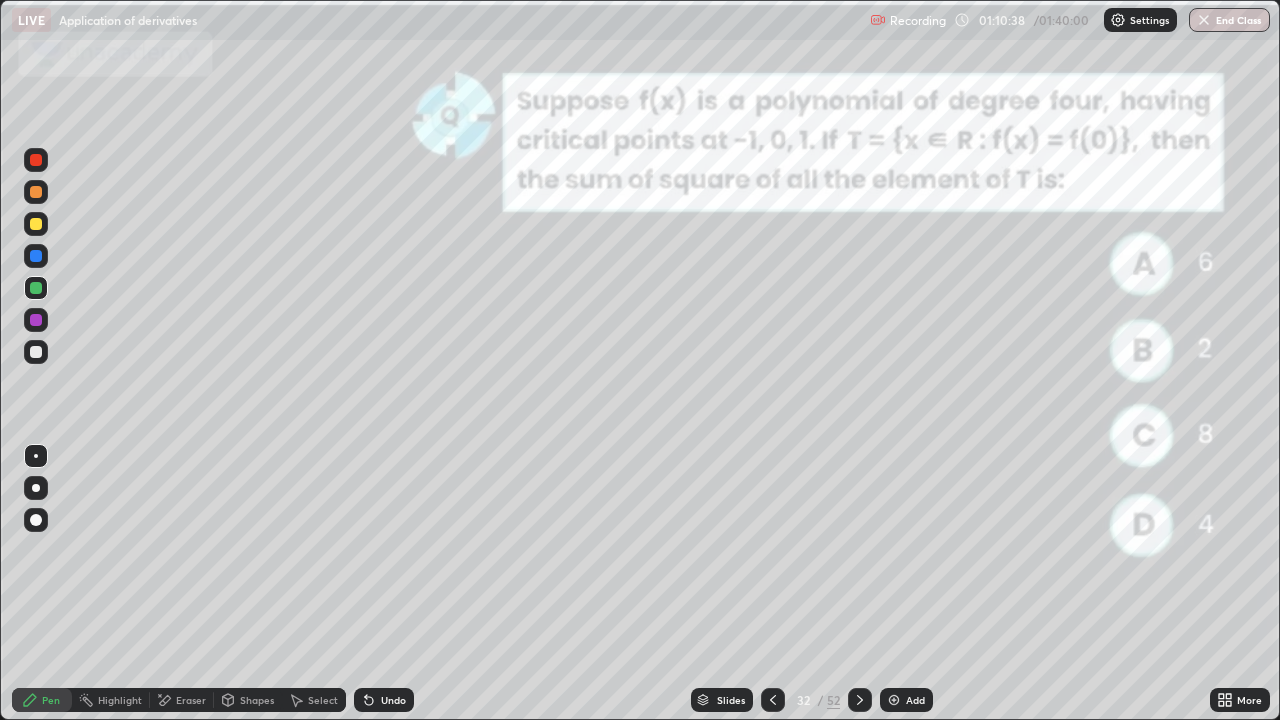 click on "Undo" at bounding box center (393, 700) 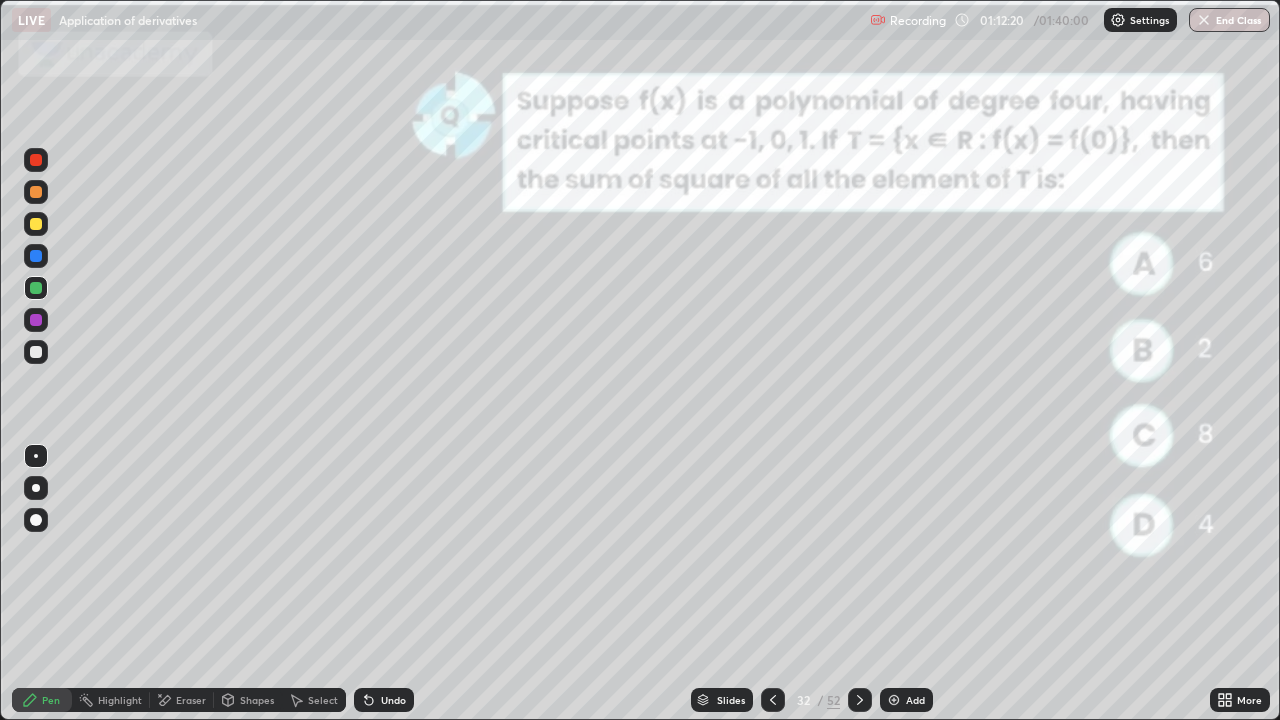click at bounding box center [36, 320] 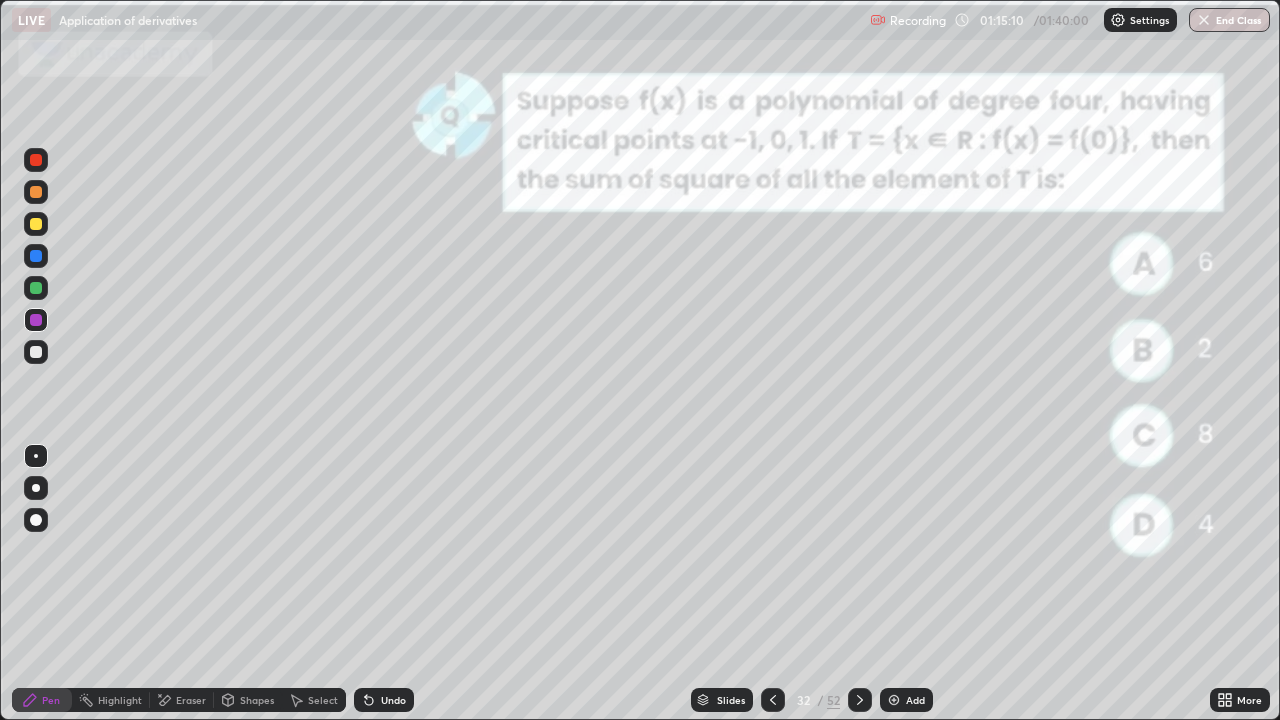 click 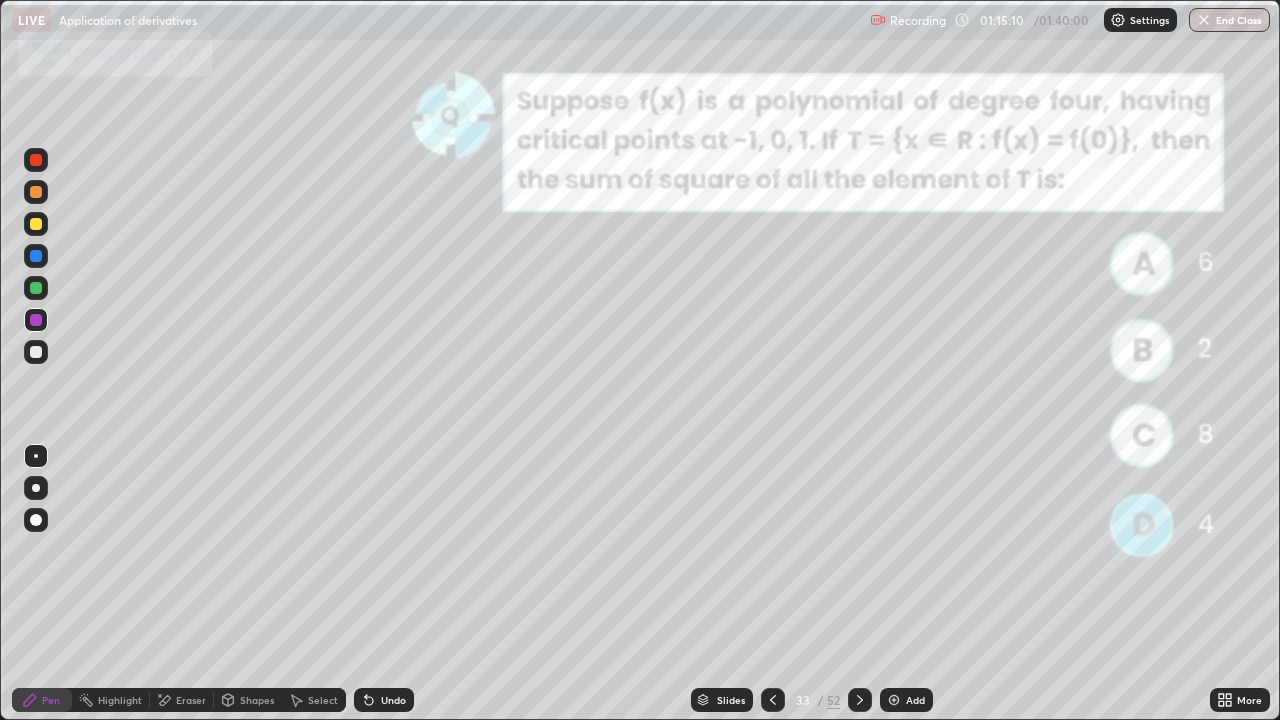 click 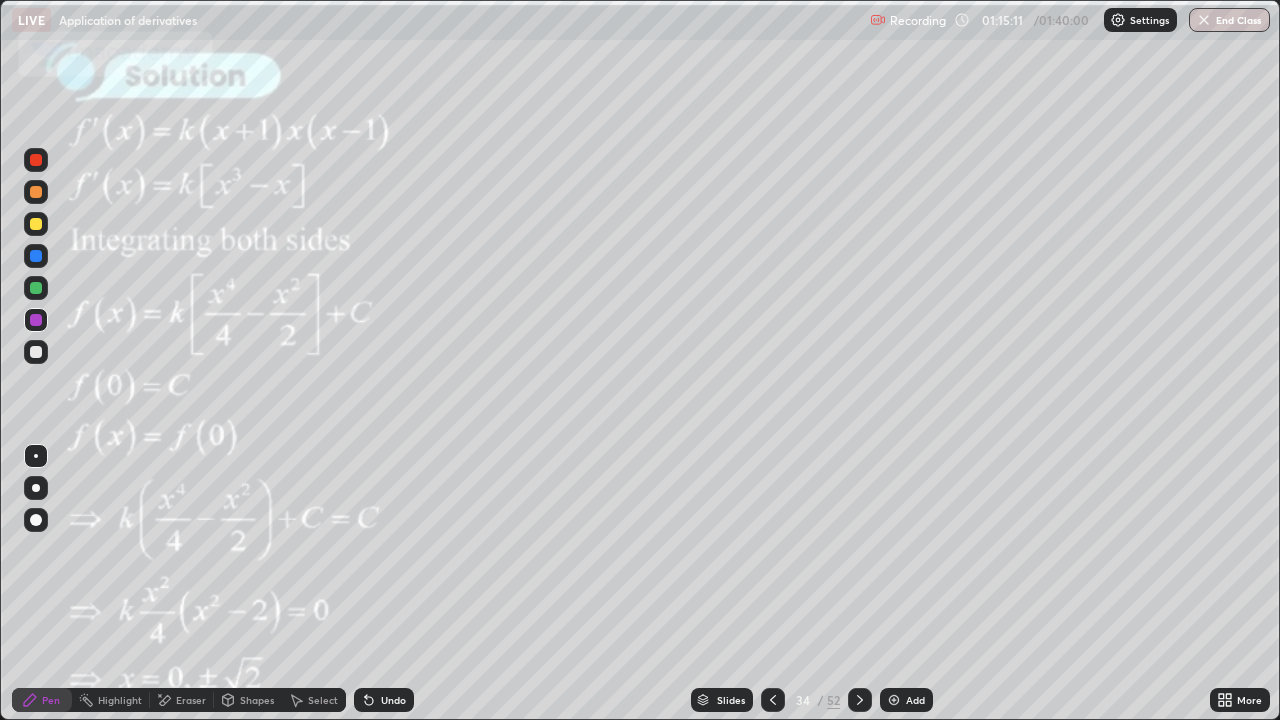 click 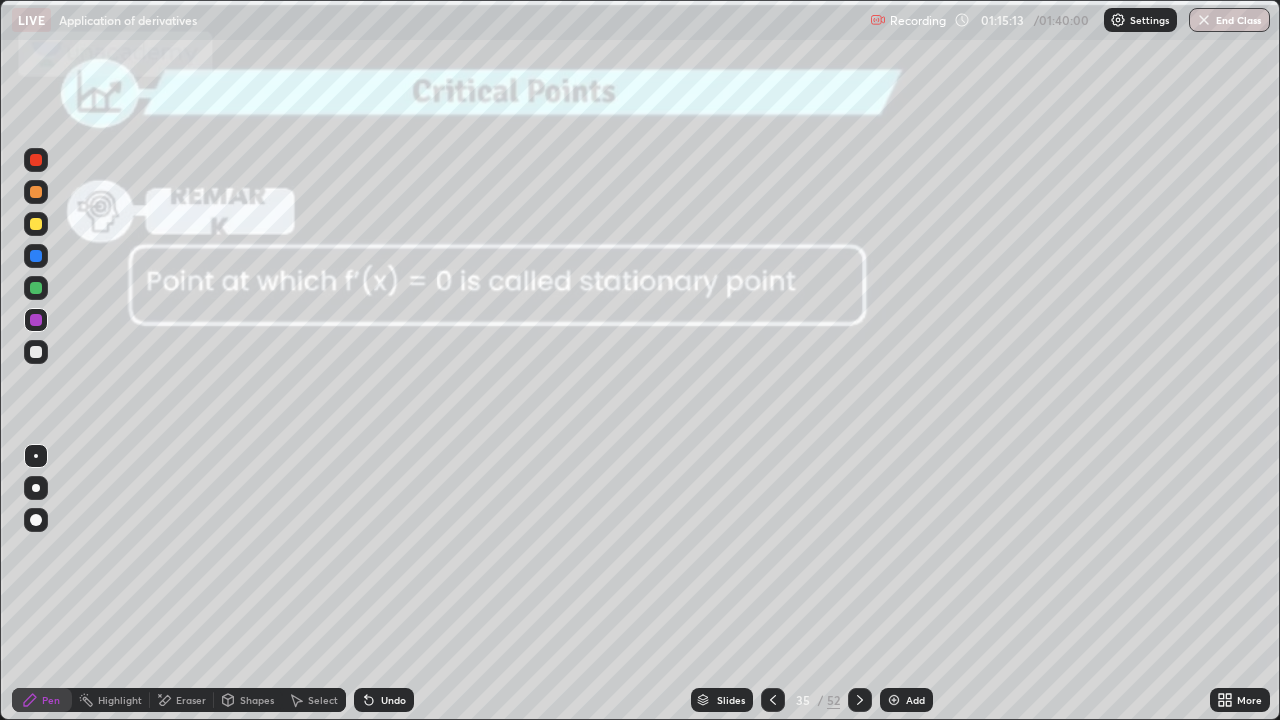 click 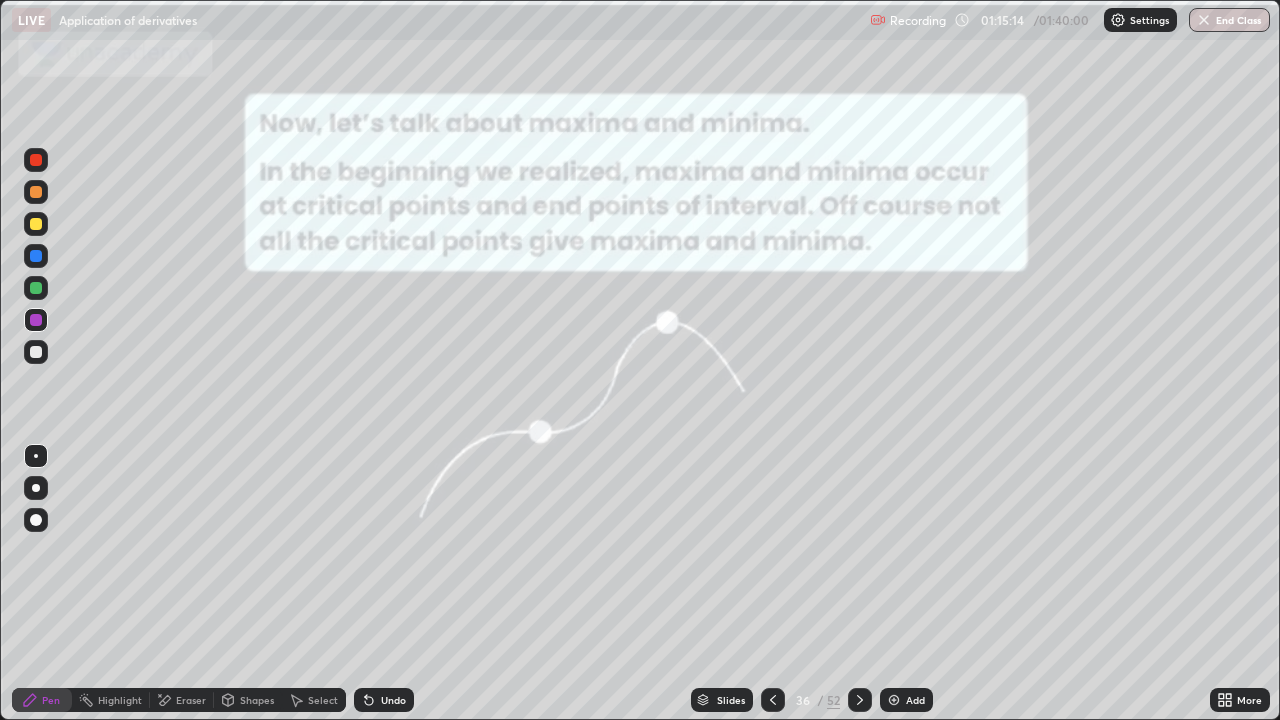 click on "Slides" at bounding box center (731, 700) 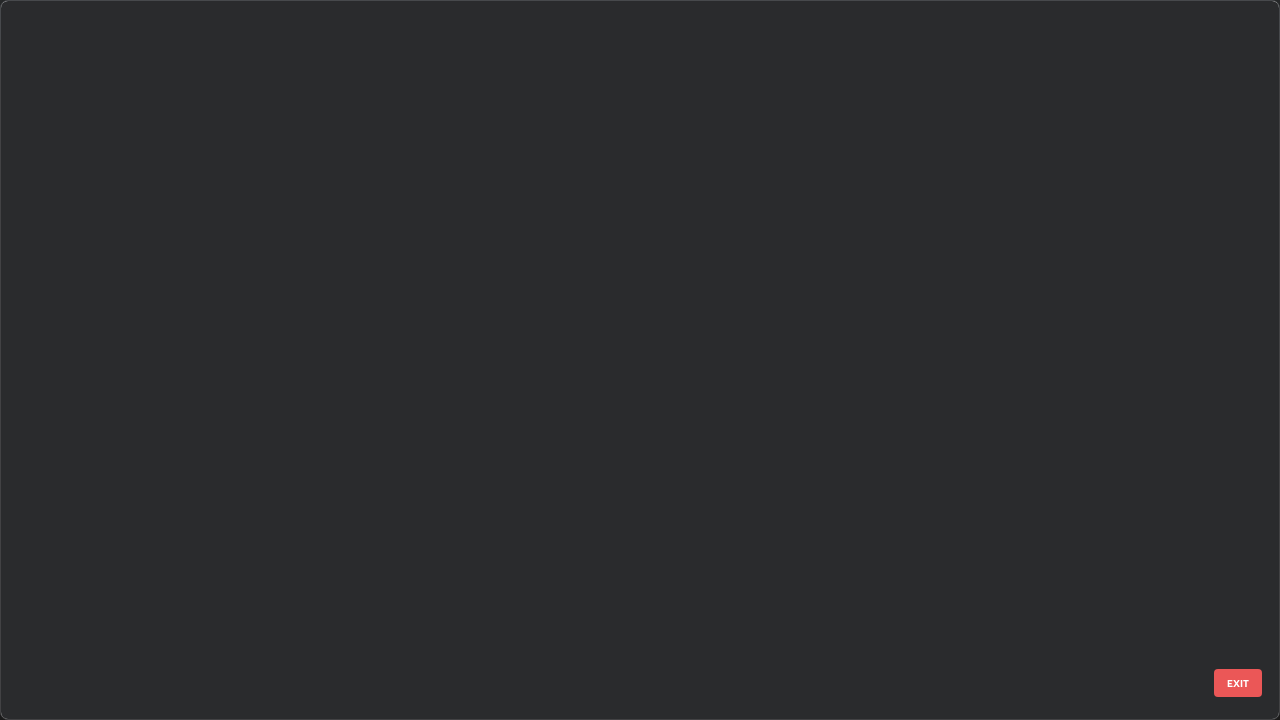 scroll, scrollTop: 1977, scrollLeft: 0, axis: vertical 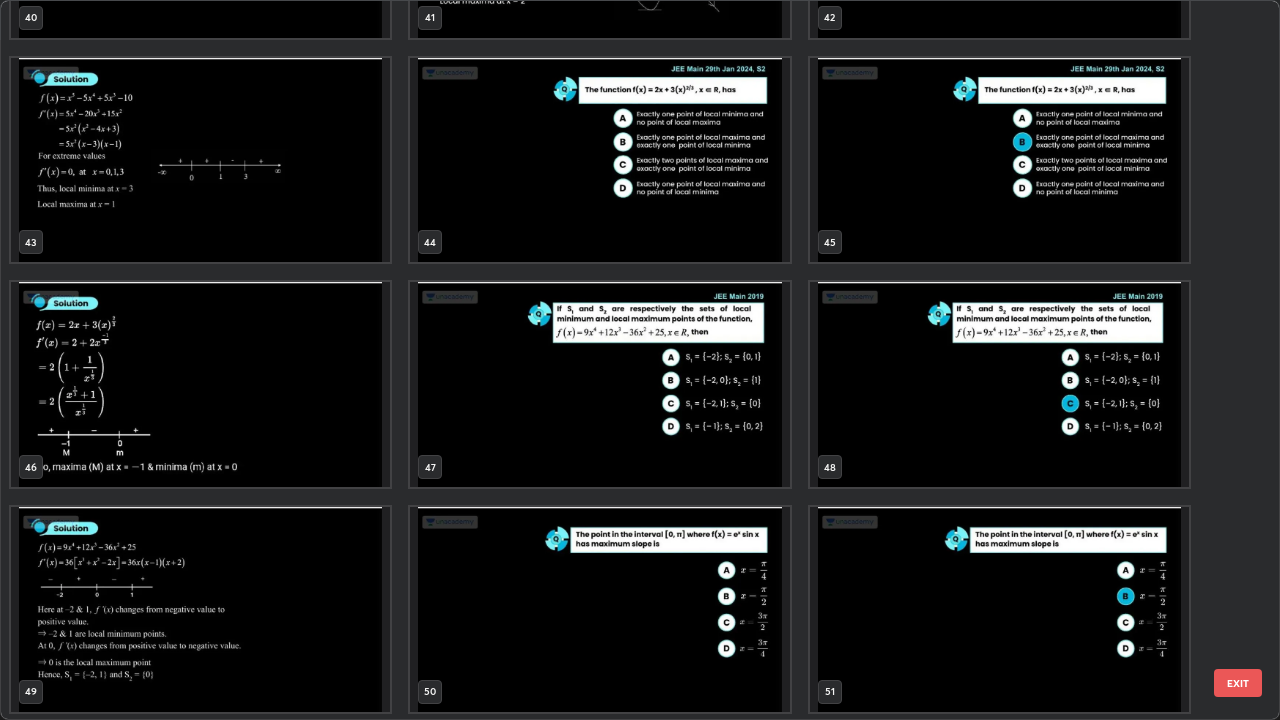 click at bounding box center (599, 384) 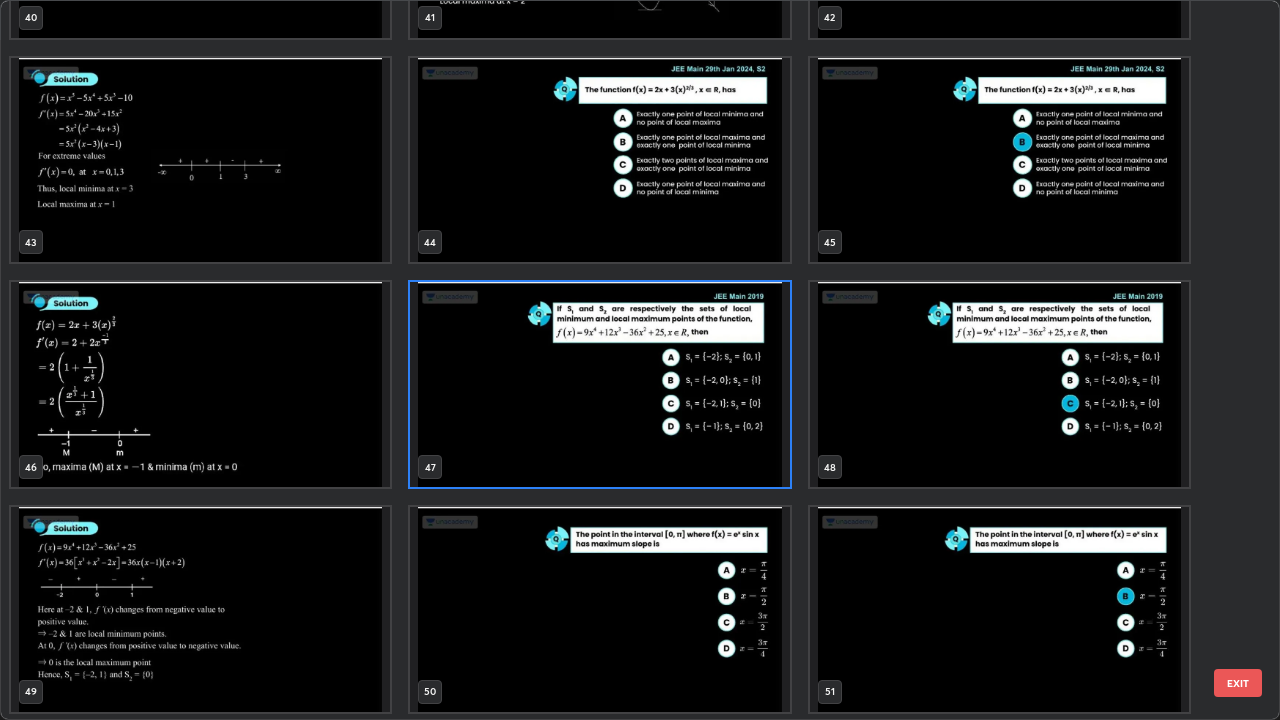 click at bounding box center (599, 384) 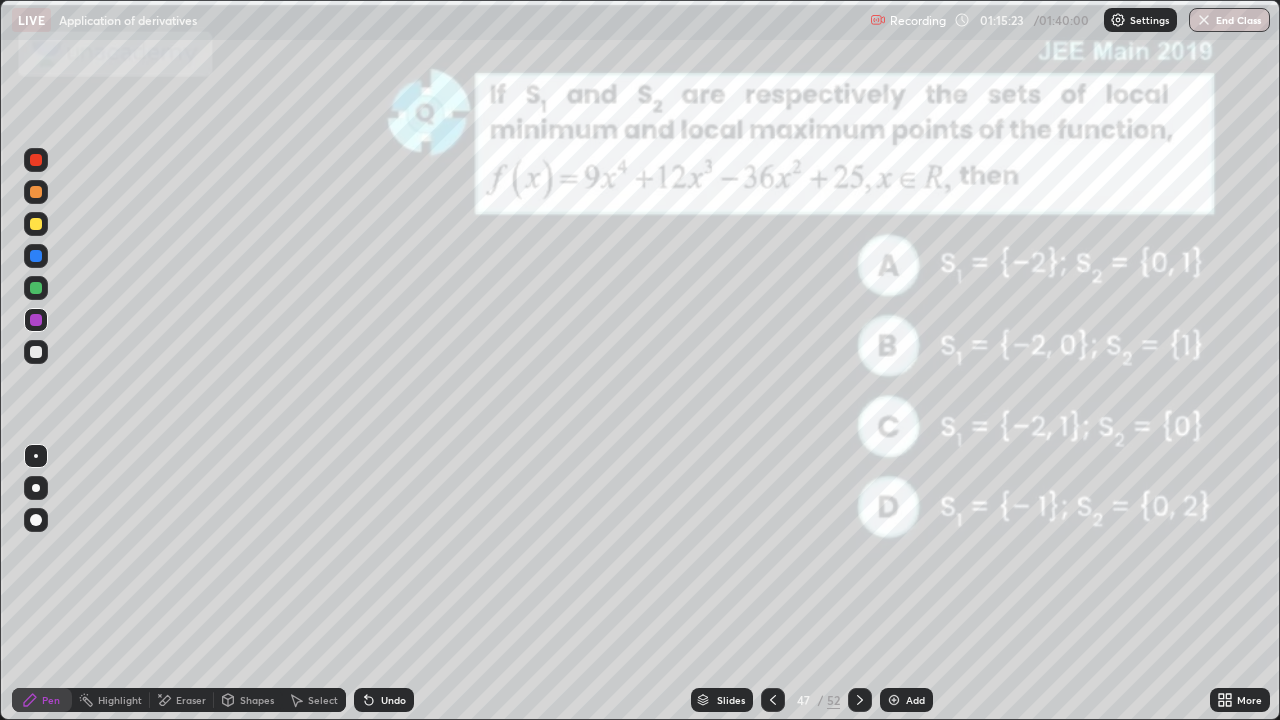 click at bounding box center [599, 384] 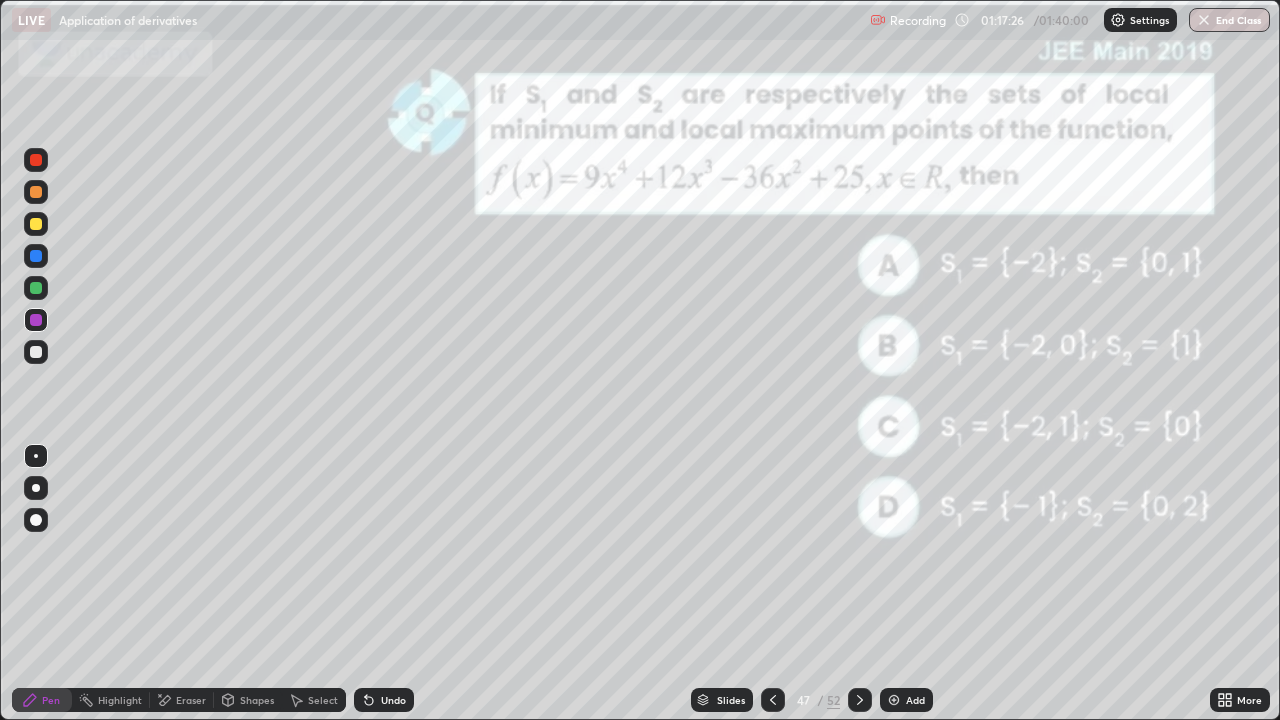 click at bounding box center (36, 256) 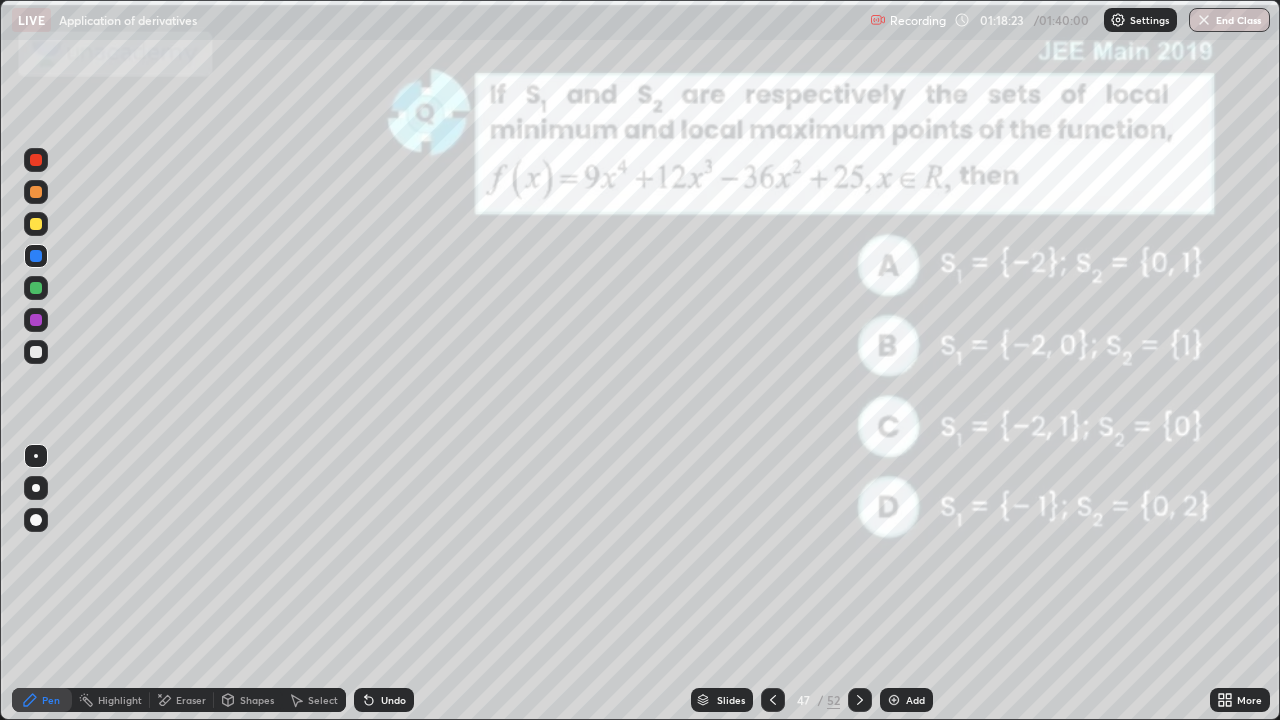 click at bounding box center [36, 320] 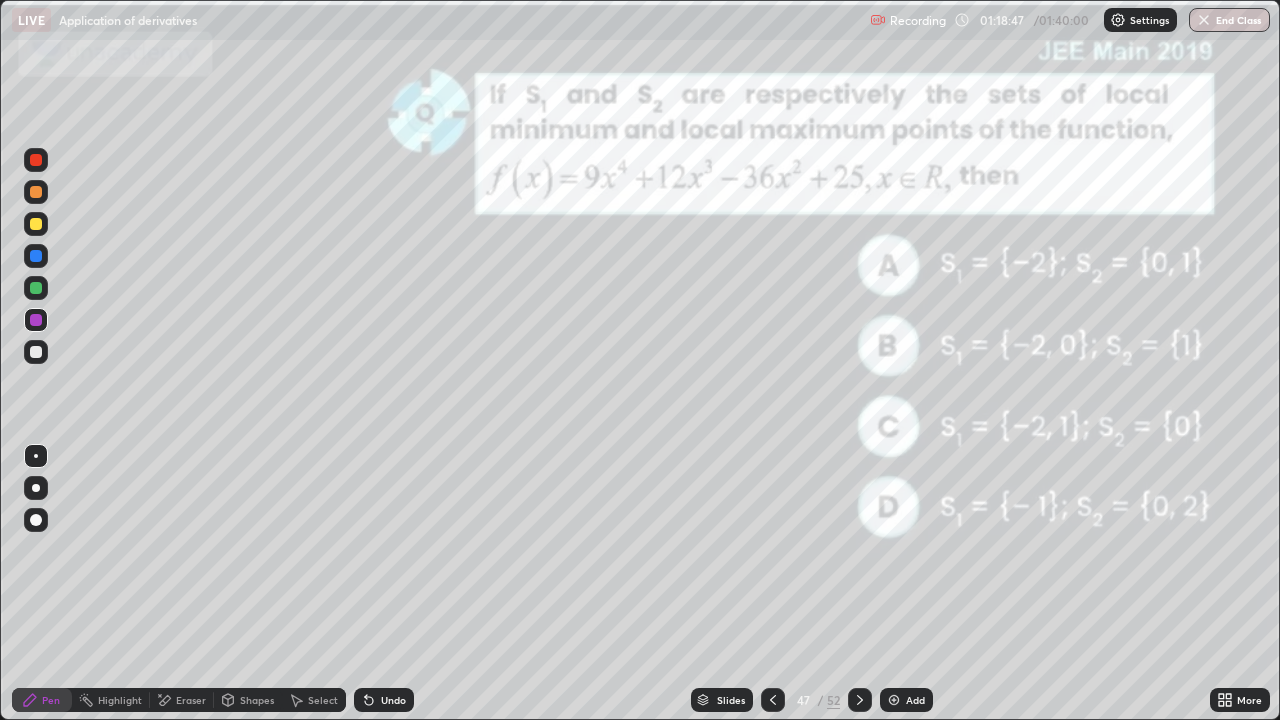 click at bounding box center [36, 352] 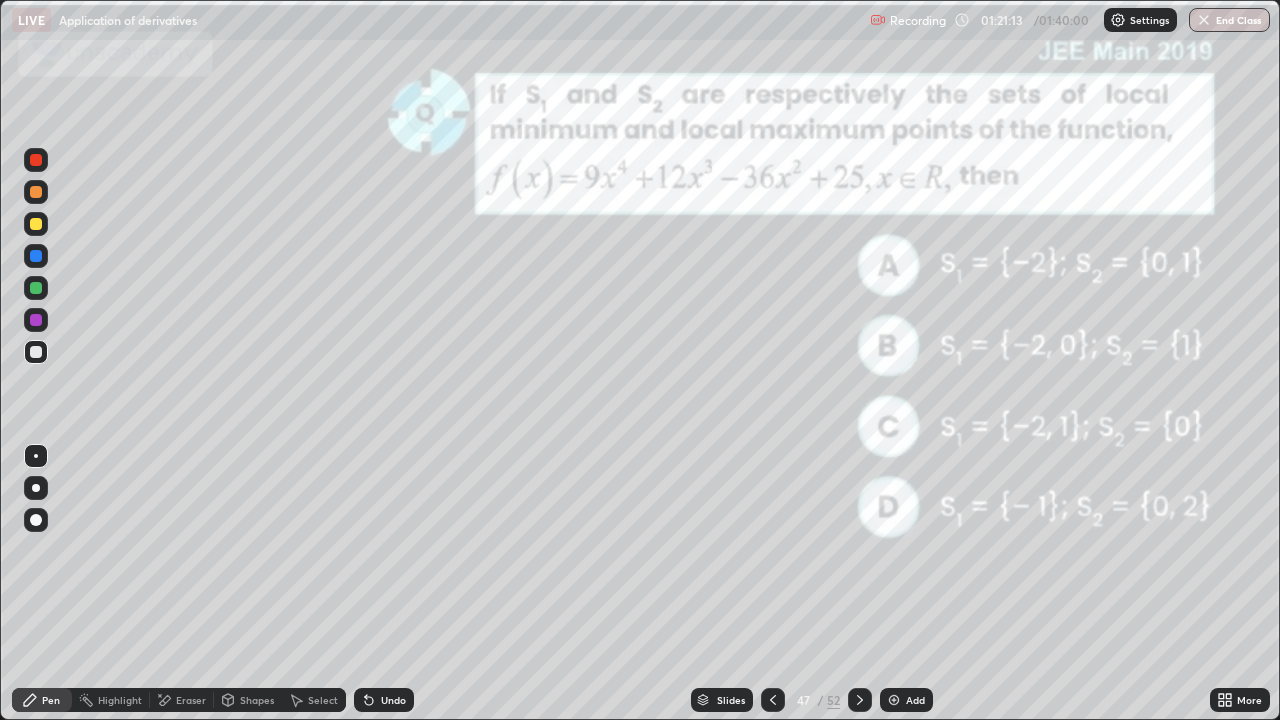 click at bounding box center (36, 192) 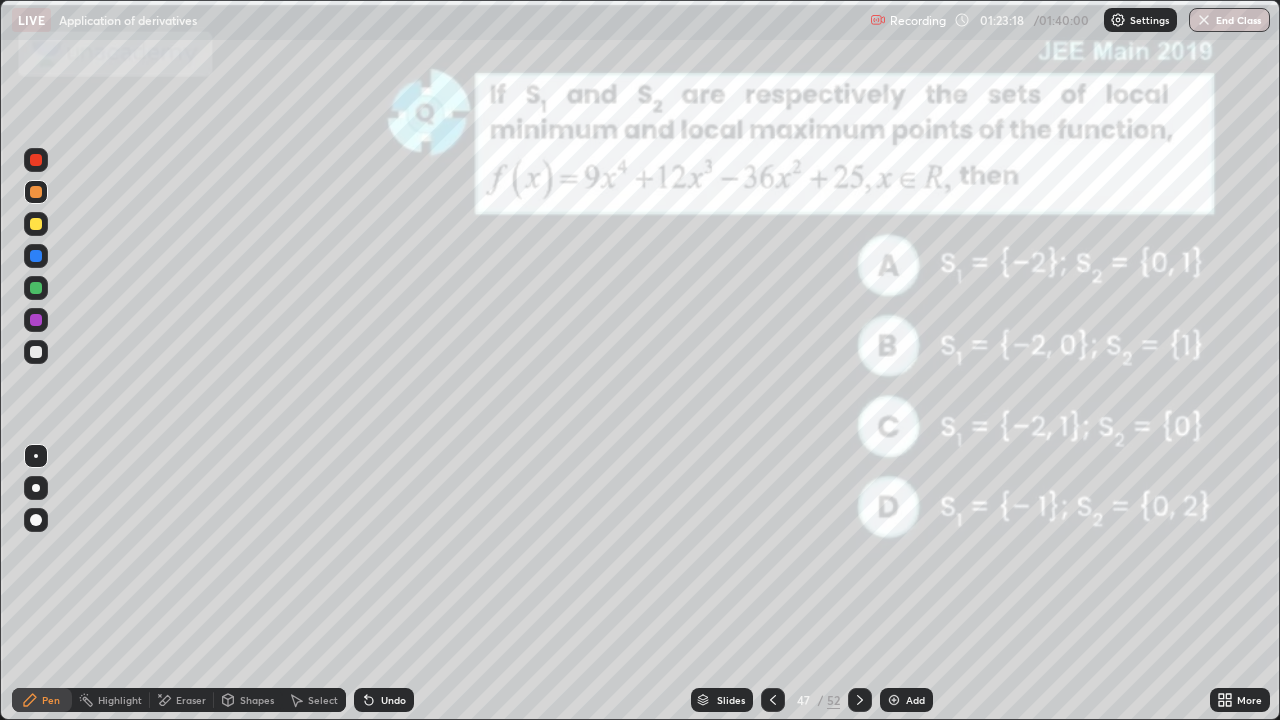 click at bounding box center (894, 700) 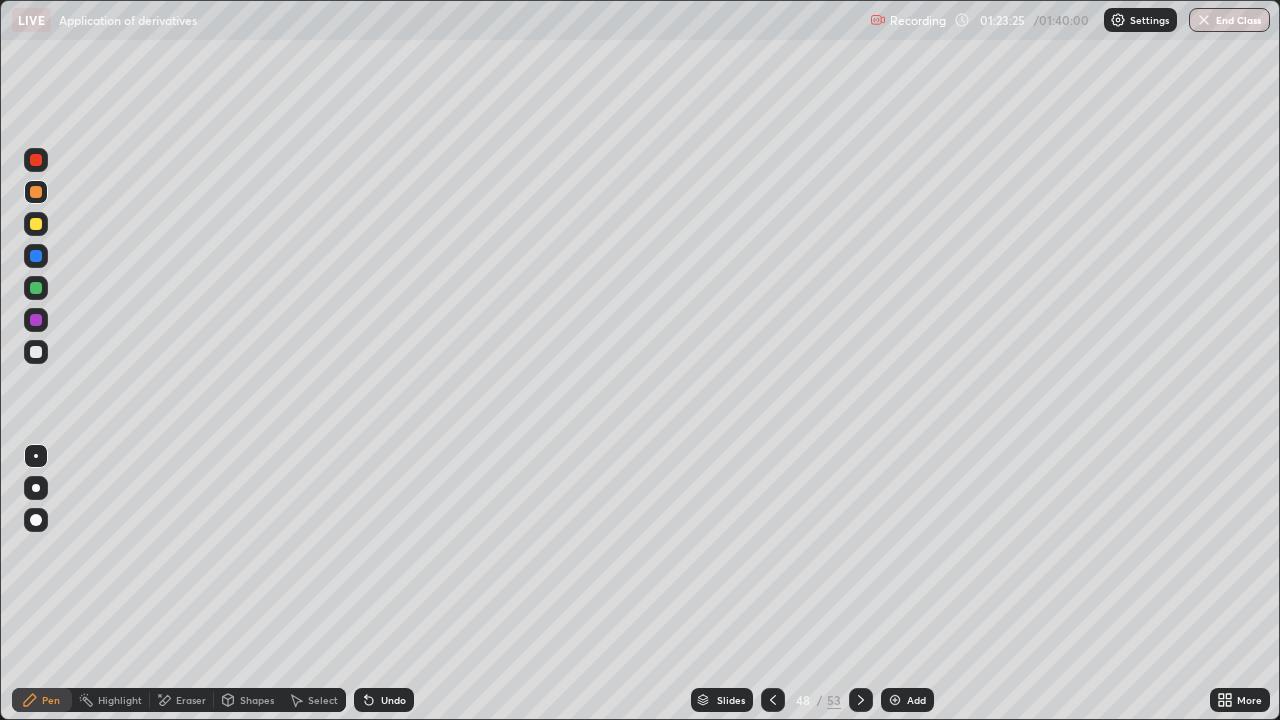 click 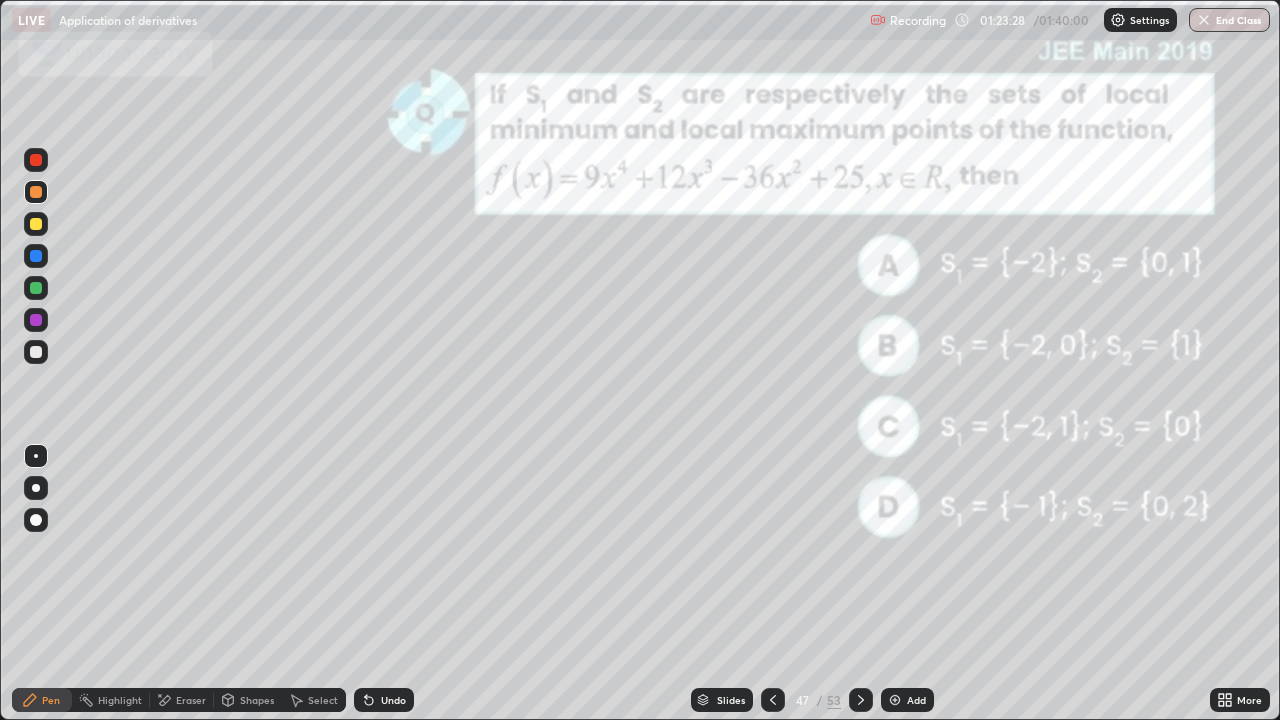 click 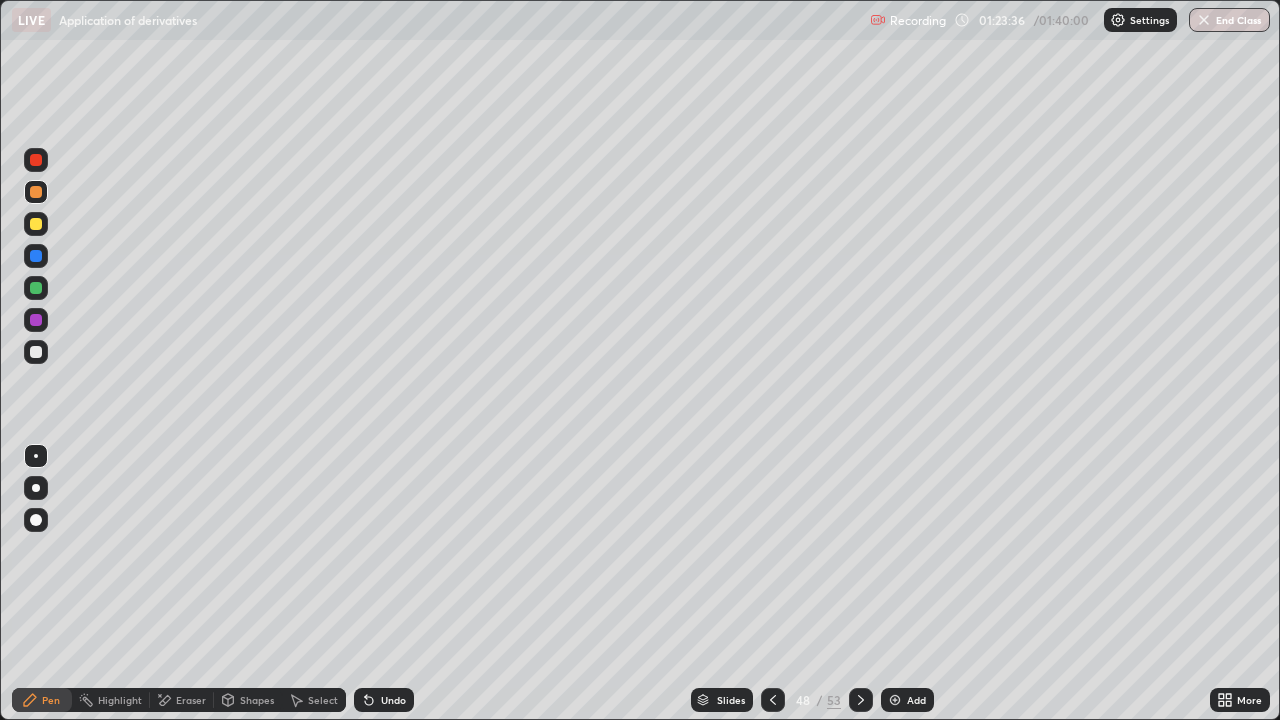 click at bounding box center (36, 224) 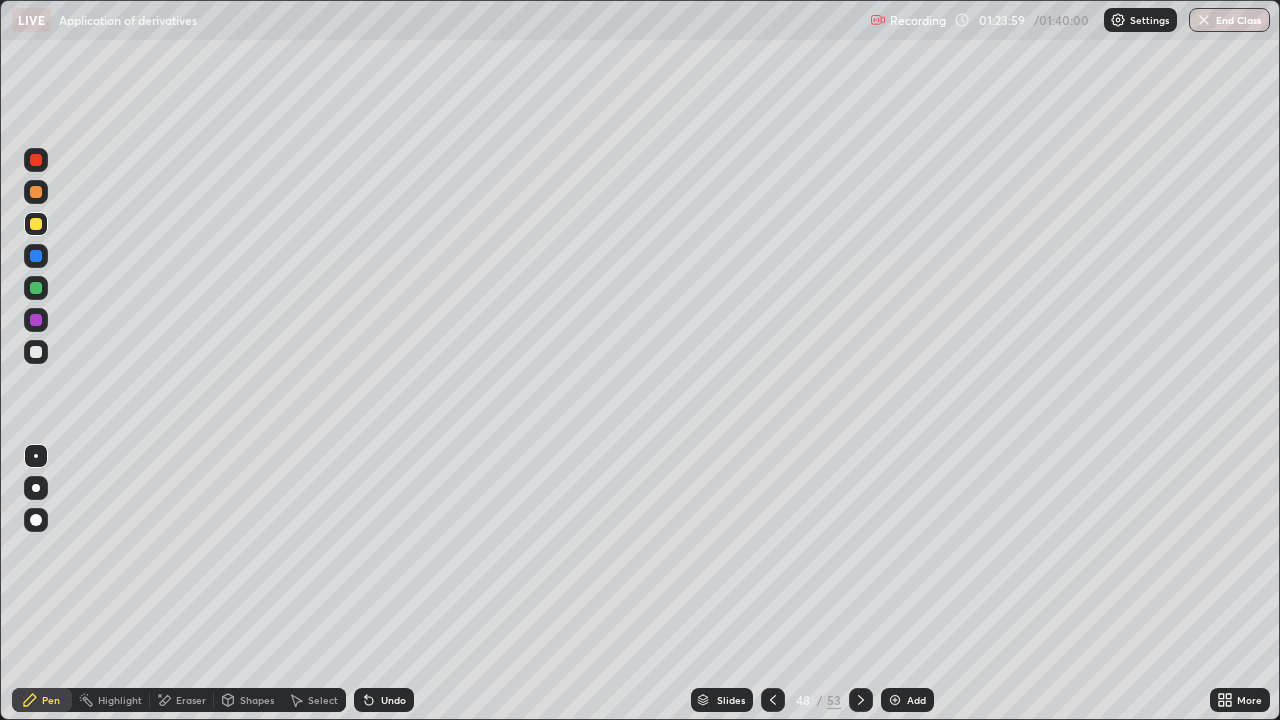 click on "Shapes" at bounding box center [257, 700] 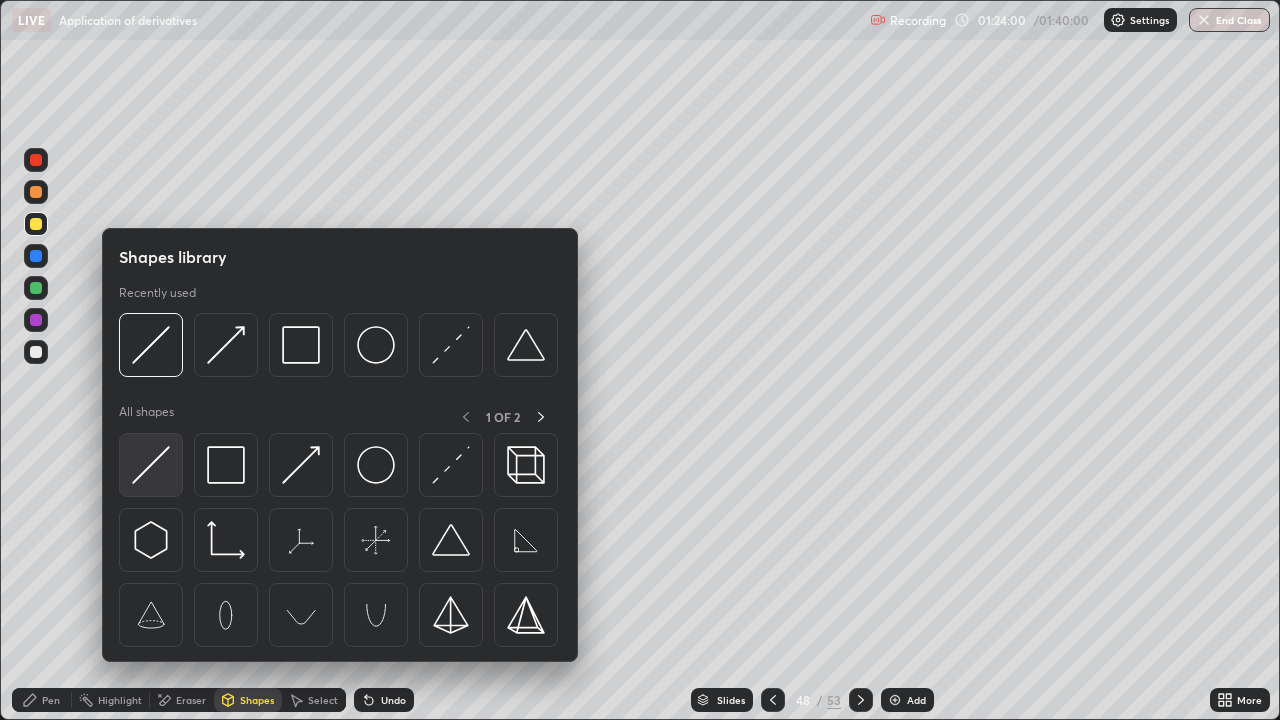 click at bounding box center [151, 465] 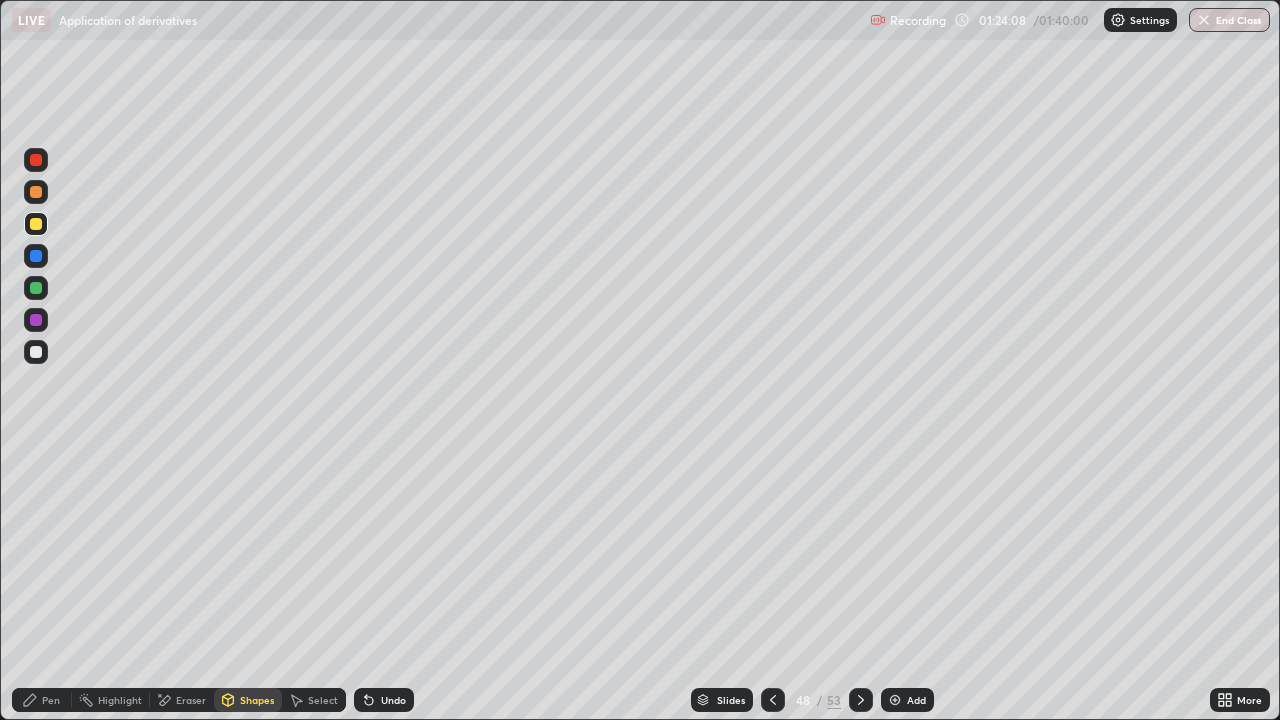 click at bounding box center [36, 160] 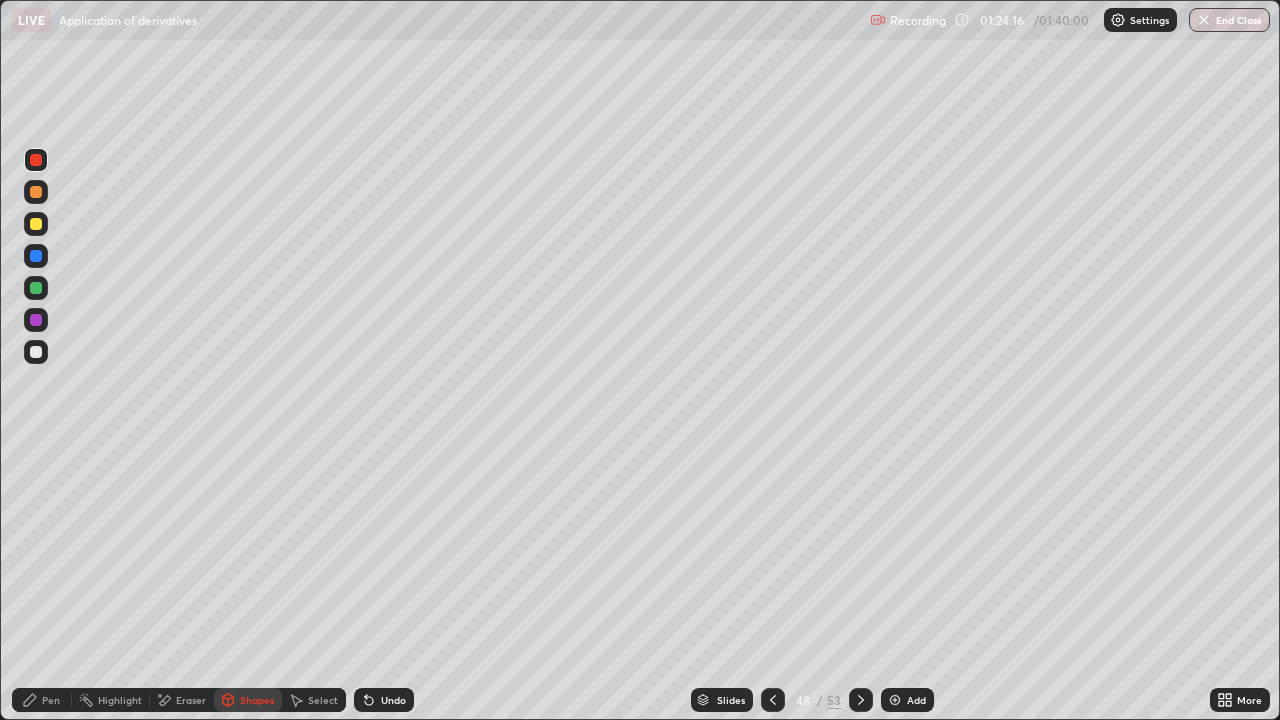click on "Pen" at bounding box center (42, 700) 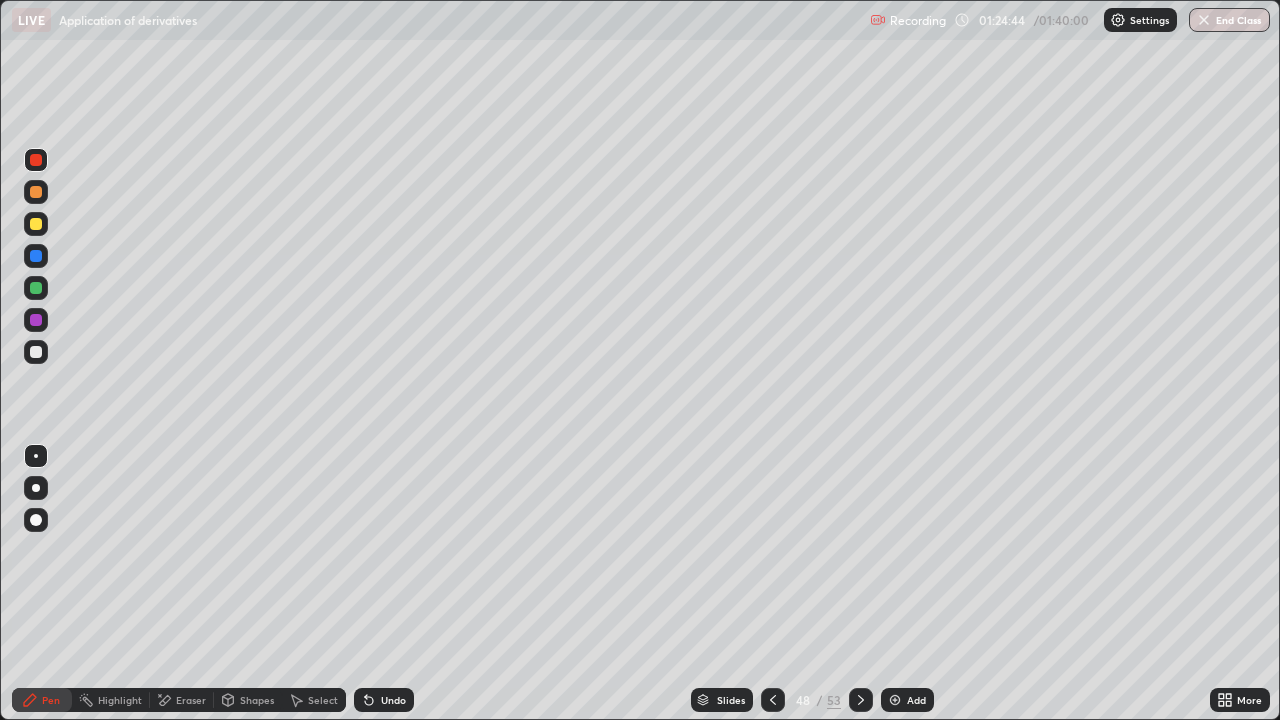 click 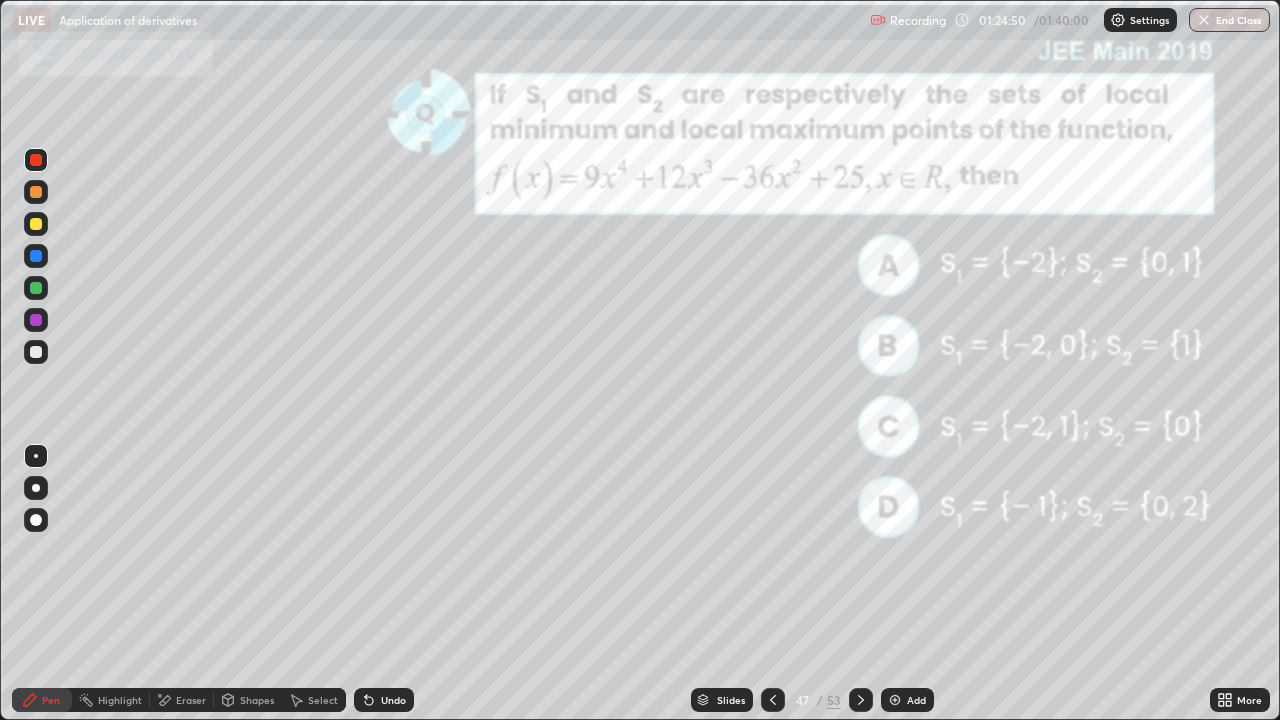 click 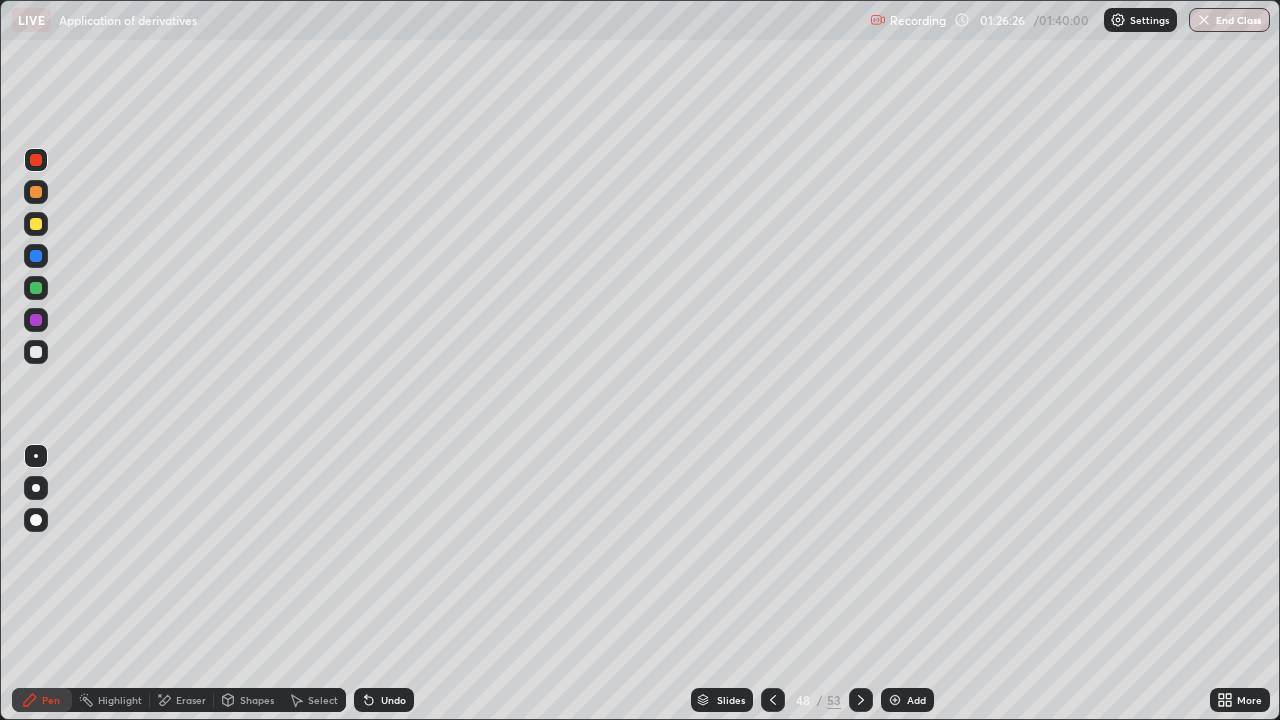 click on "Slides" at bounding box center (731, 700) 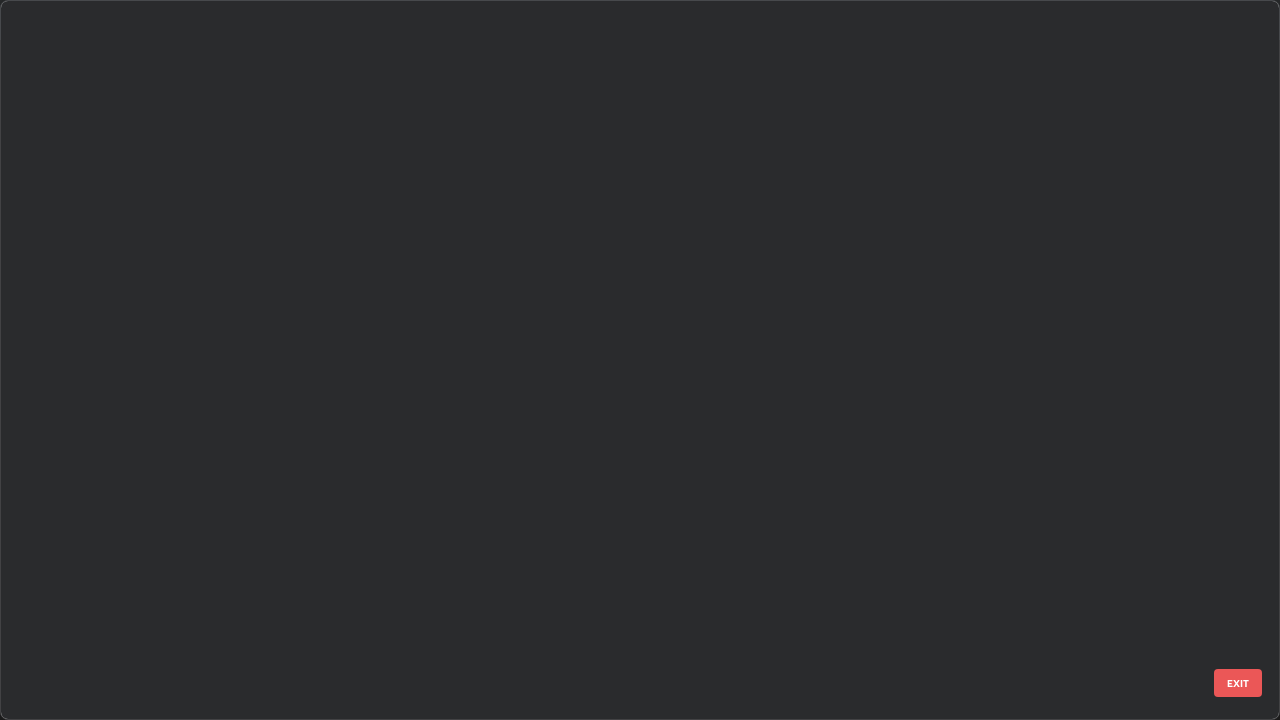 scroll, scrollTop: 2876, scrollLeft: 0, axis: vertical 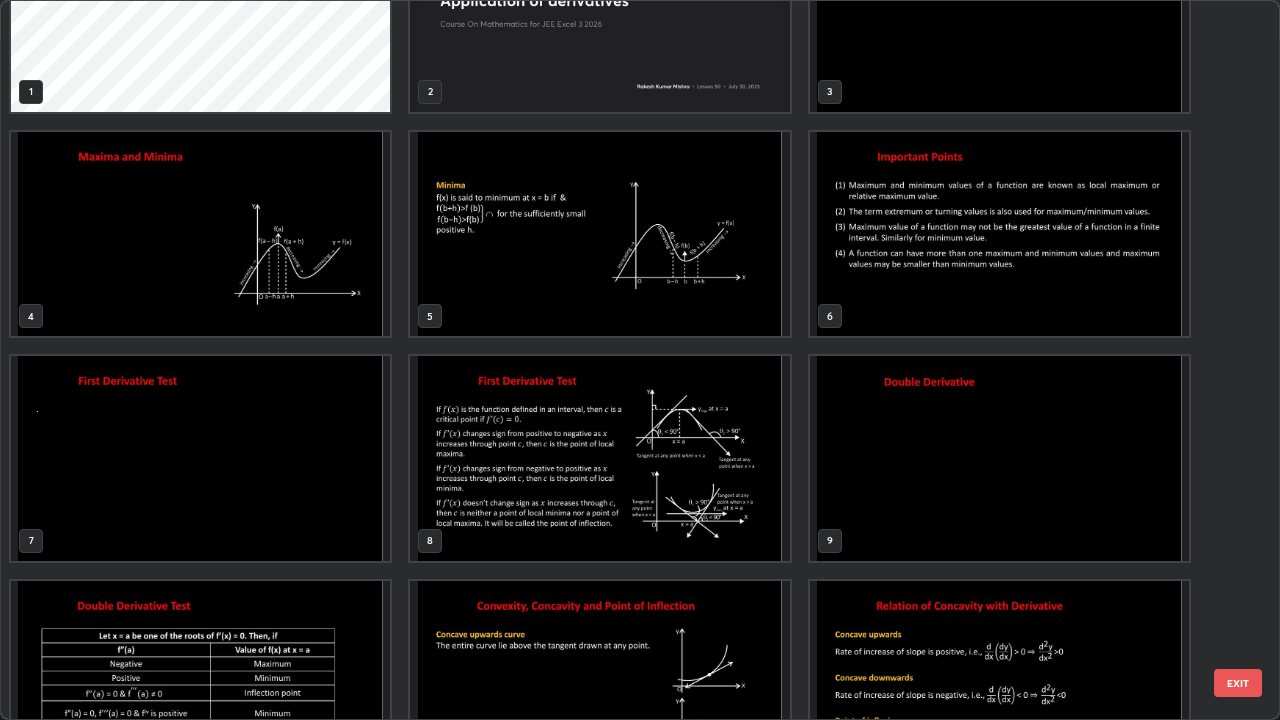 click at bounding box center (999, 458) 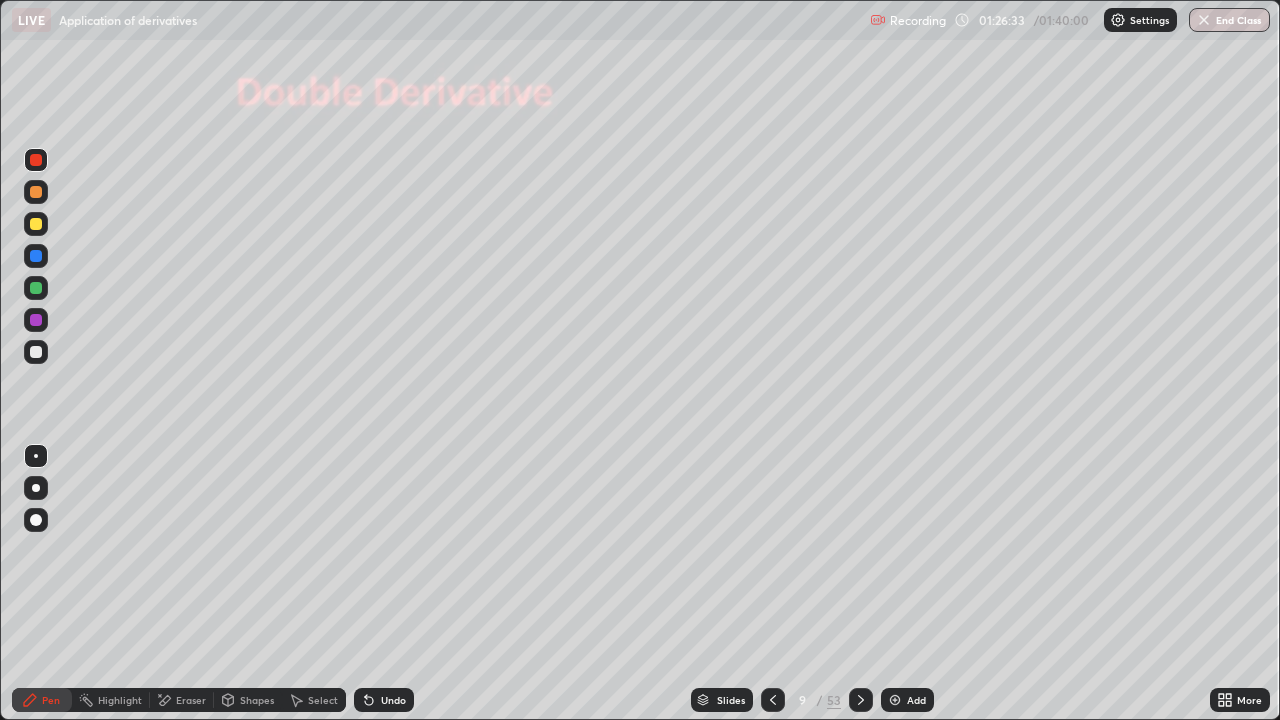 click at bounding box center [999, 458] 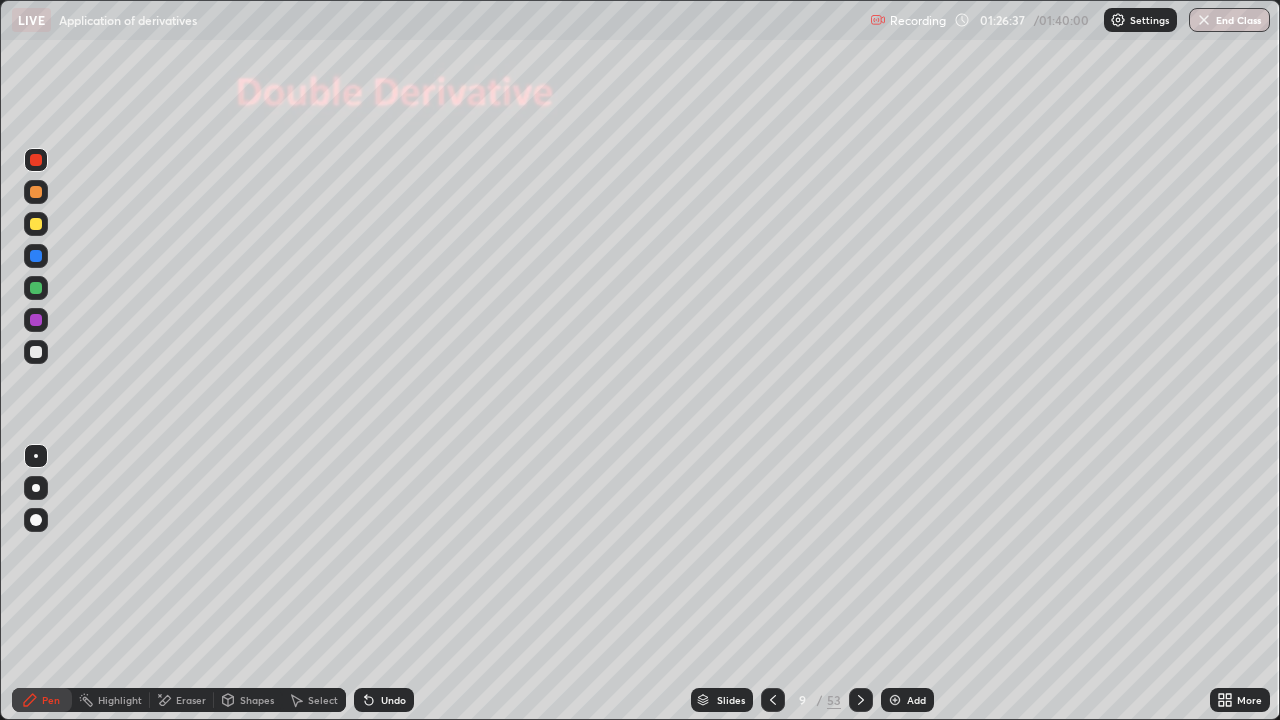 click at bounding box center [36, 224] 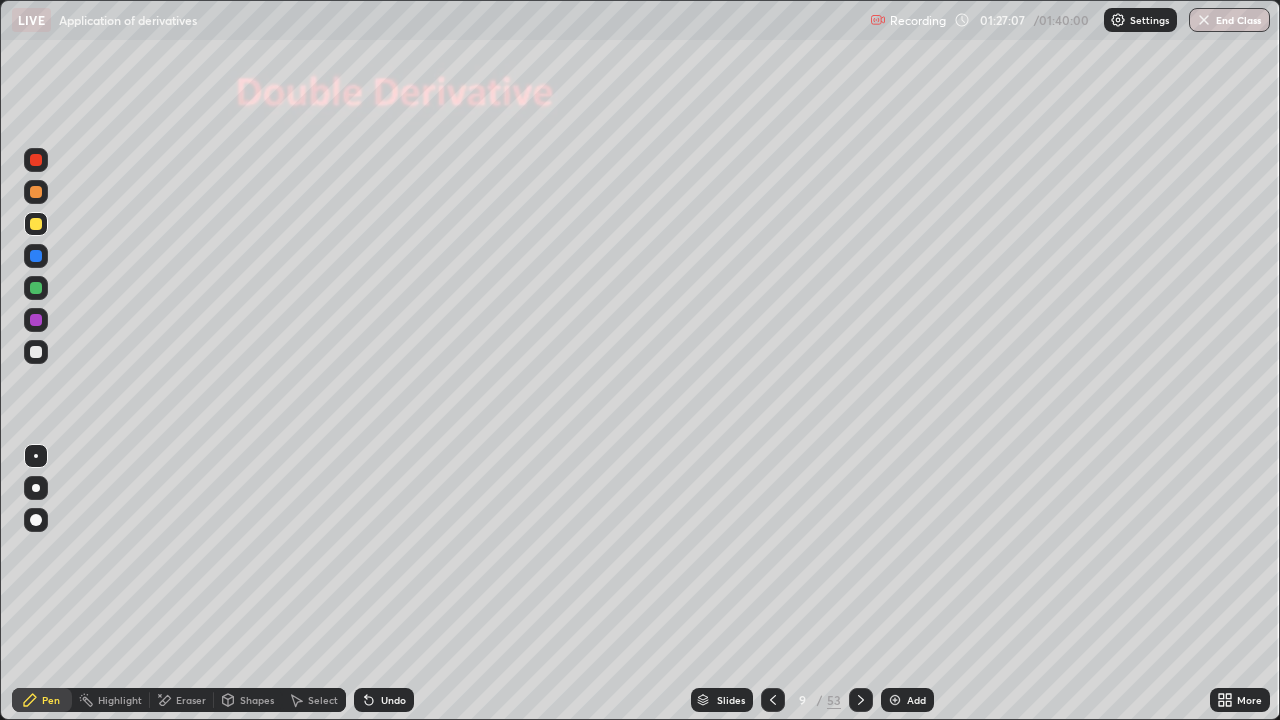 click at bounding box center (36, 320) 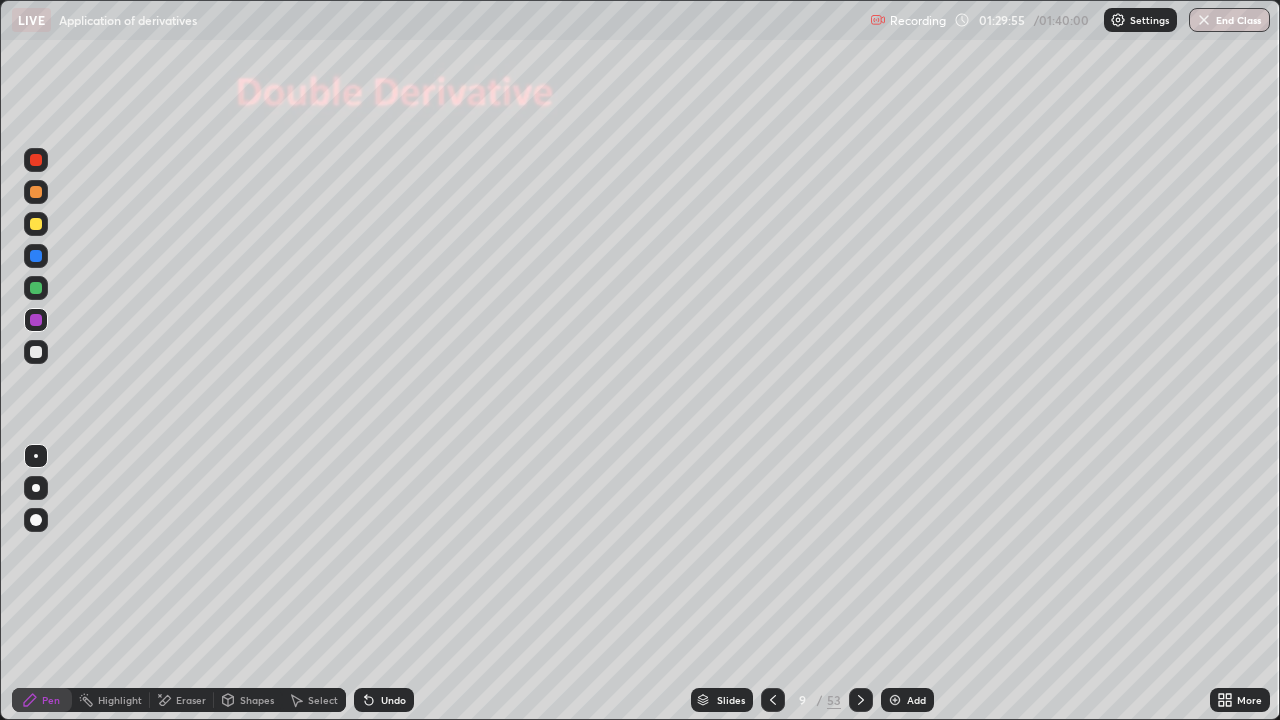 click 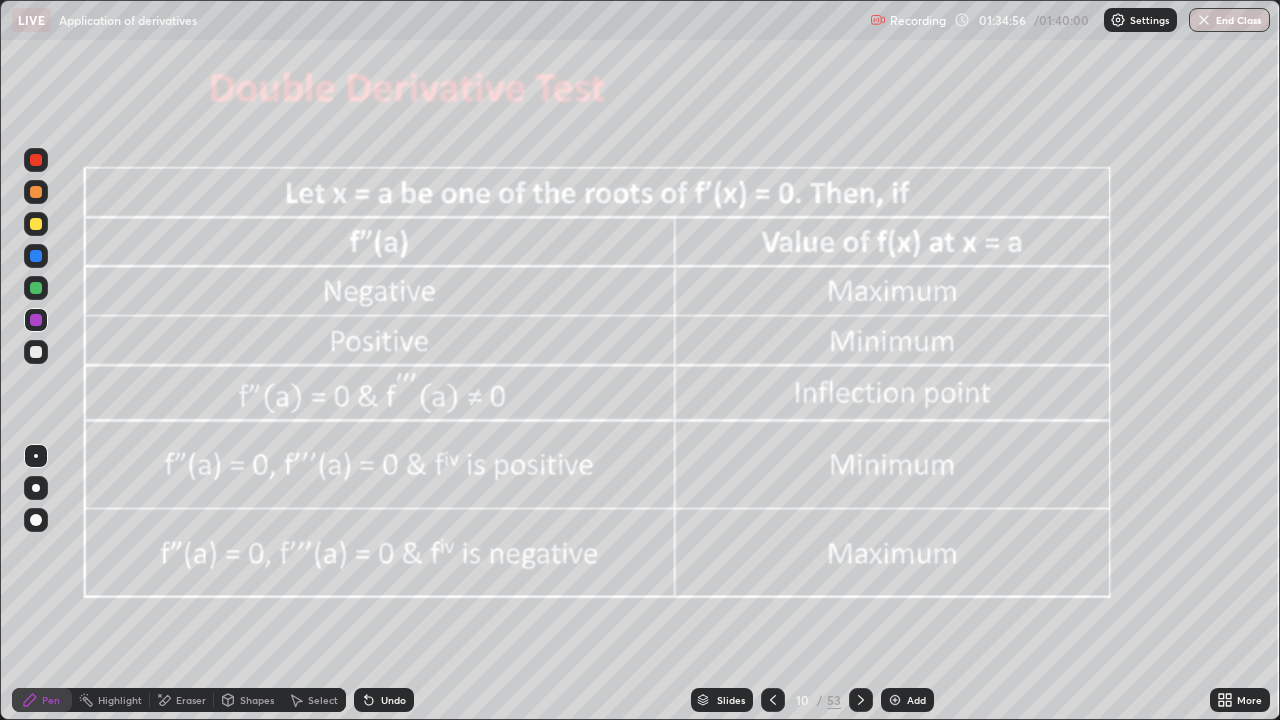click on "End Class" at bounding box center (1229, 20) 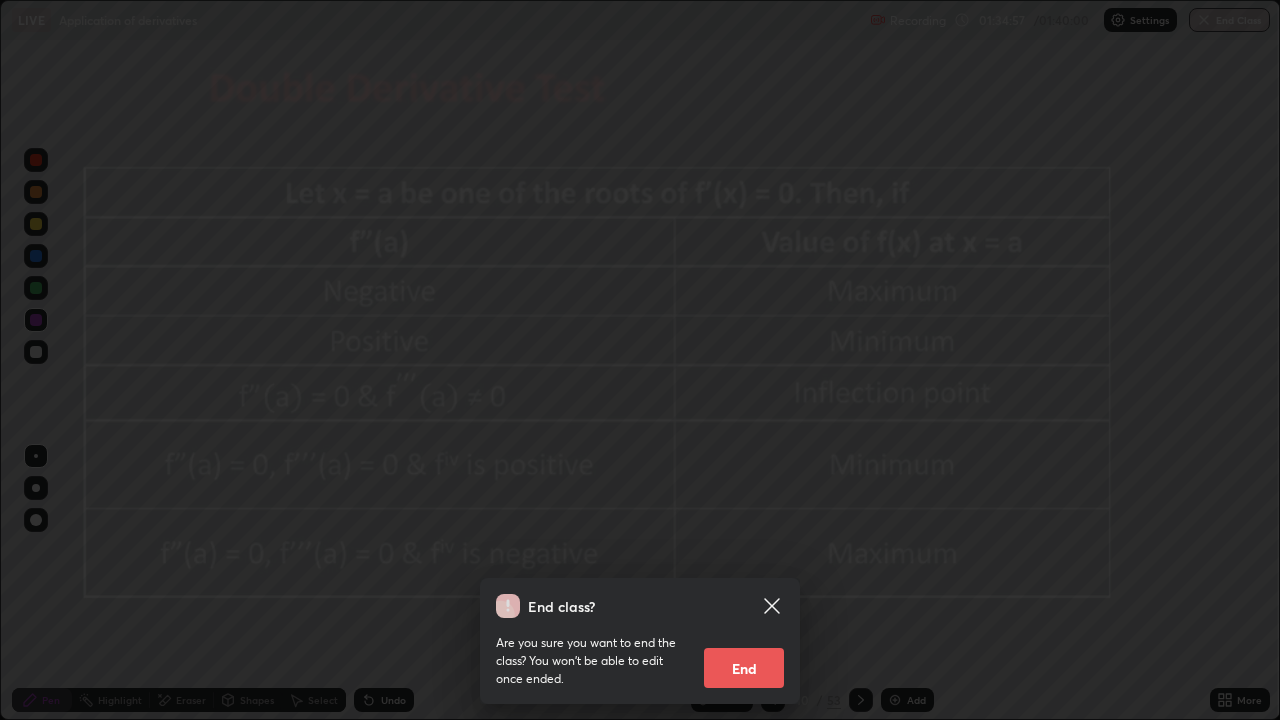 click on "End" at bounding box center [744, 668] 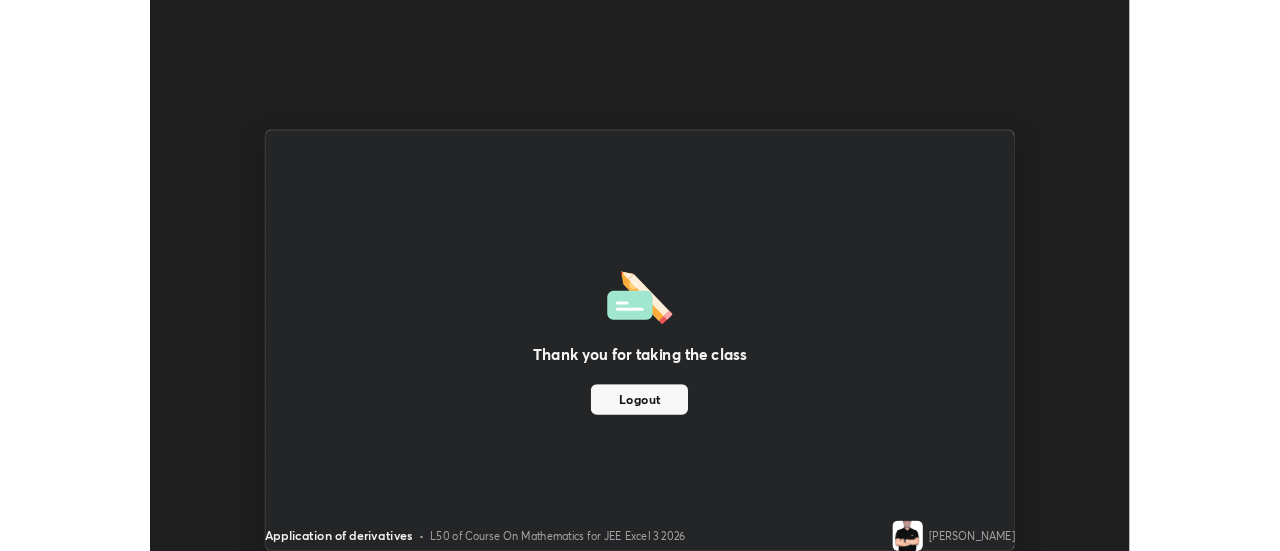 scroll, scrollTop: 551, scrollLeft: 1280, axis: both 